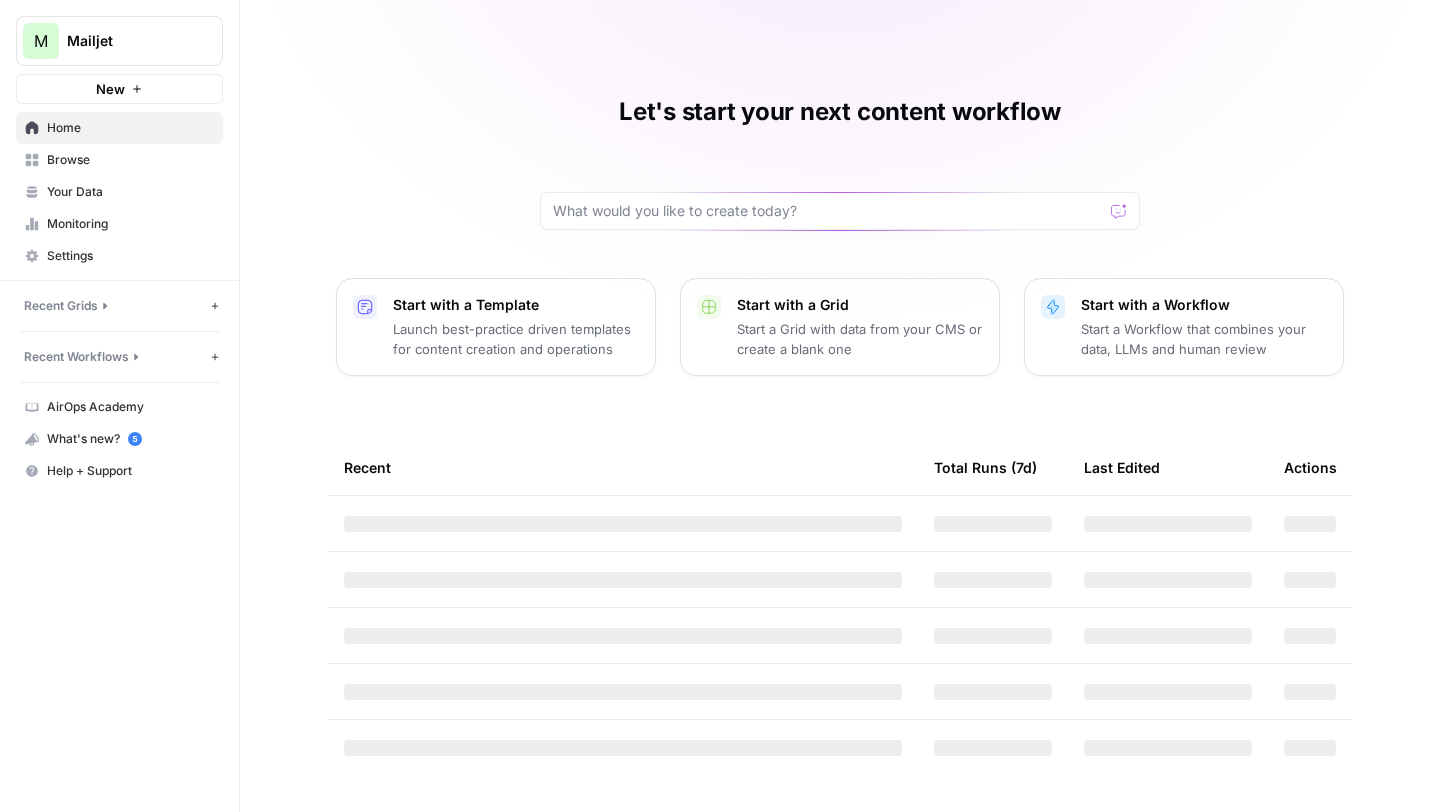 scroll, scrollTop: 0, scrollLeft: 0, axis: both 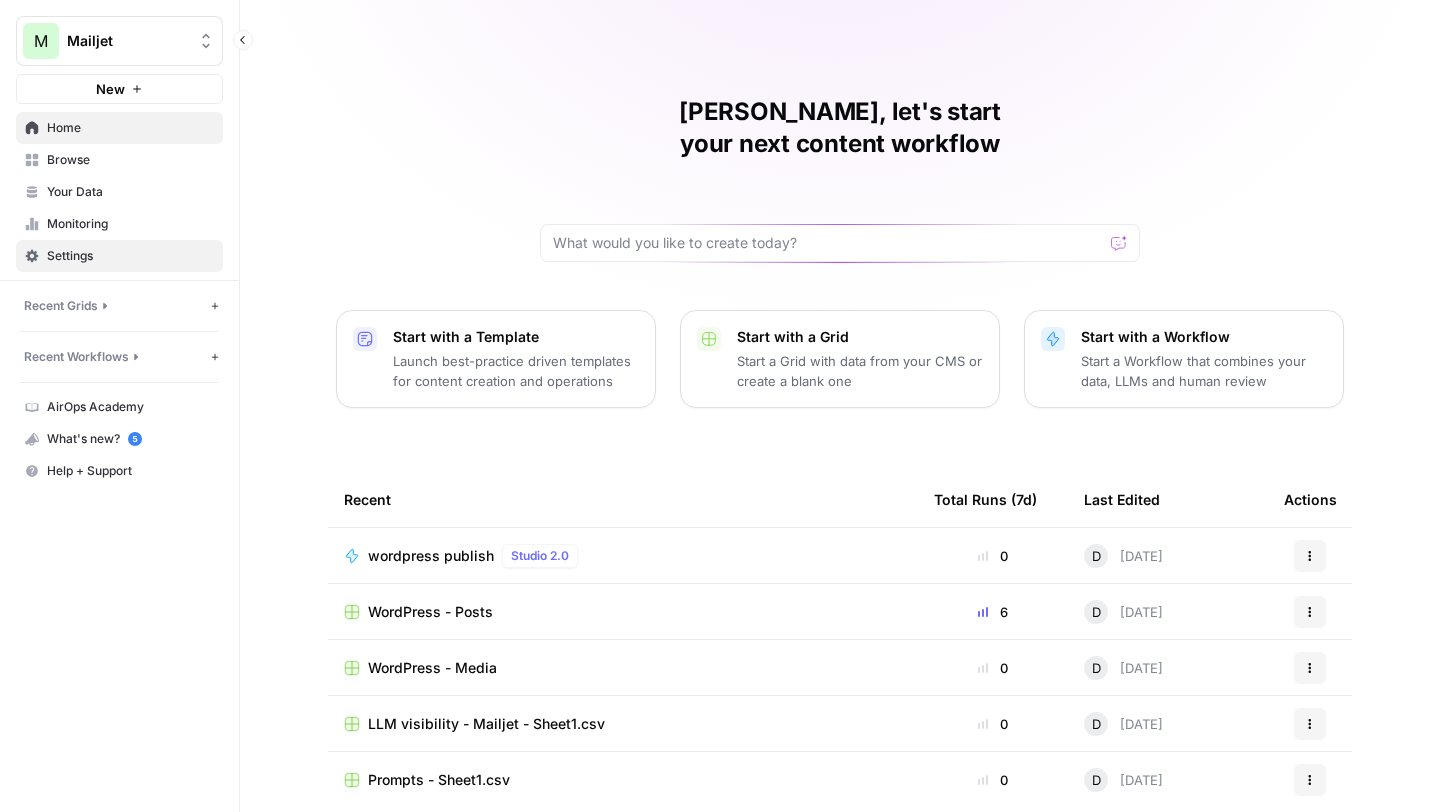 click on "Settings" at bounding box center [130, 256] 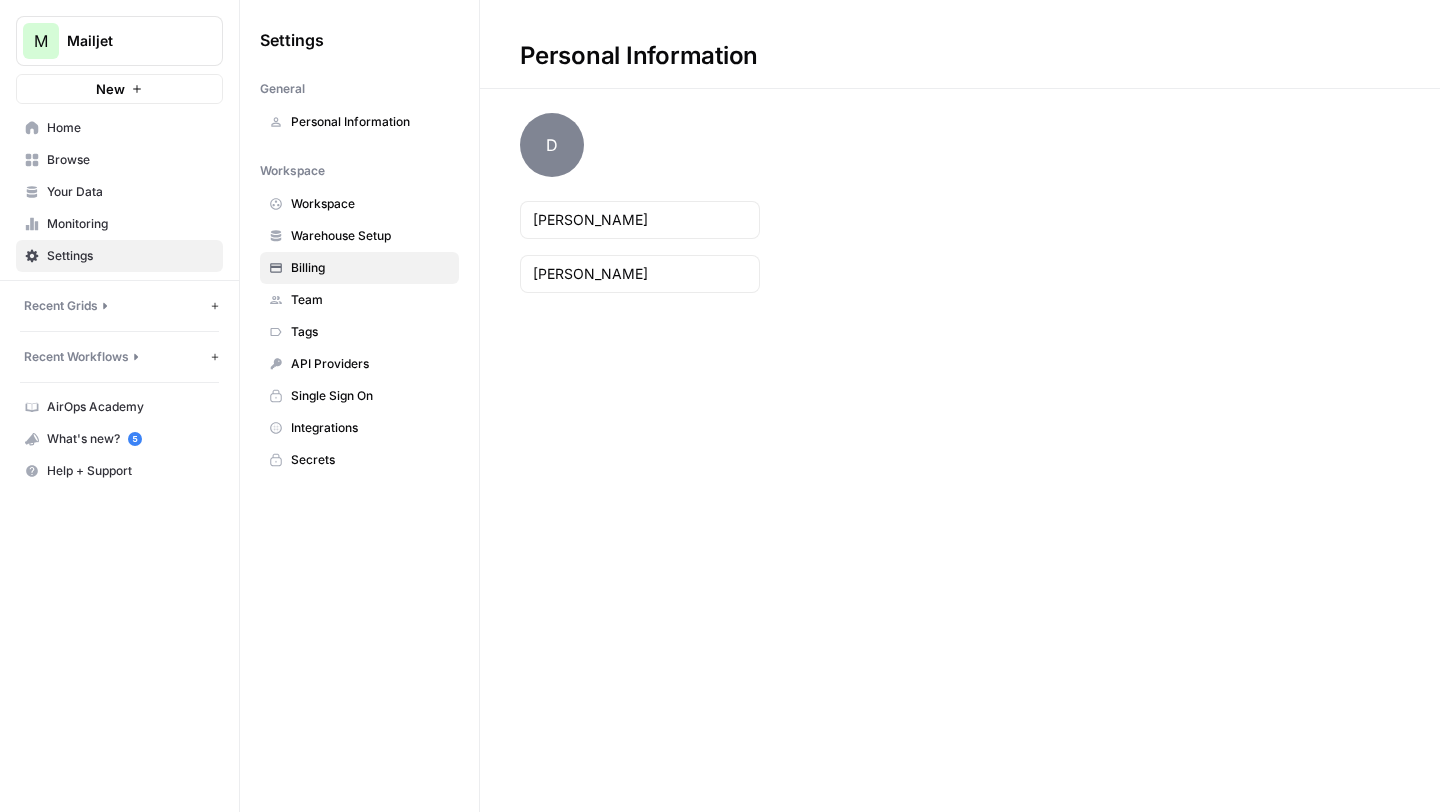 click on "Billing" at bounding box center [359, 268] 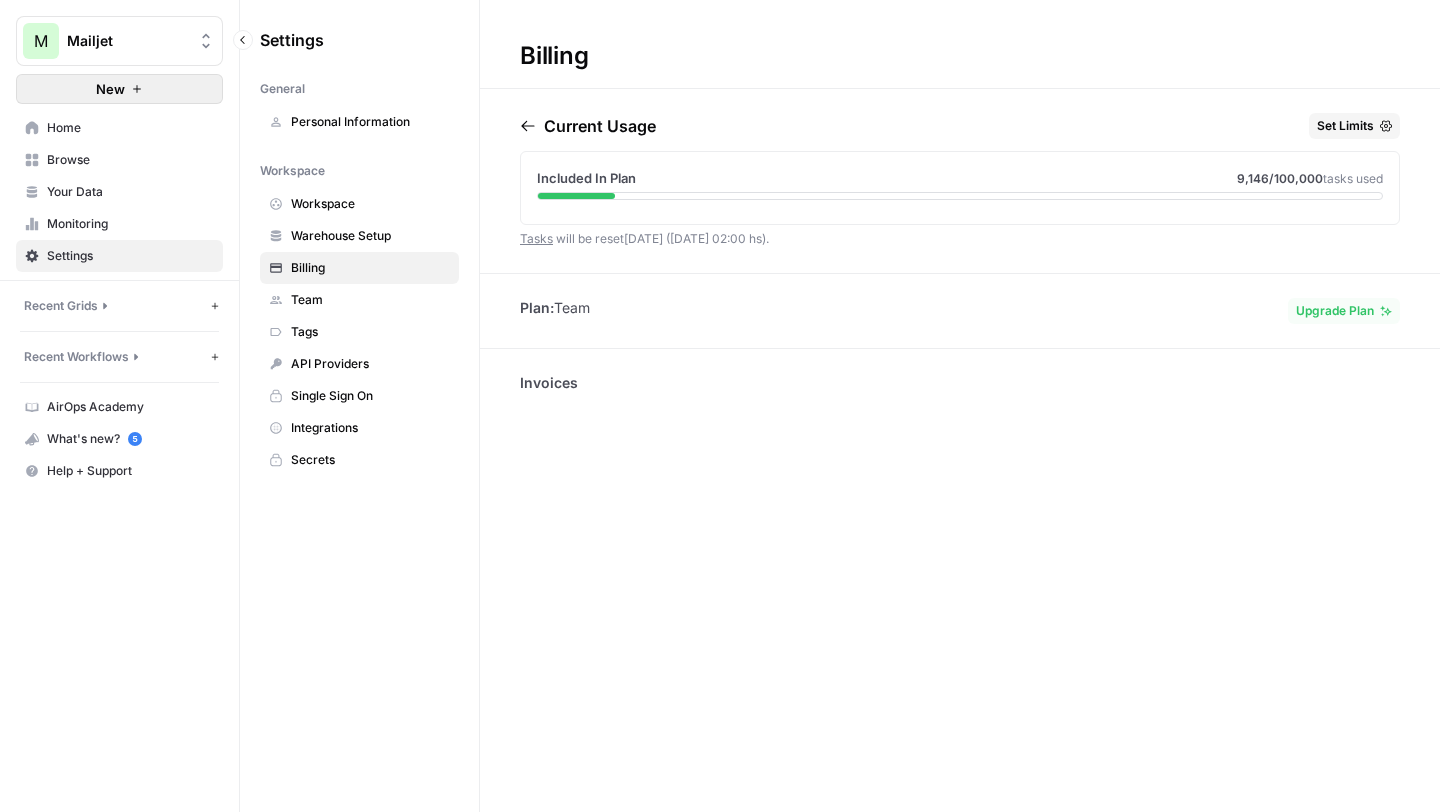 click on "New" at bounding box center (119, 89) 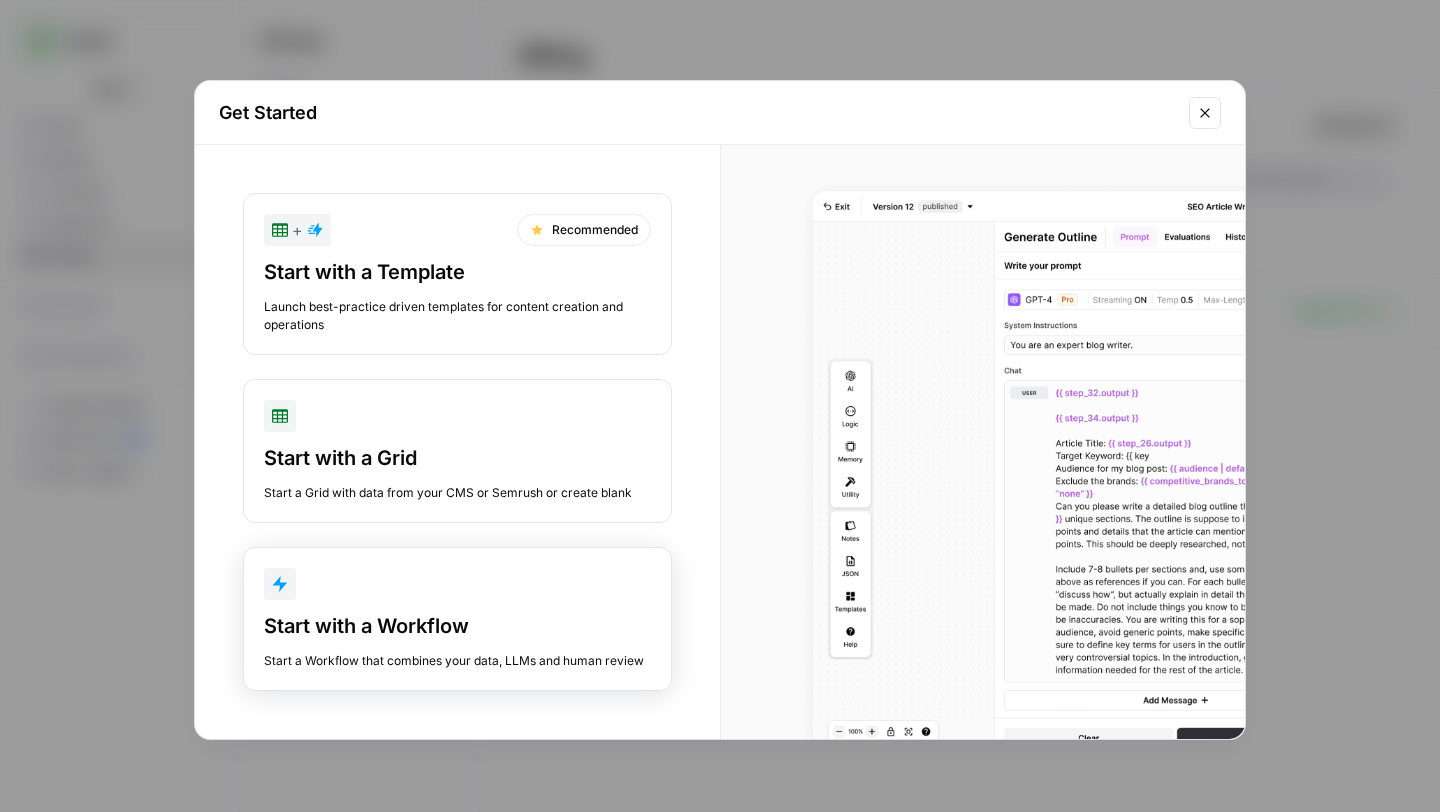 click on "Start with a Workflow" at bounding box center (457, 626) 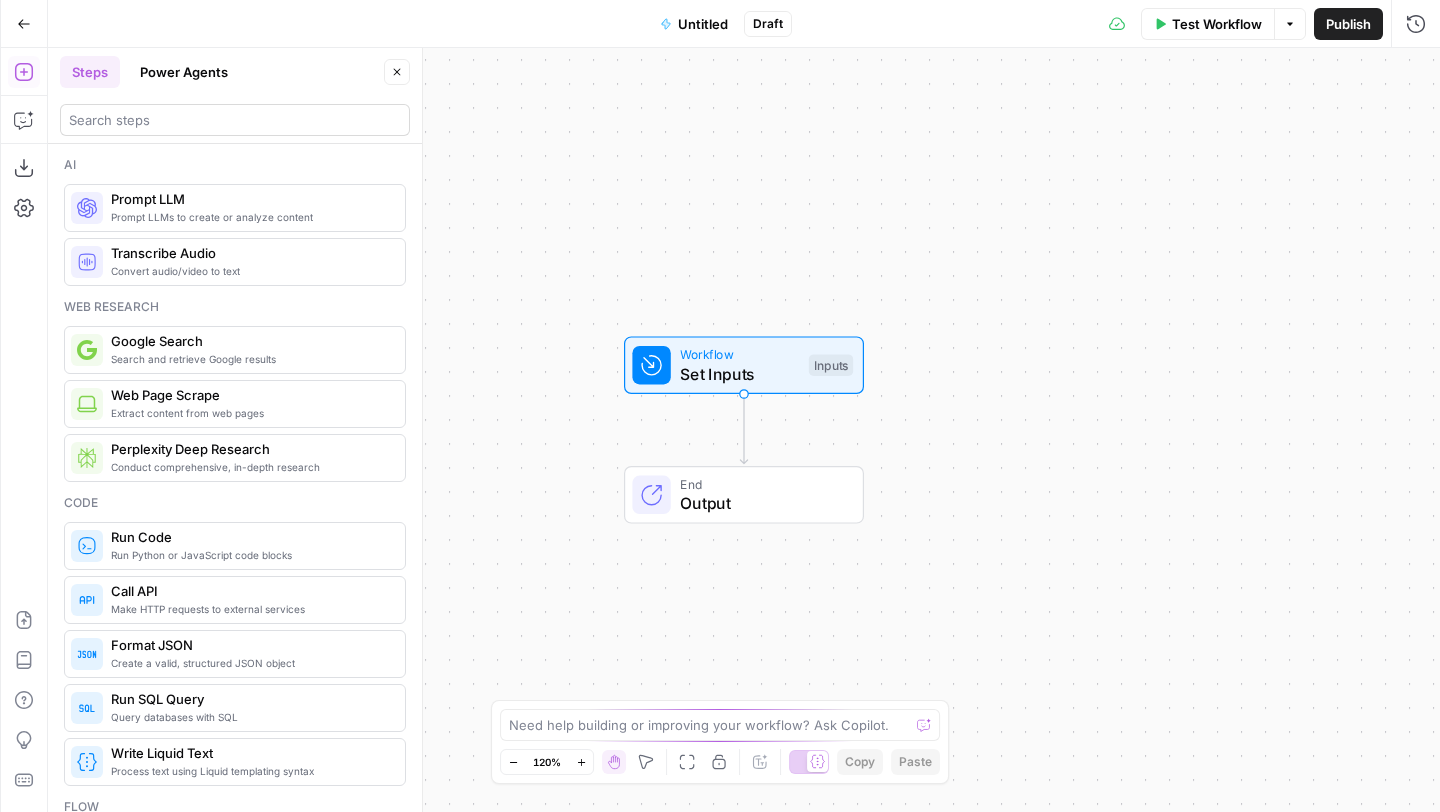 click at bounding box center [235, 120] 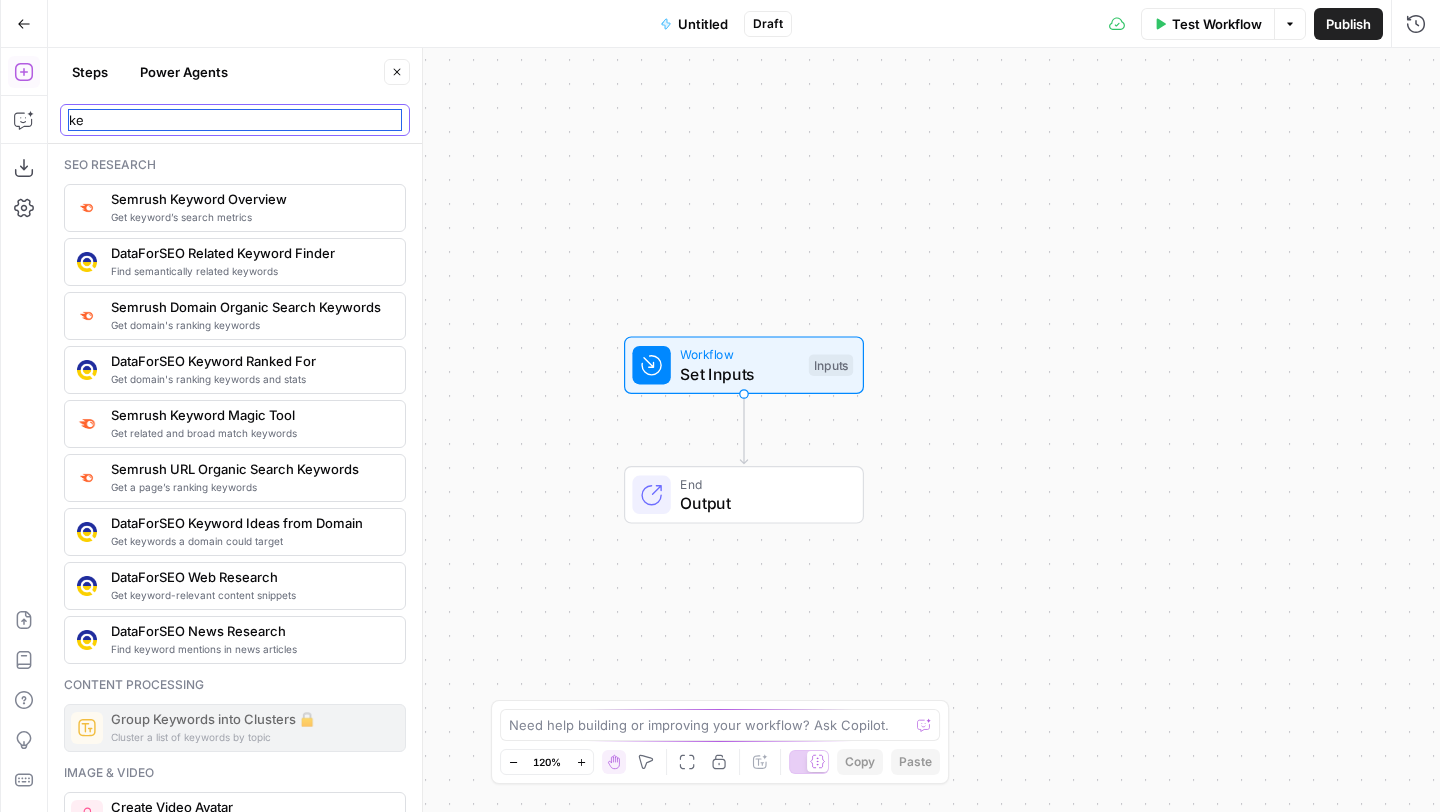 type on "k" 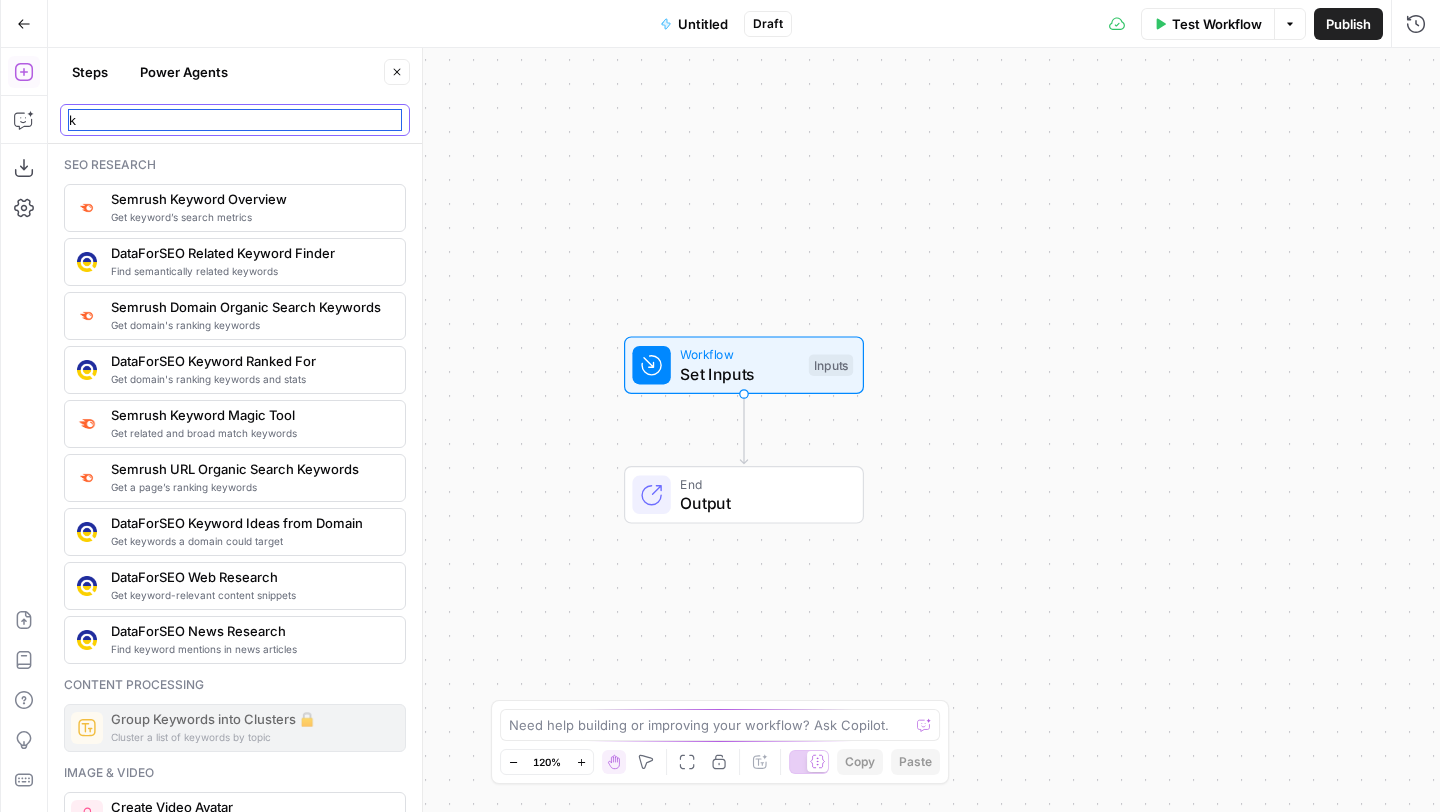 type 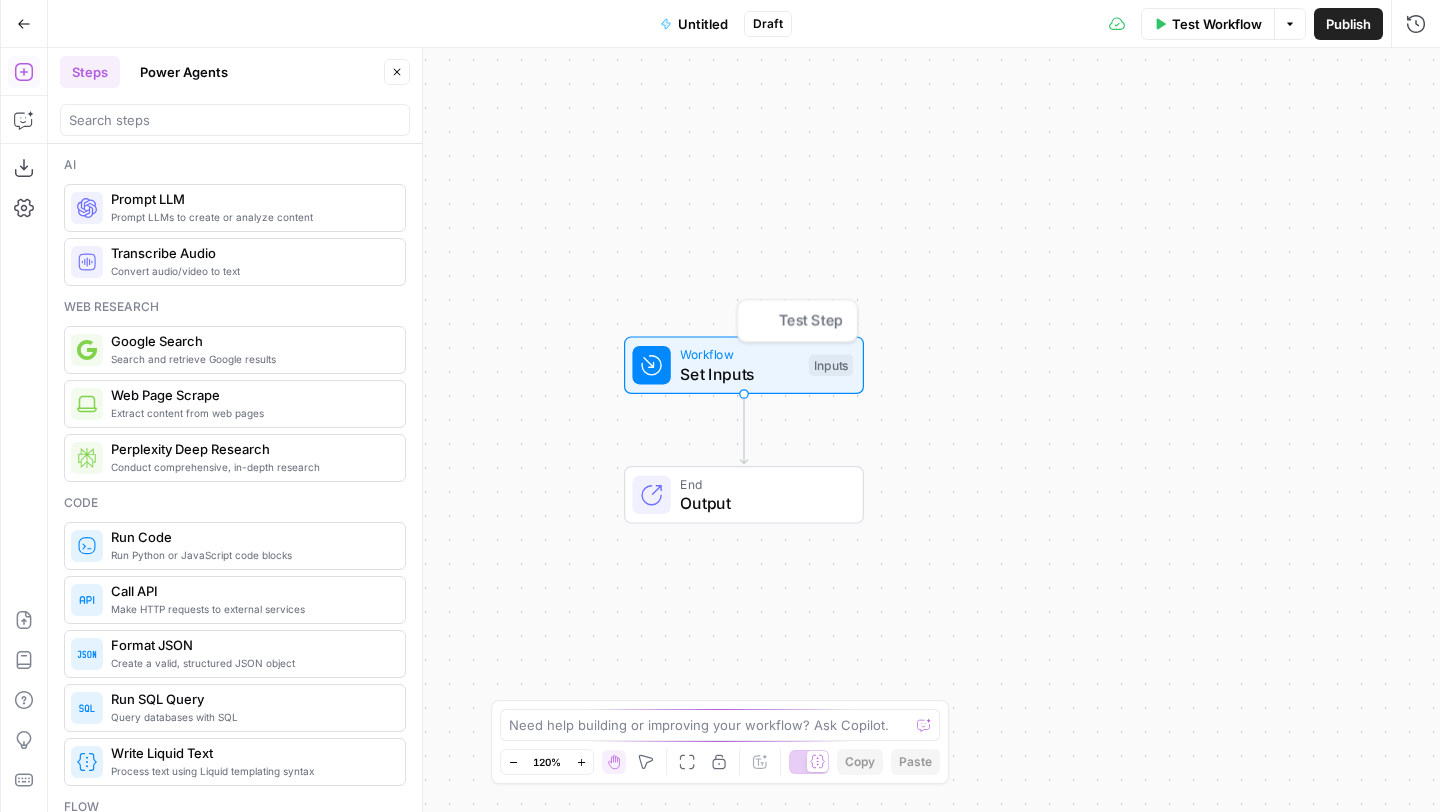 click on "Set Inputs" at bounding box center (739, 374) 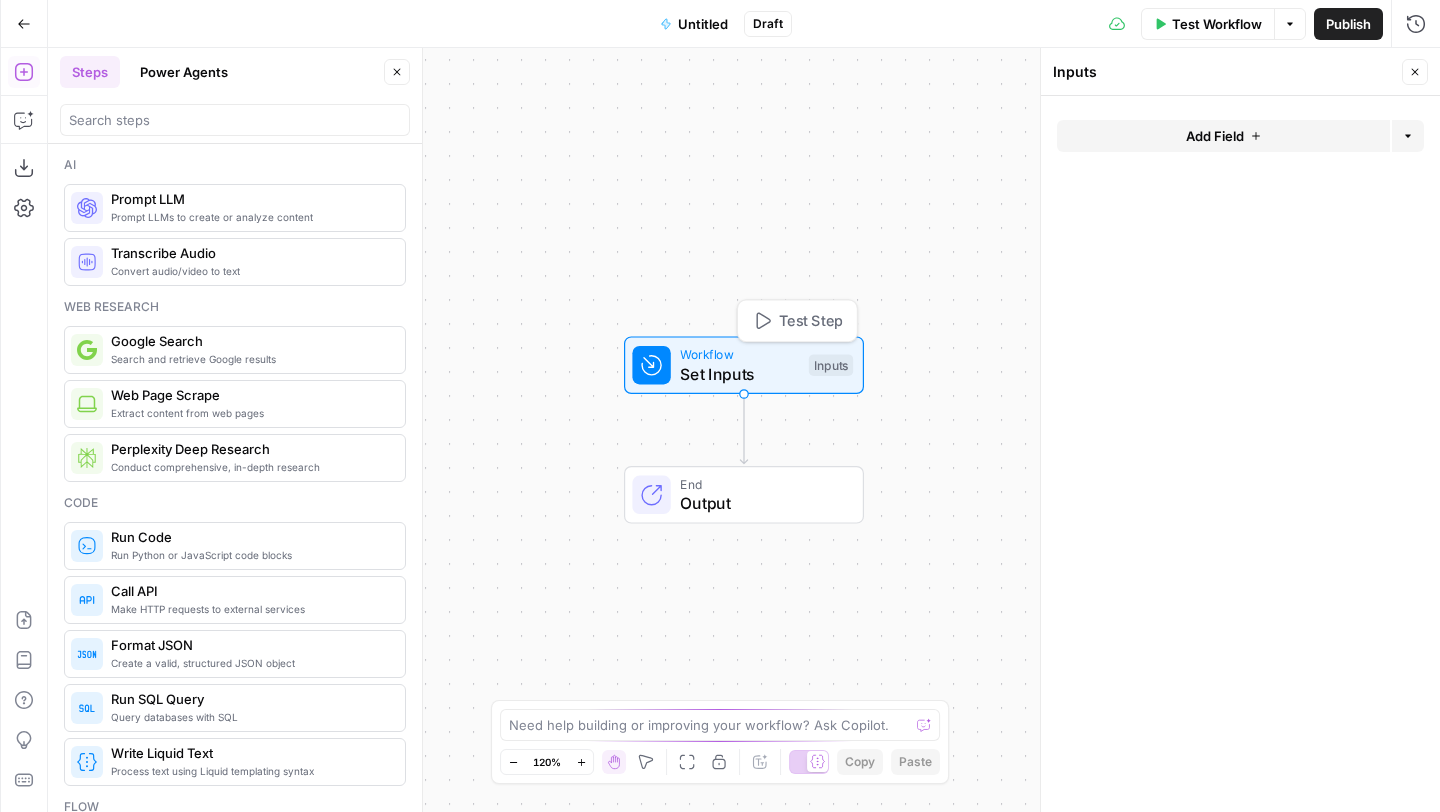 click on "Set Inputs" at bounding box center (739, 374) 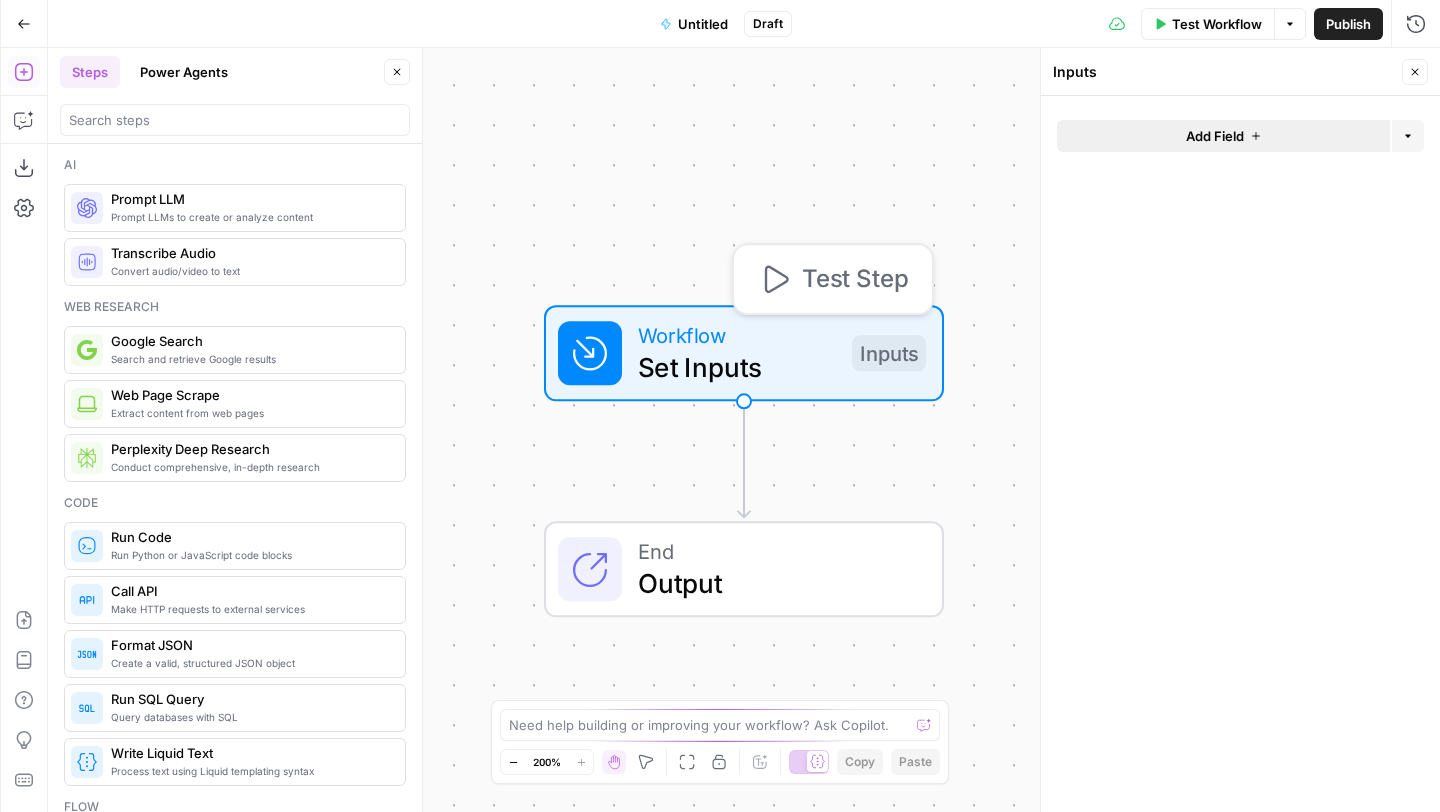 click on "Add Field" at bounding box center [1215, 136] 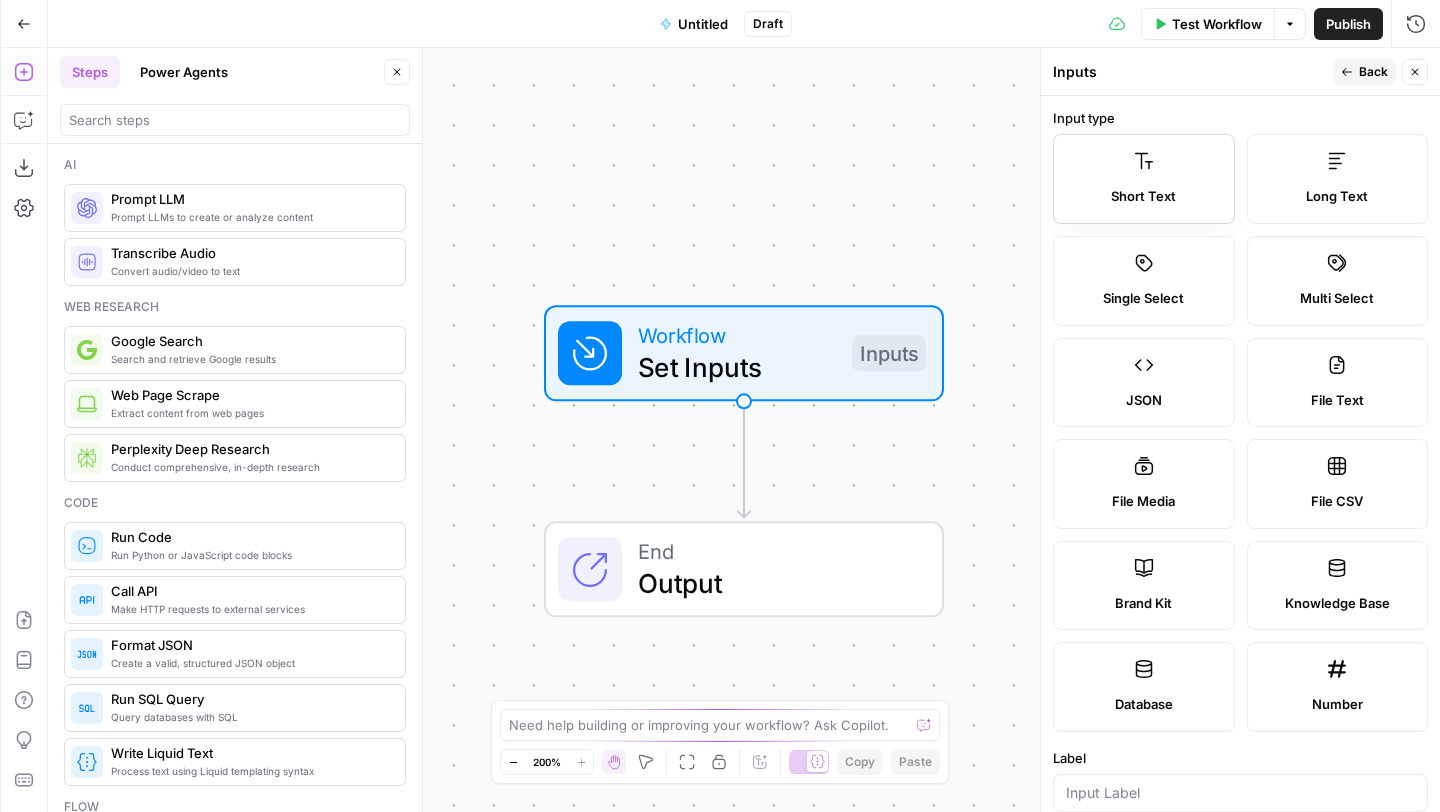 click on "Short Text" at bounding box center [1144, 179] 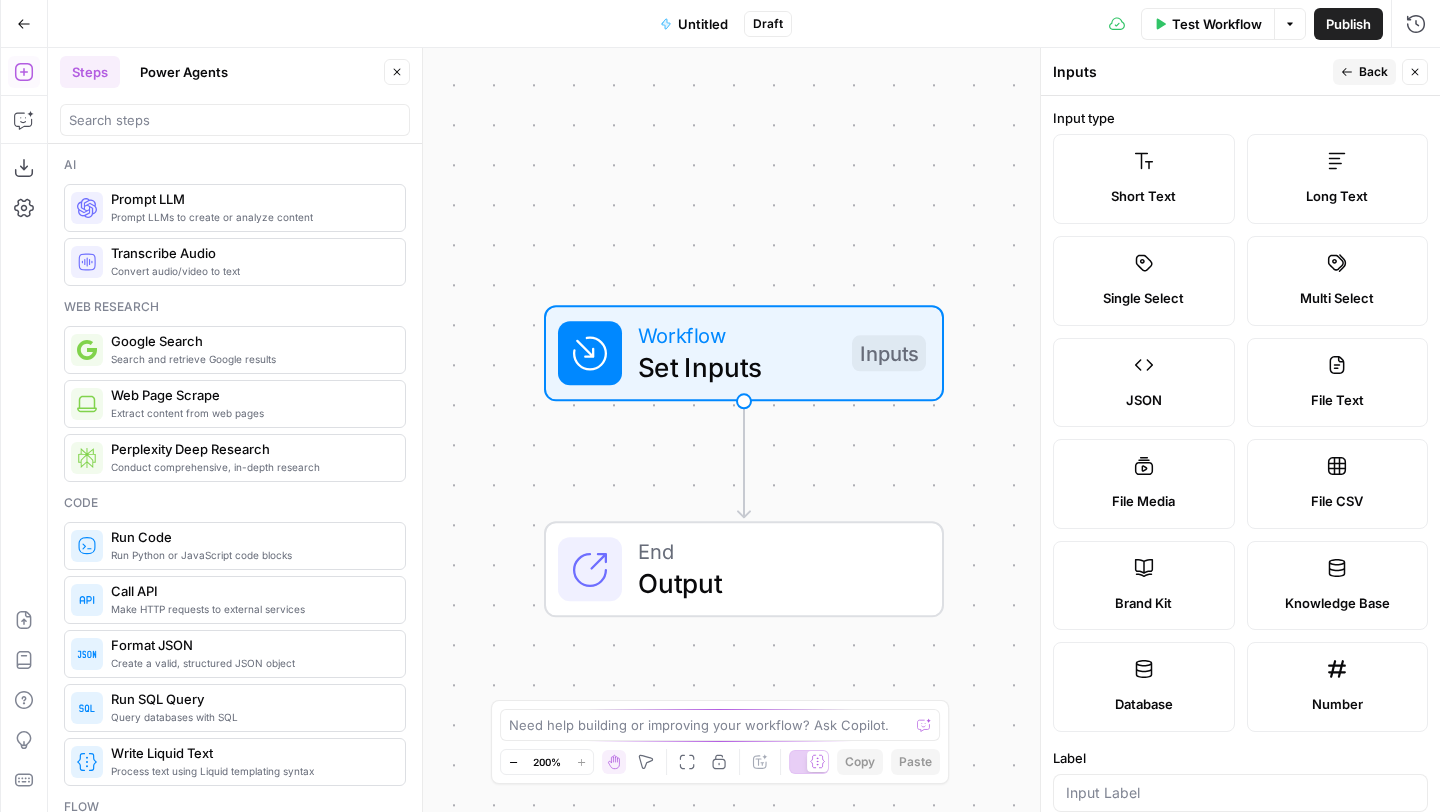 scroll, scrollTop: 497, scrollLeft: 0, axis: vertical 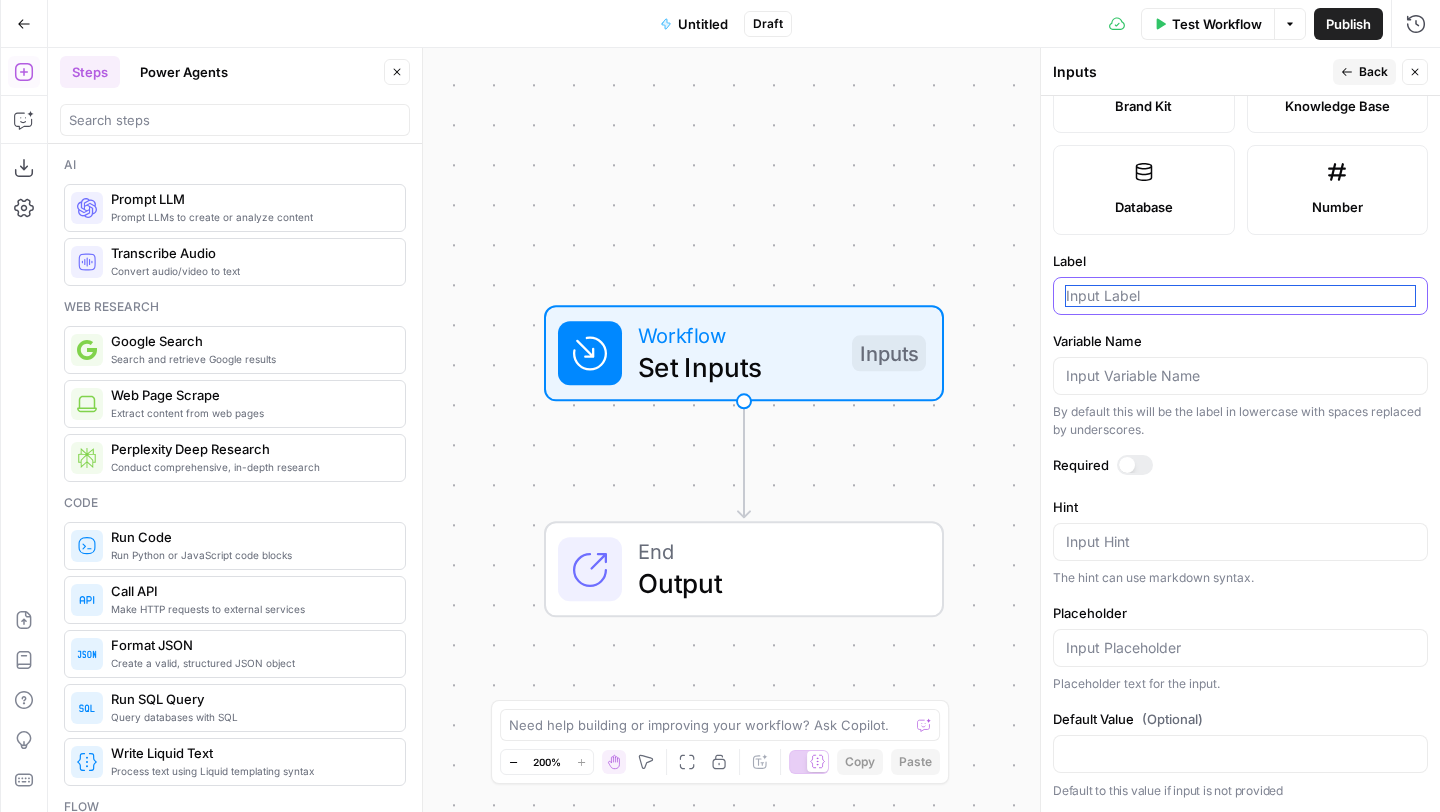 click on "Label" at bounding box center [1240, 296] 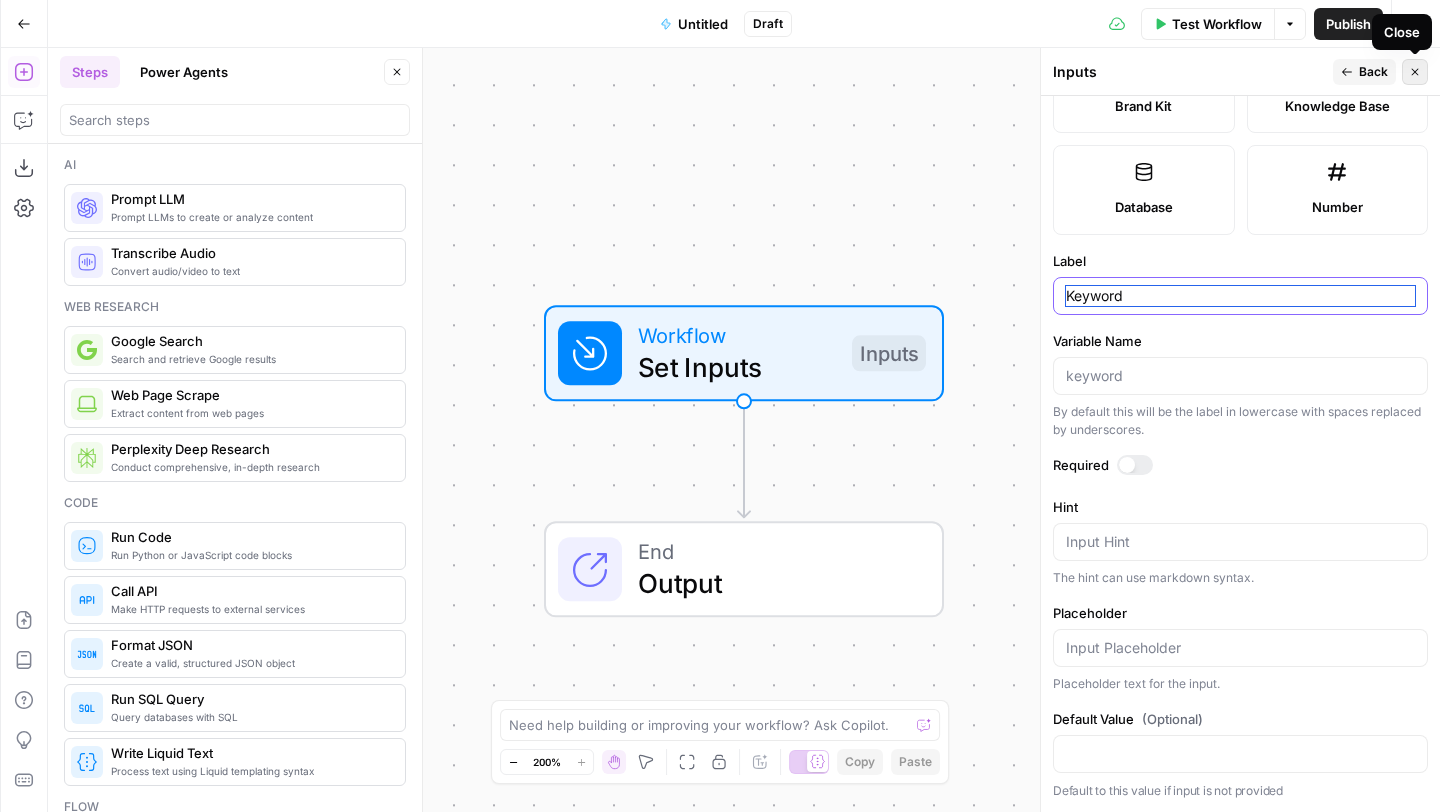 type on "Keyword" 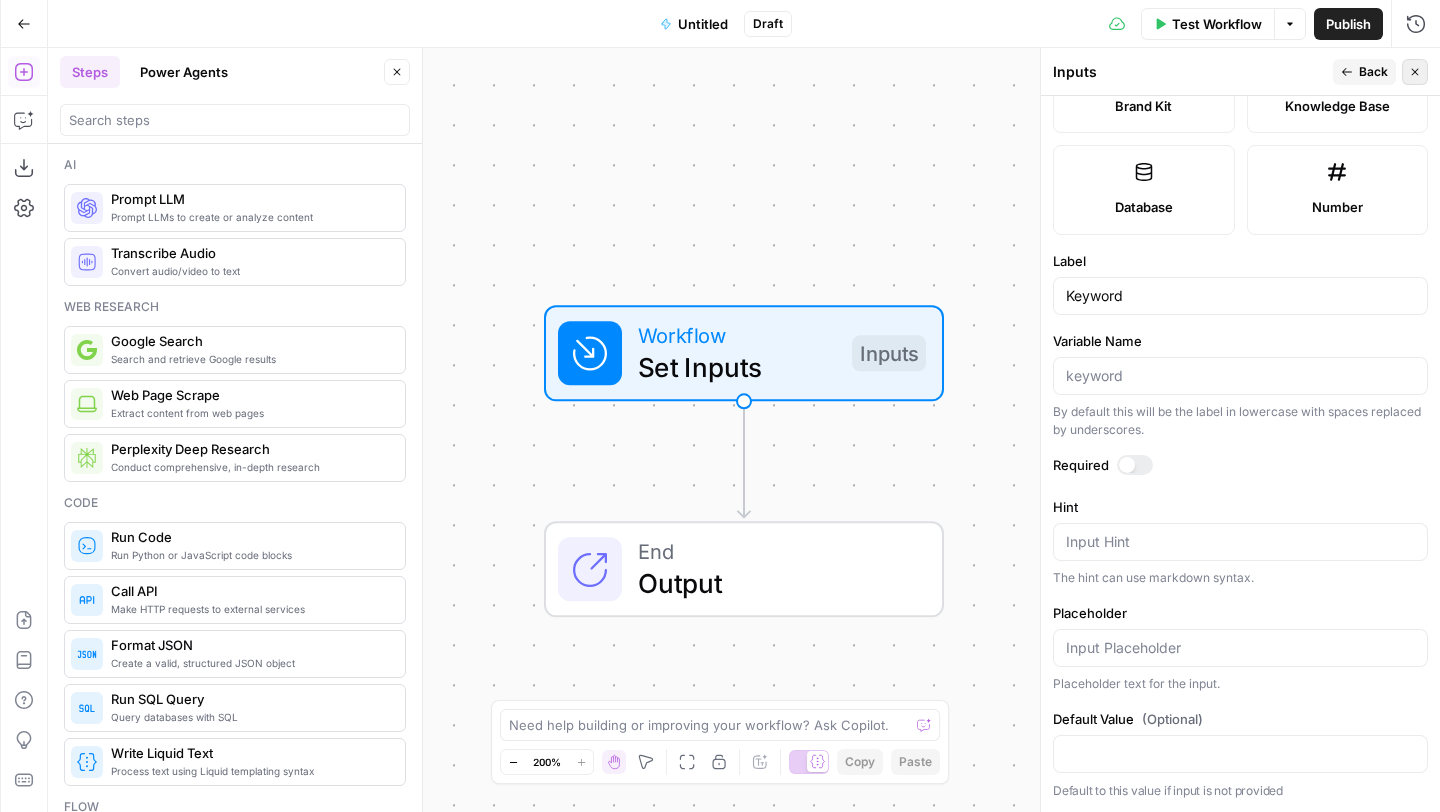 click on "Close" at bounding box center [1415, 72] 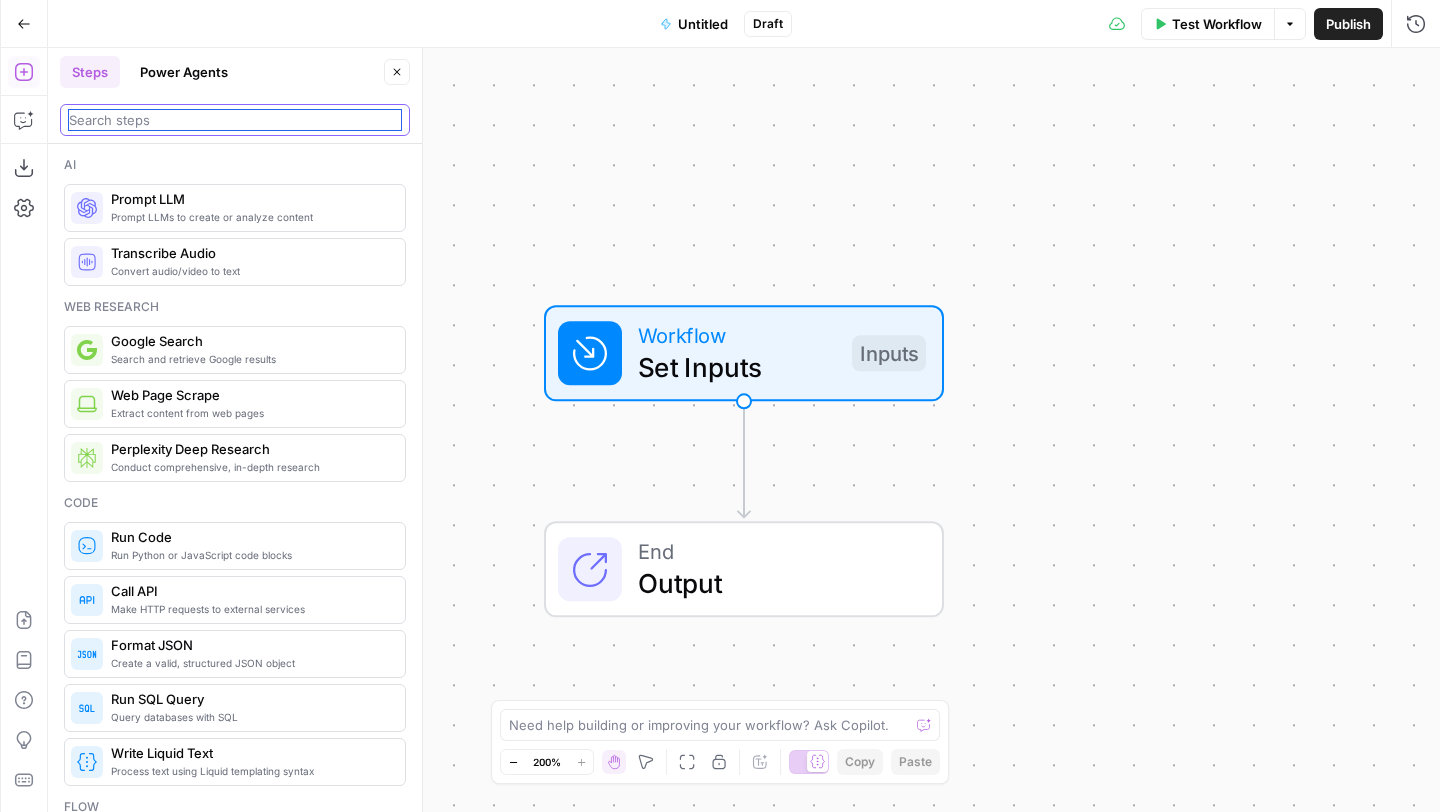 click at bounding box center [235, 120] 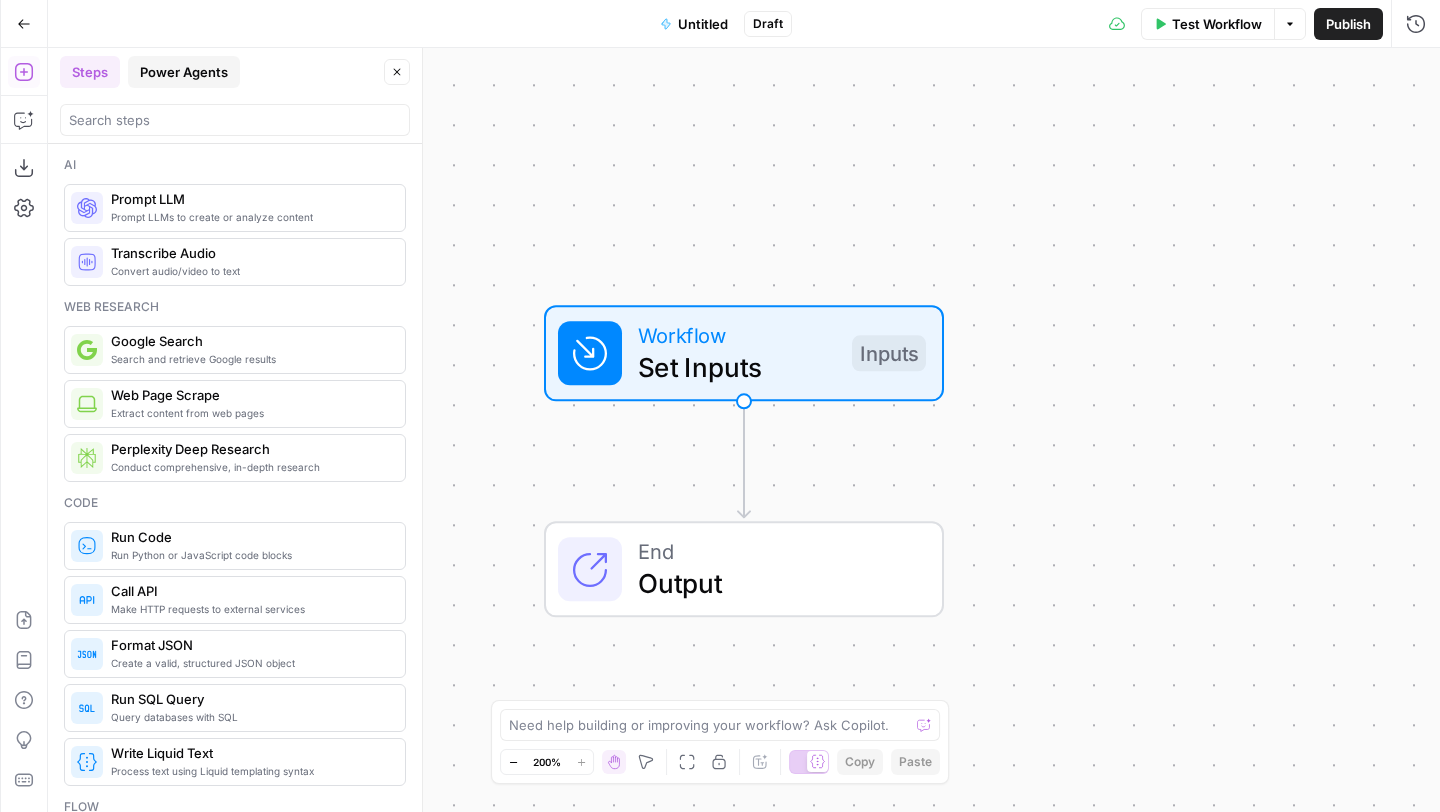 click on "Power Agents" at bounding box center [184, 72] 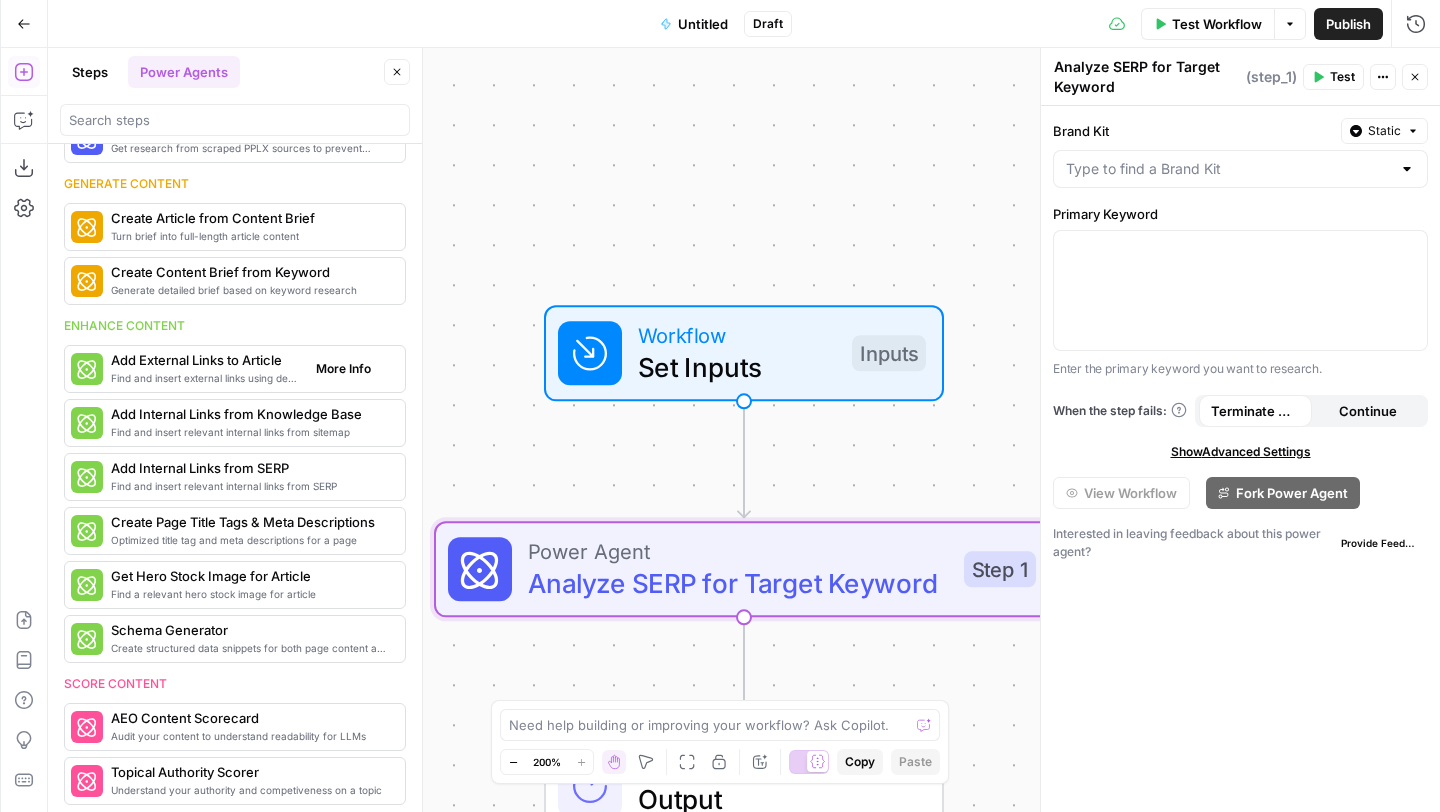 scroll, scrollTop: 232, scrollLeft: 0, axis: vertical 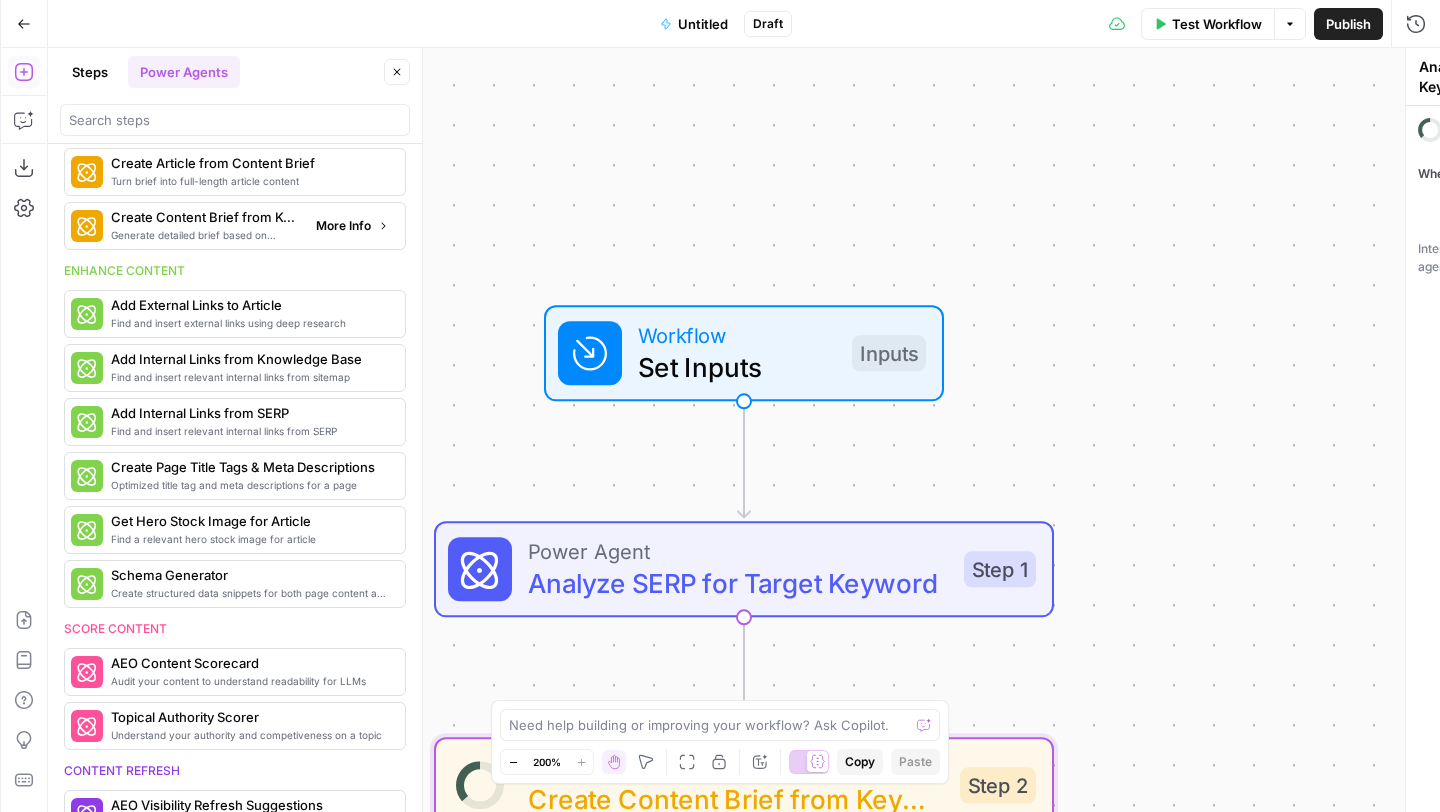 type on "Create Content Brief from Keyword" 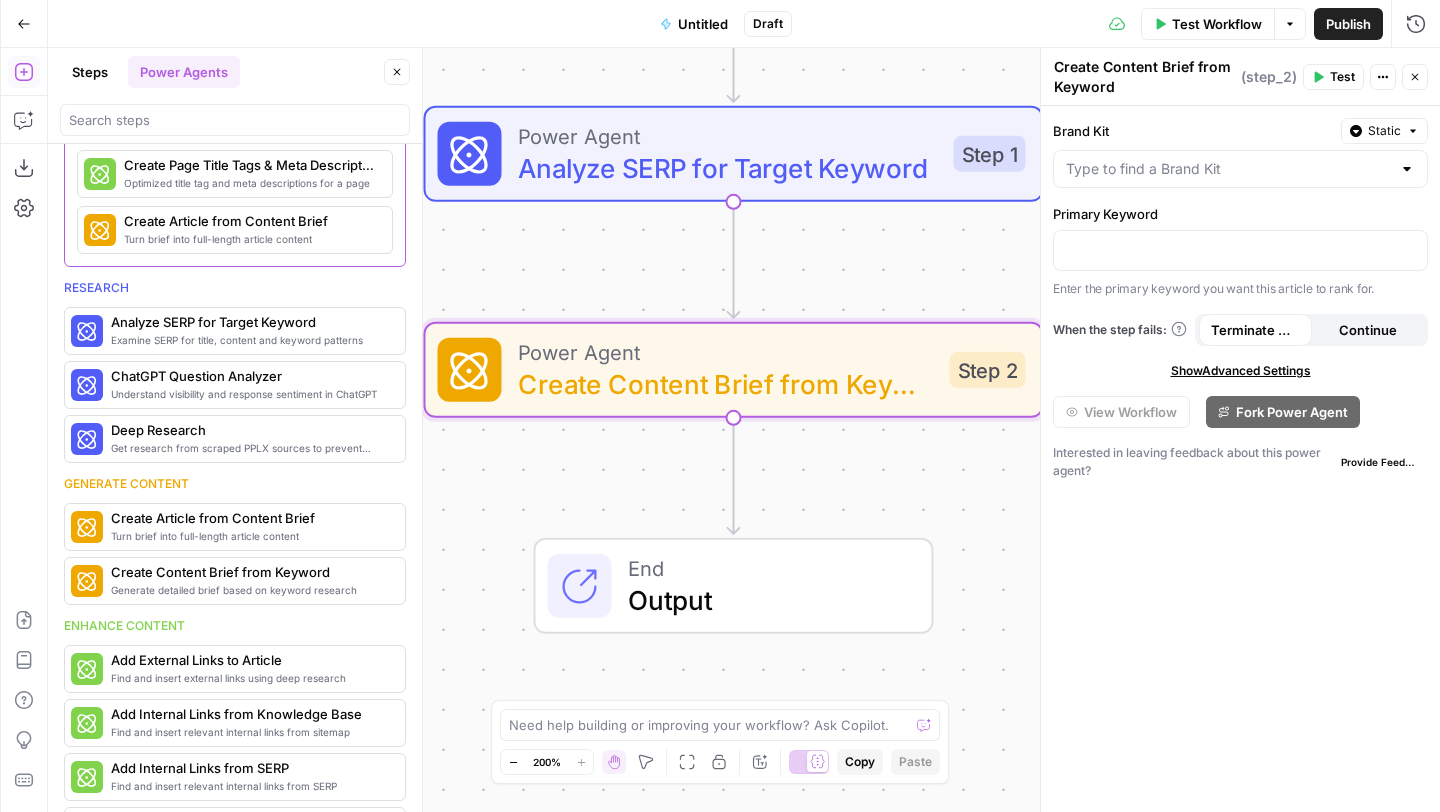 scroll, scrollTop: 0, scrollLeft: 0, axis: both 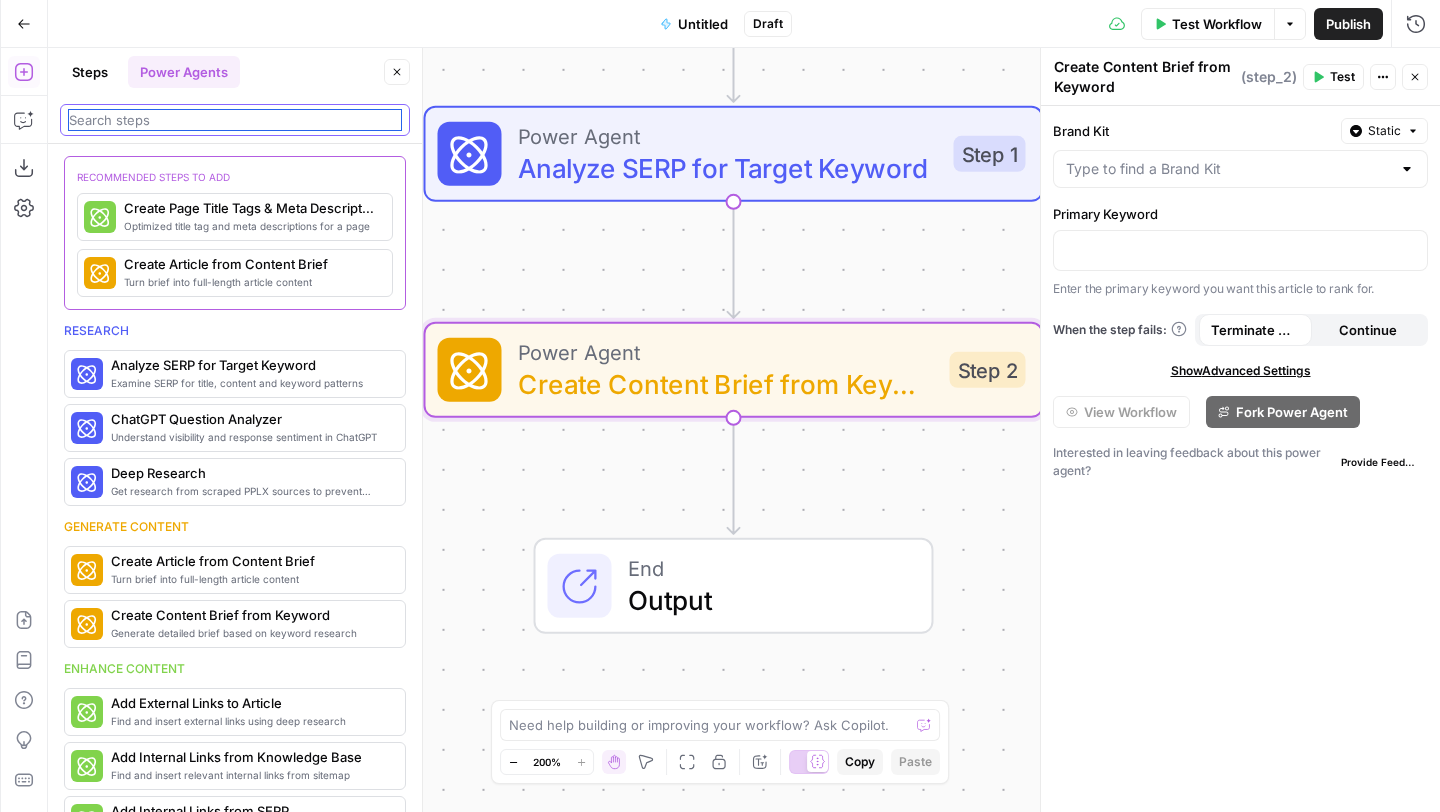 click at bounding box center (235, 120) 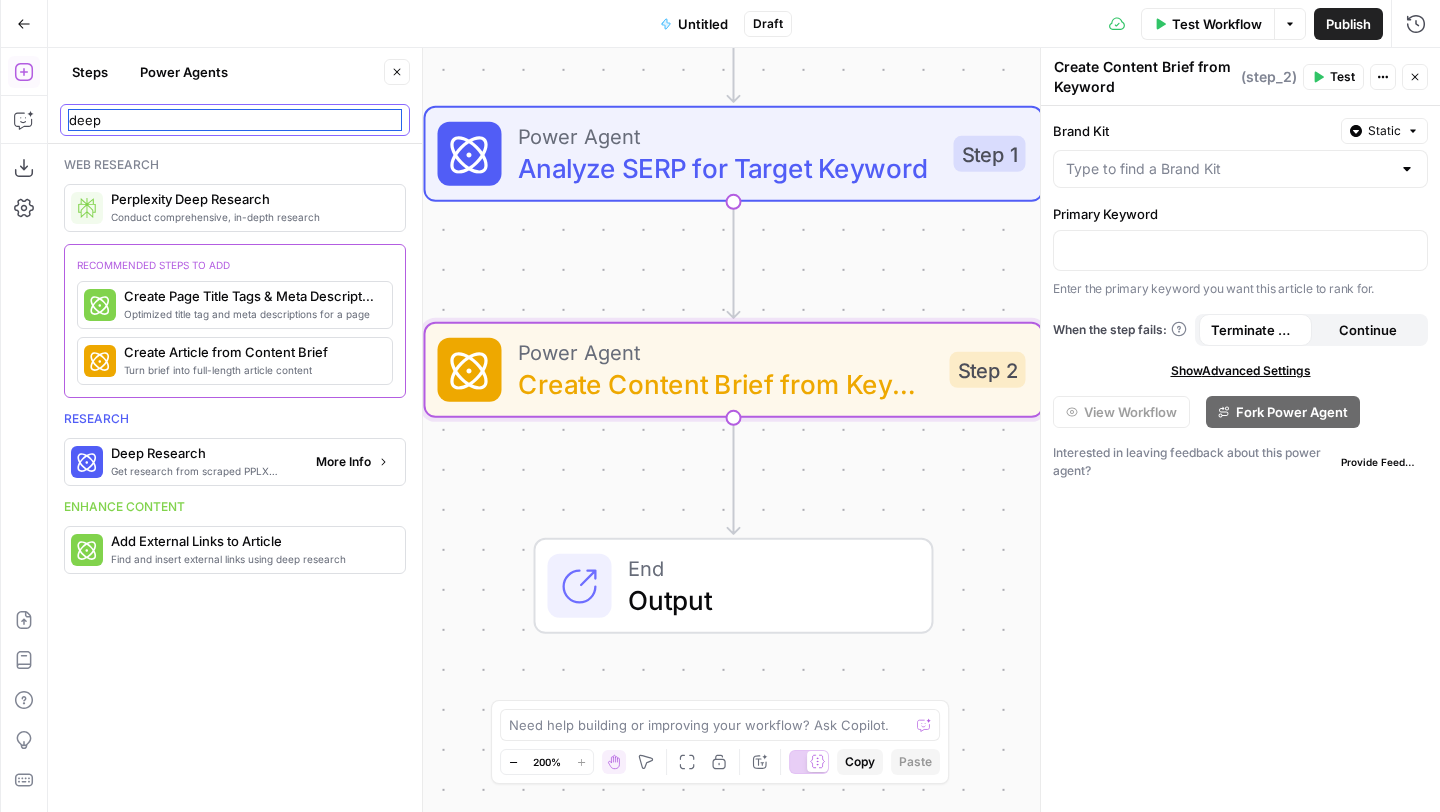 type on "deep" 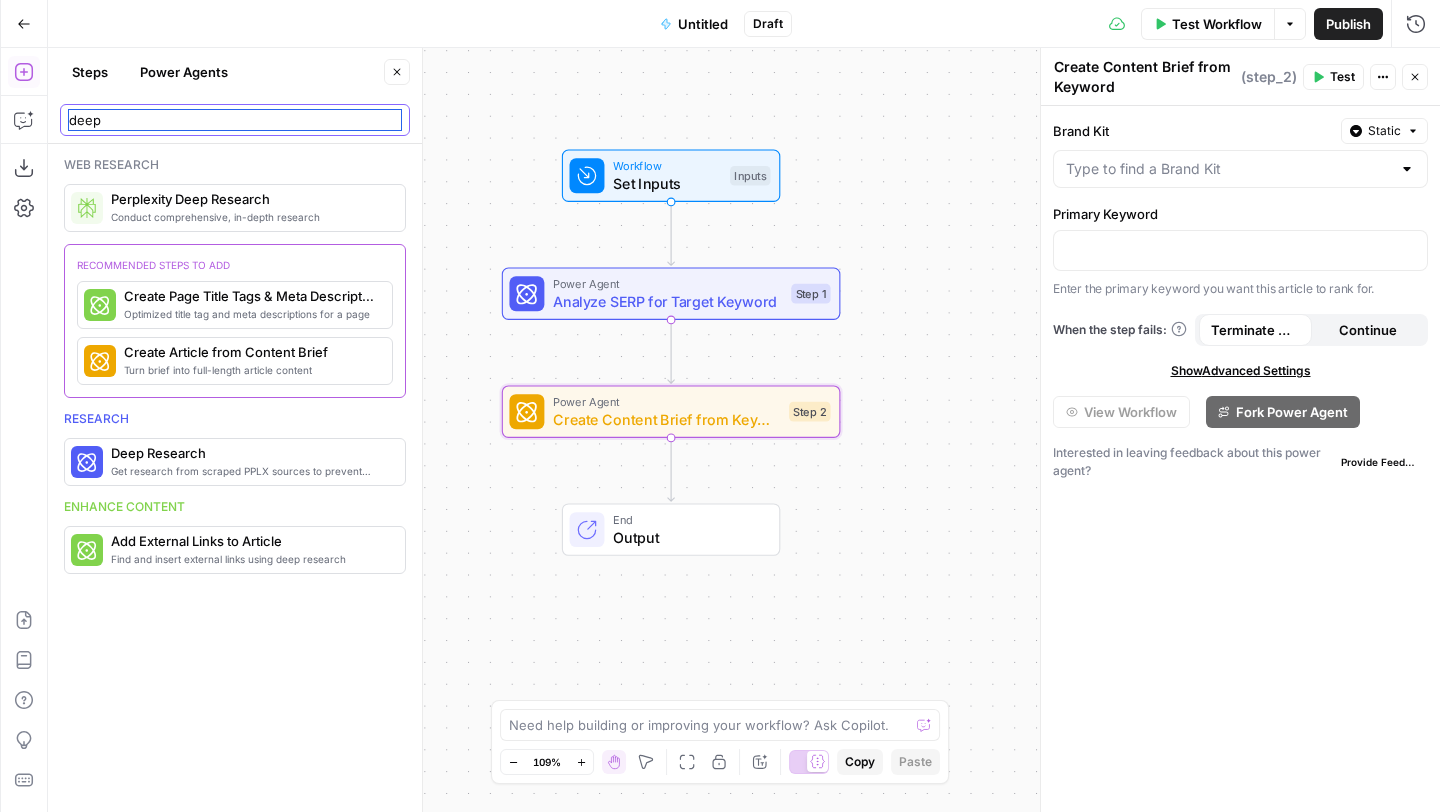 click on "deep" at bounding box center (235, 120) 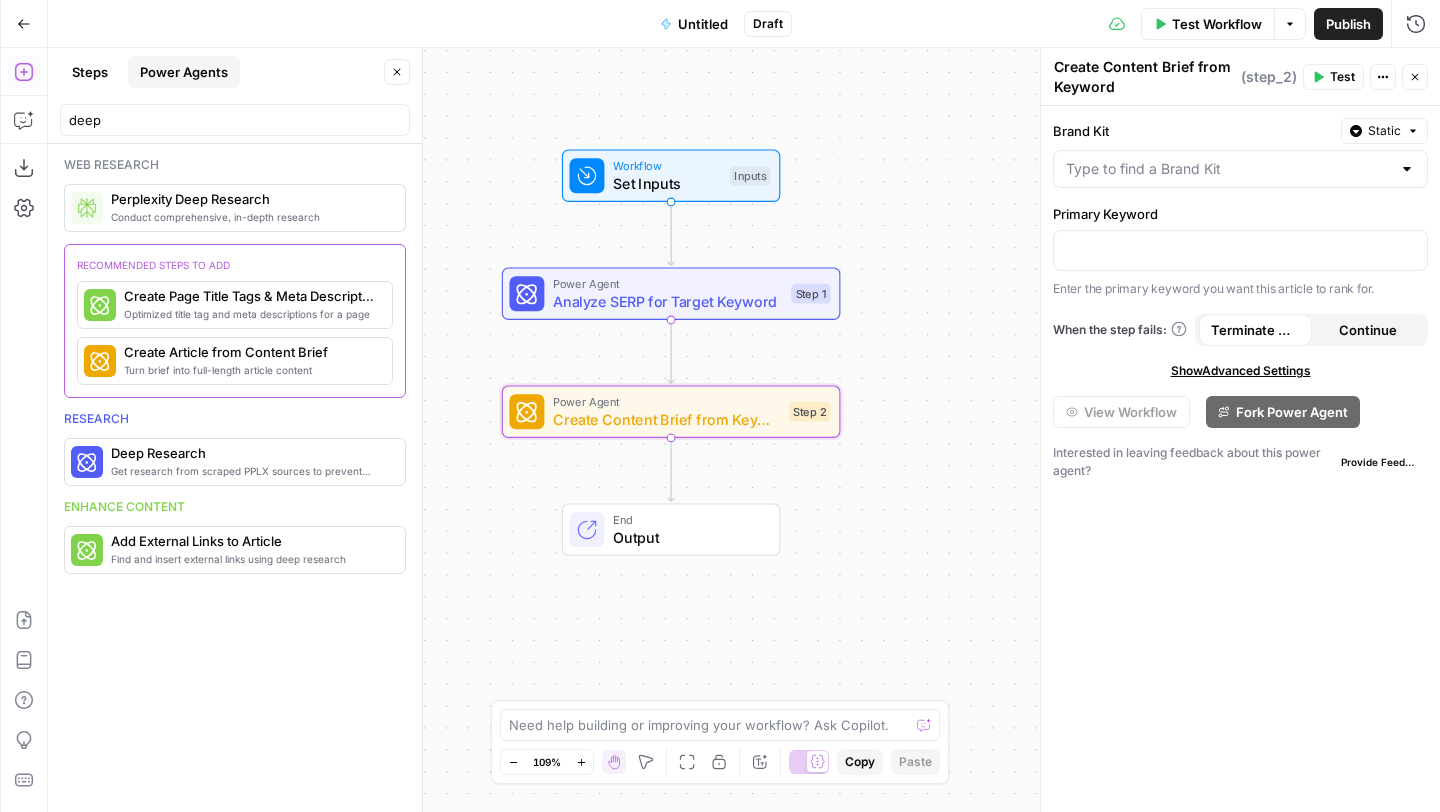 click on "Power Agents" at bounding box center (184, 72) 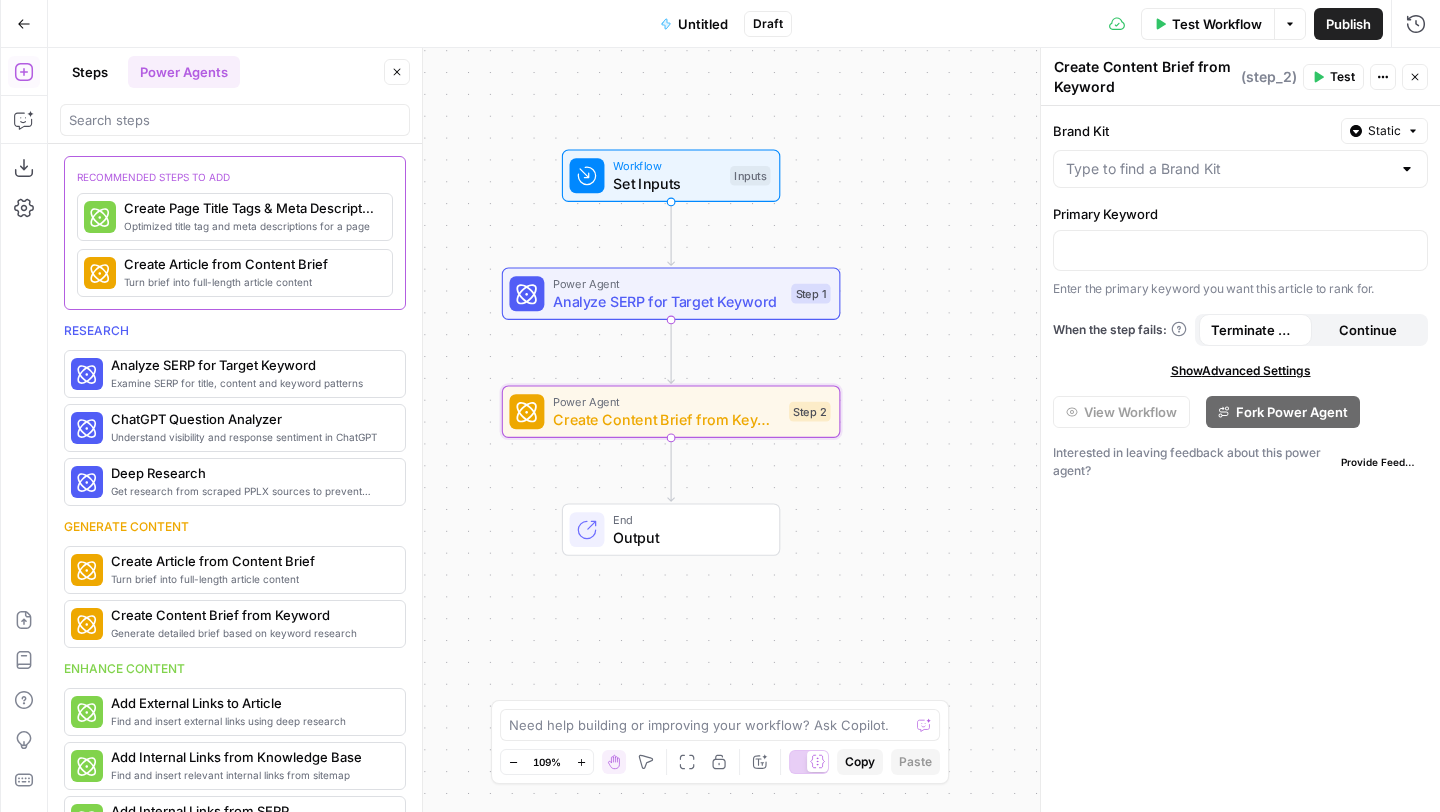 scroll, scrollTop: 19, scrollLeft: 0, axis: vertical 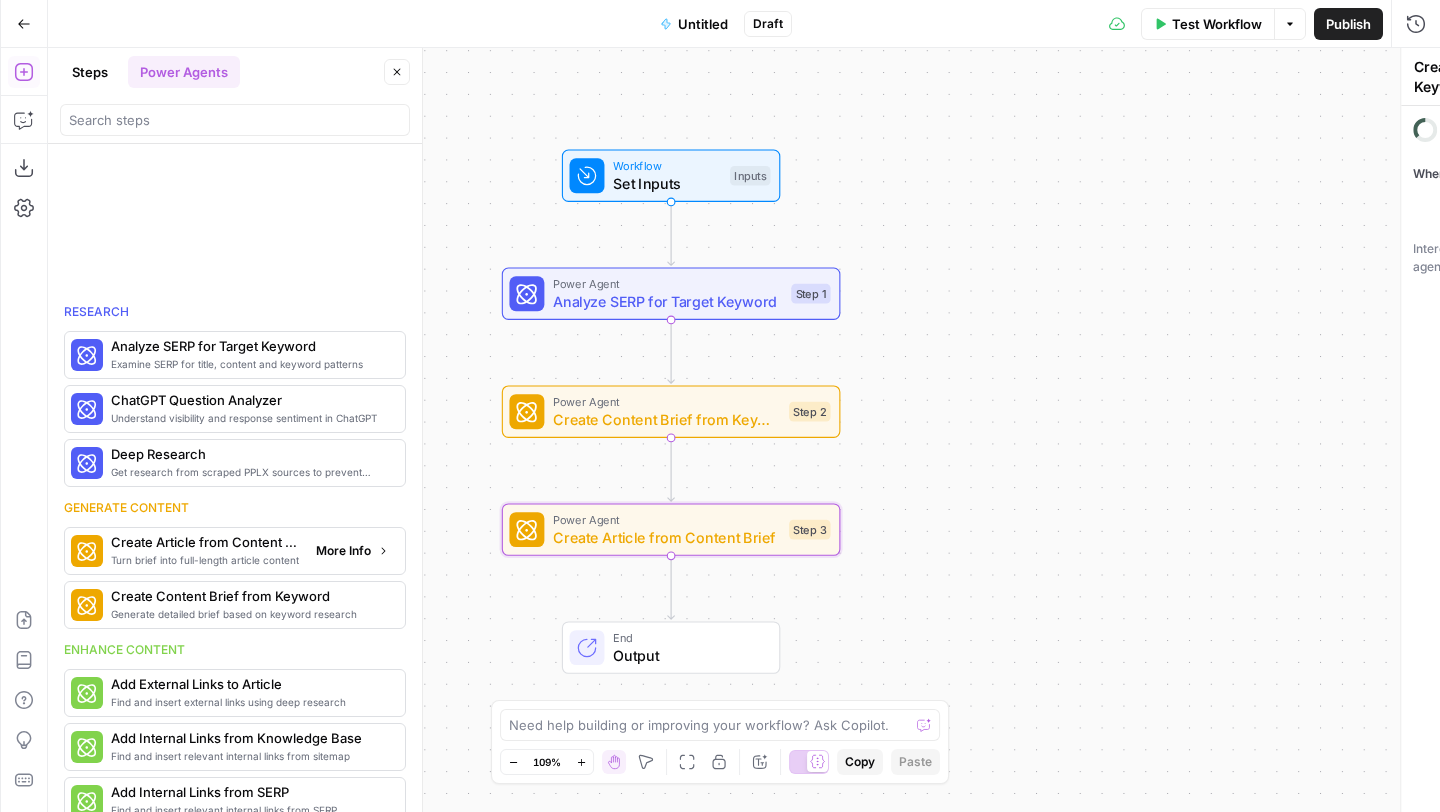 type on "Create Article from Content Brief" 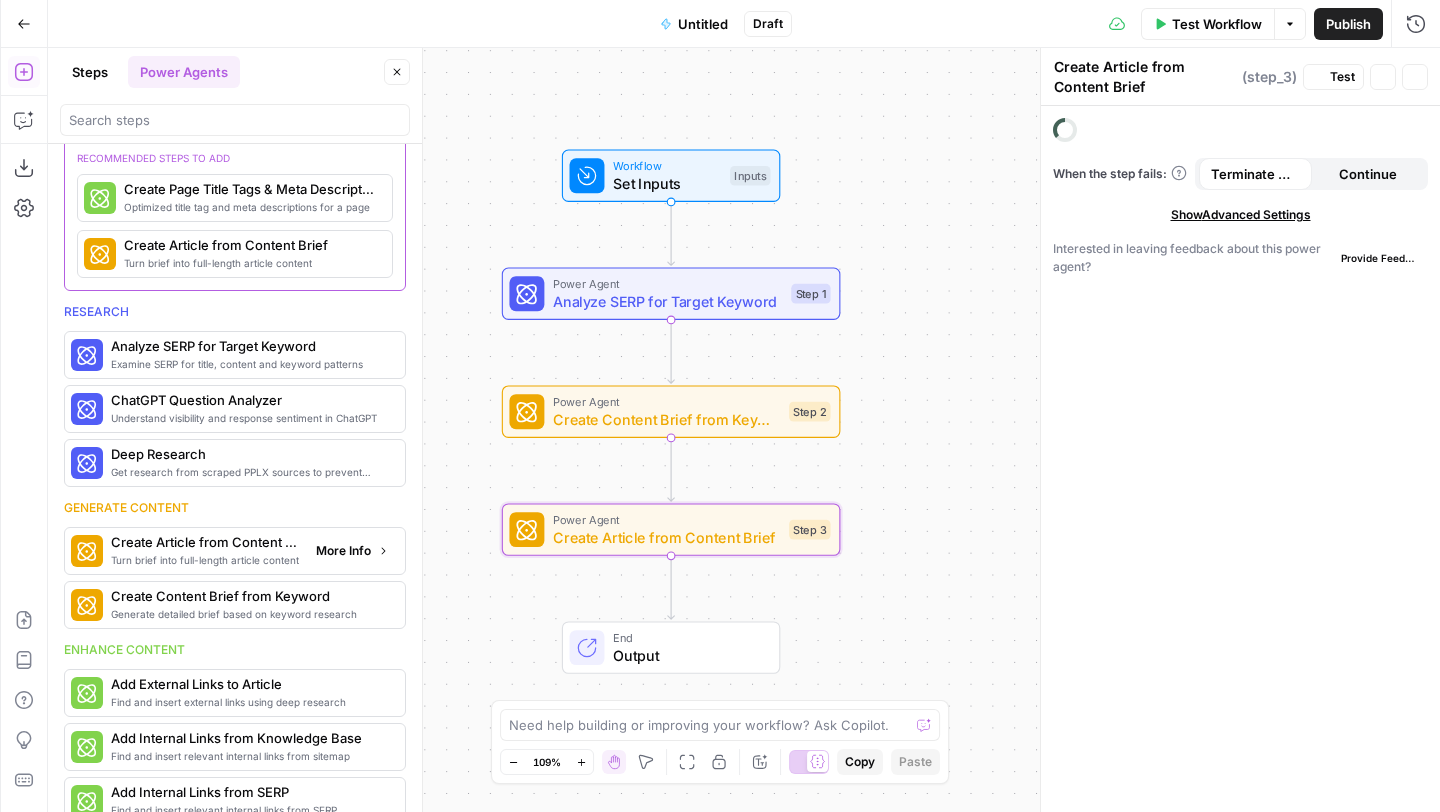 scroll, scrollTop: 0, scrollLeft: 0, axis: both 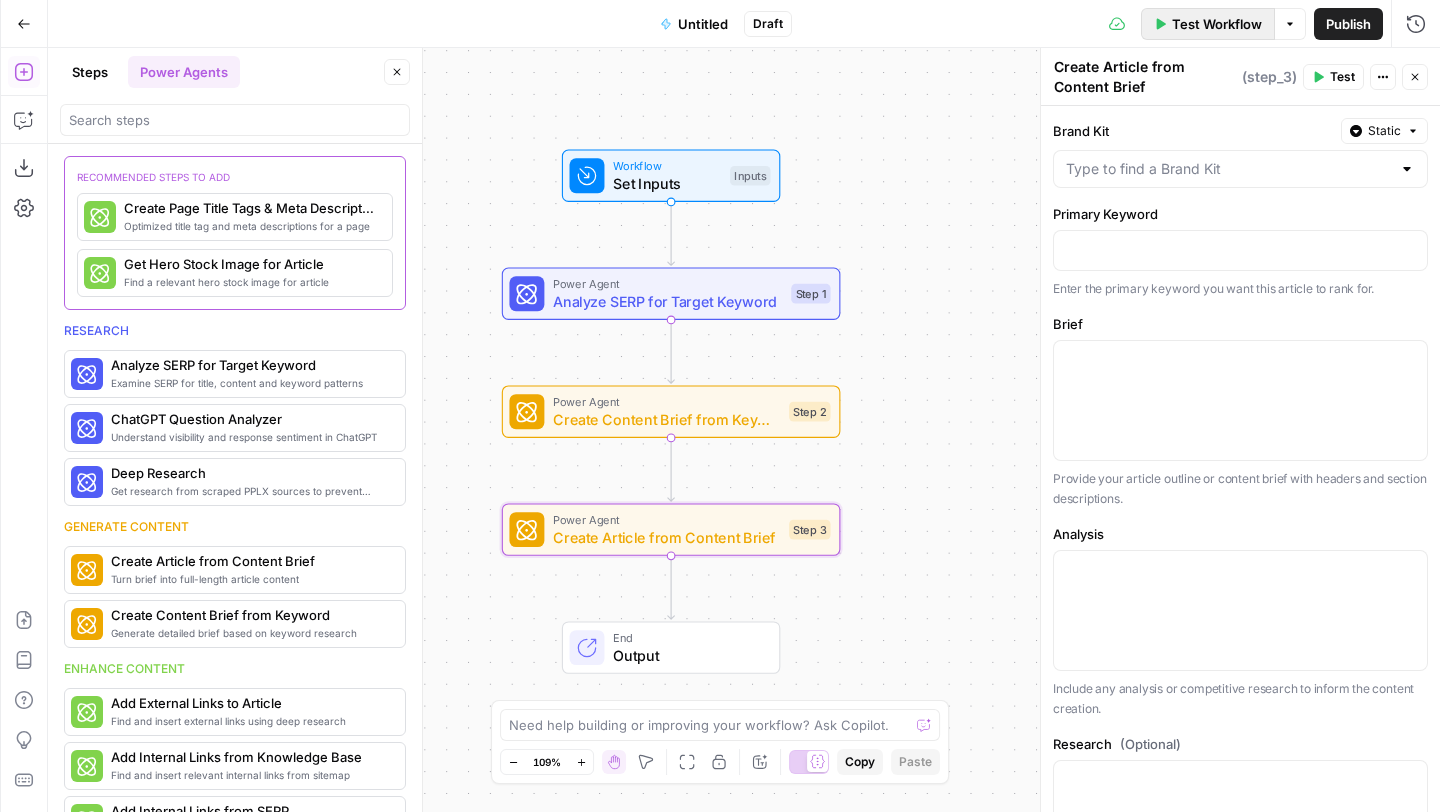 click on "Test Workflow" at bounding box center (1217, 24) 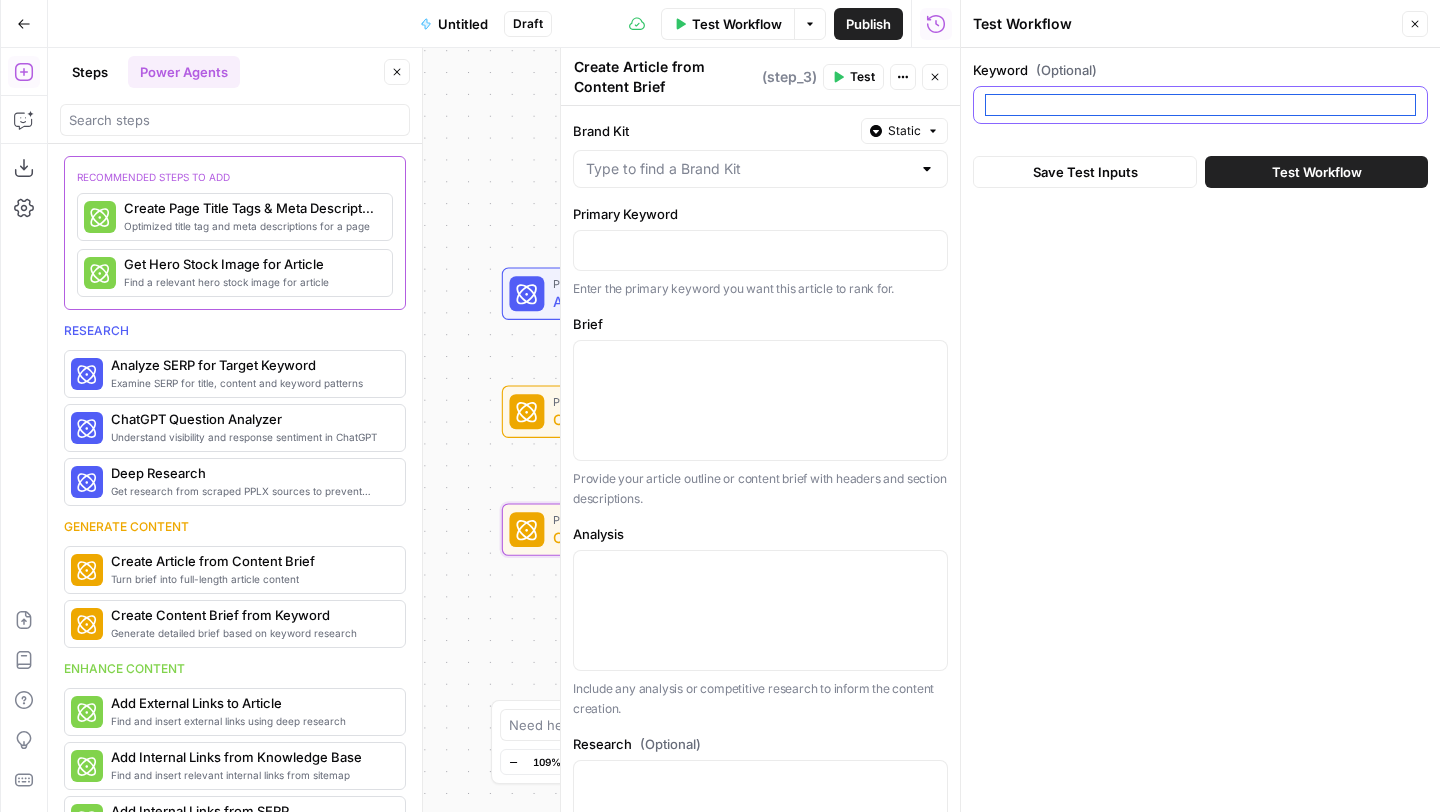 click on "Keyword   (Optional)" at bounding box center (1200, 105) 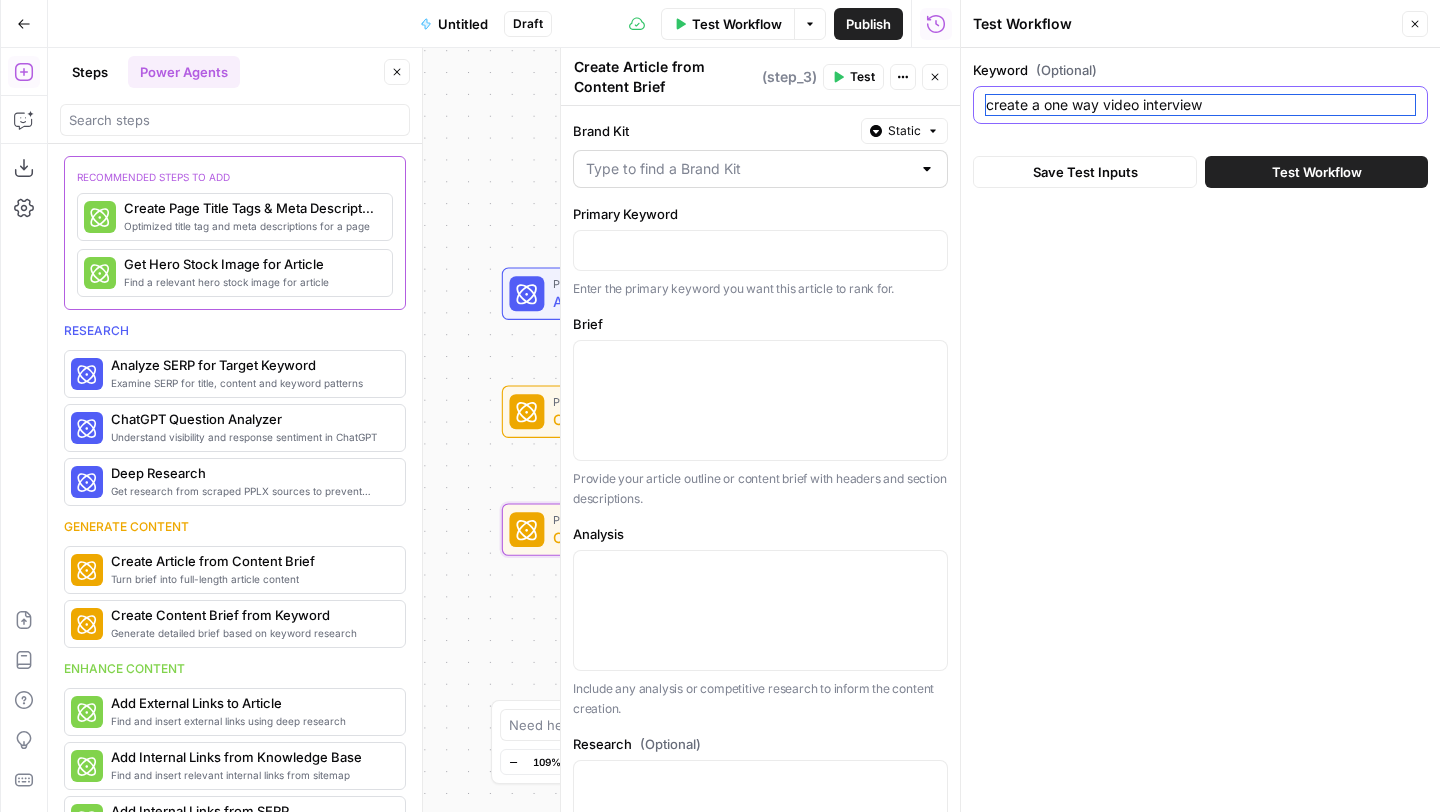 type on "create a one way video interview" 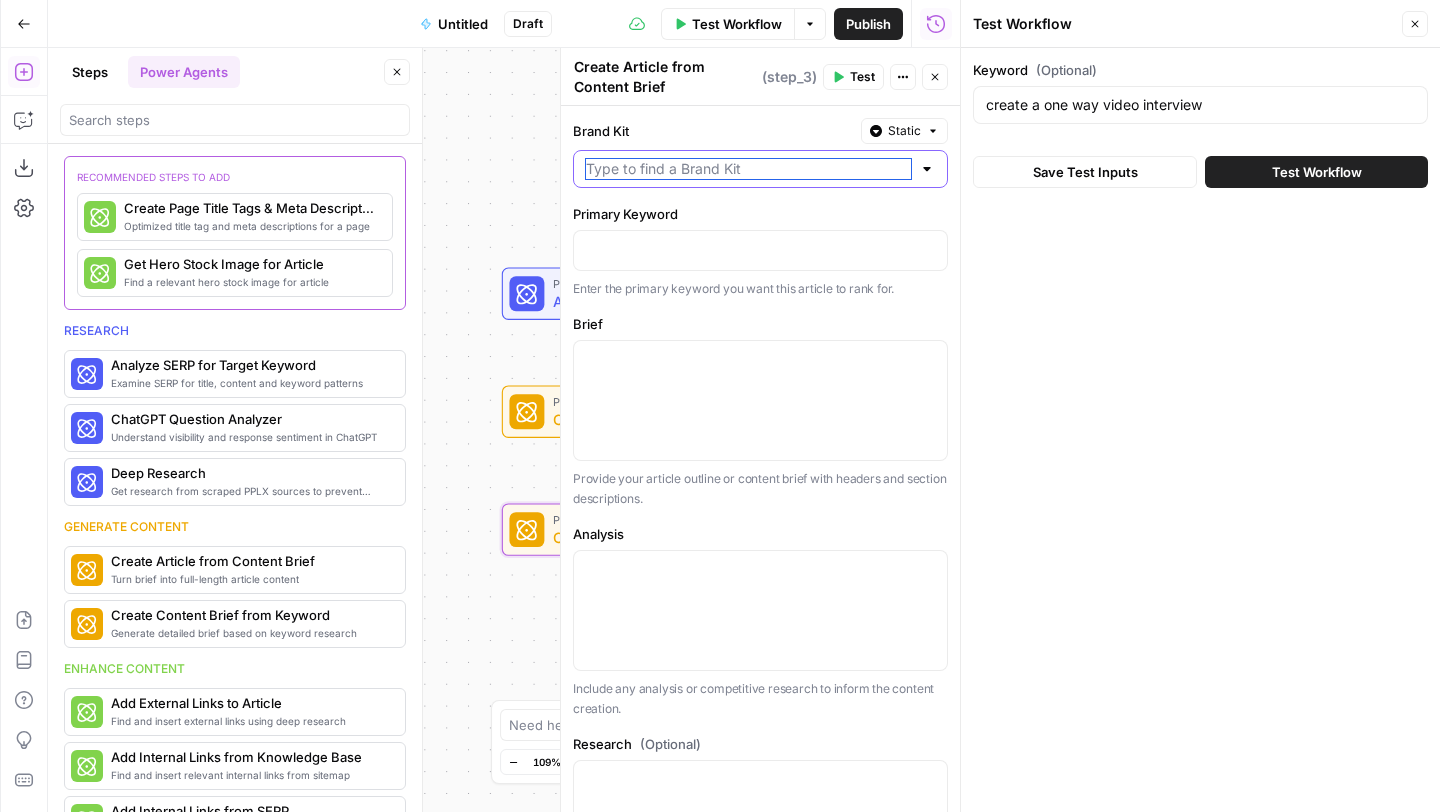 click on "Brand Kit" at bounding box center (748, 169) 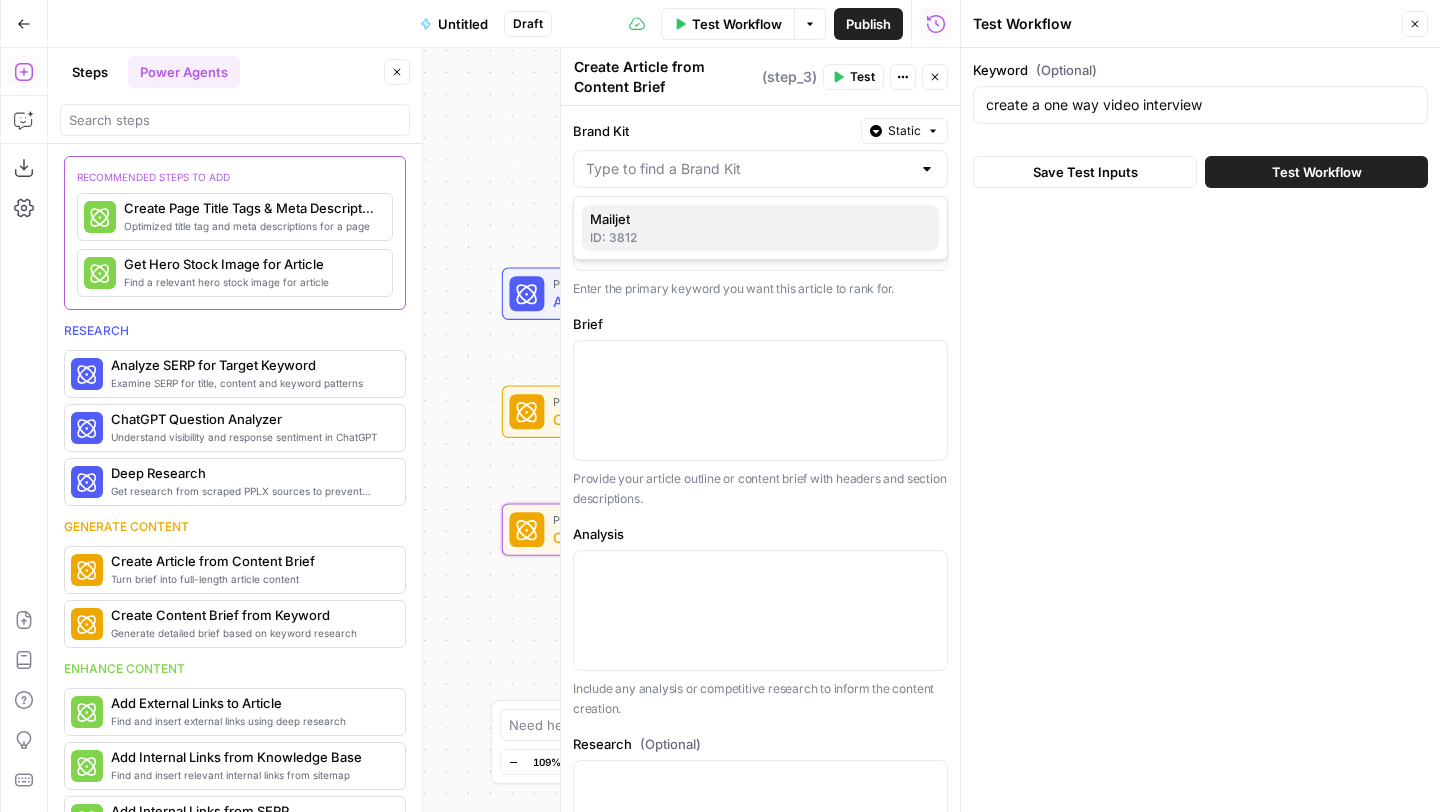 click on "Mailjet" at bounding box center (760, 219) 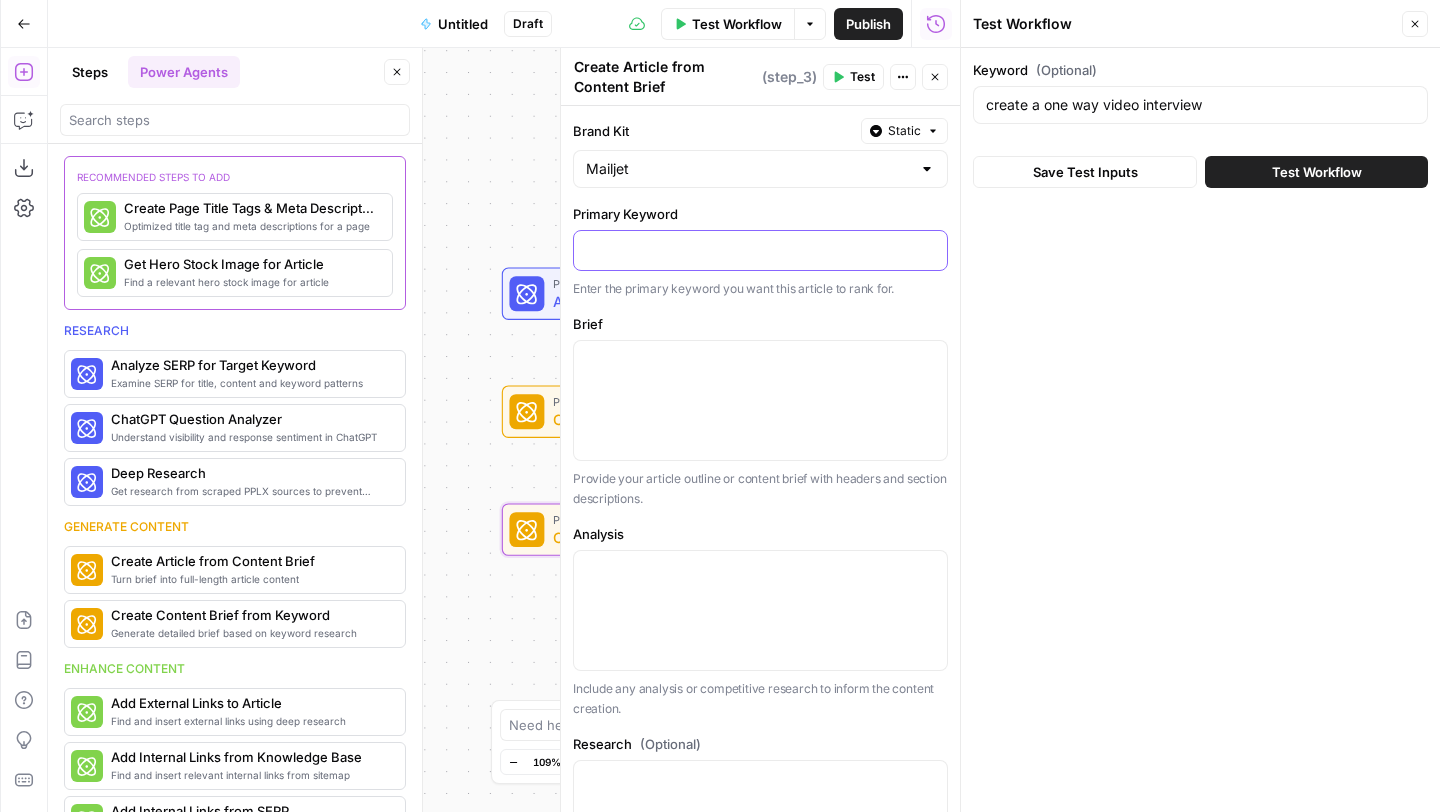click at bounding box center (760, 249) 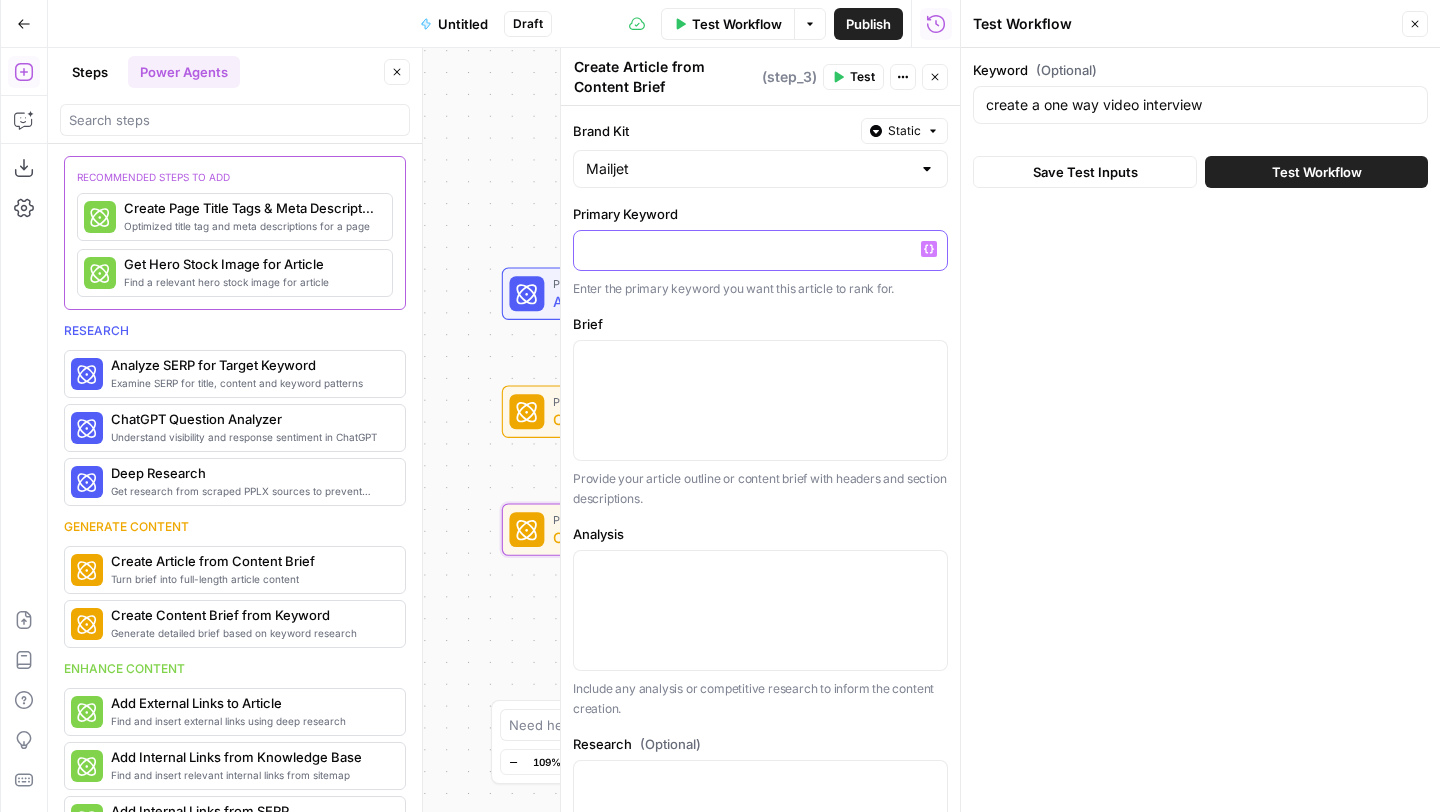 click 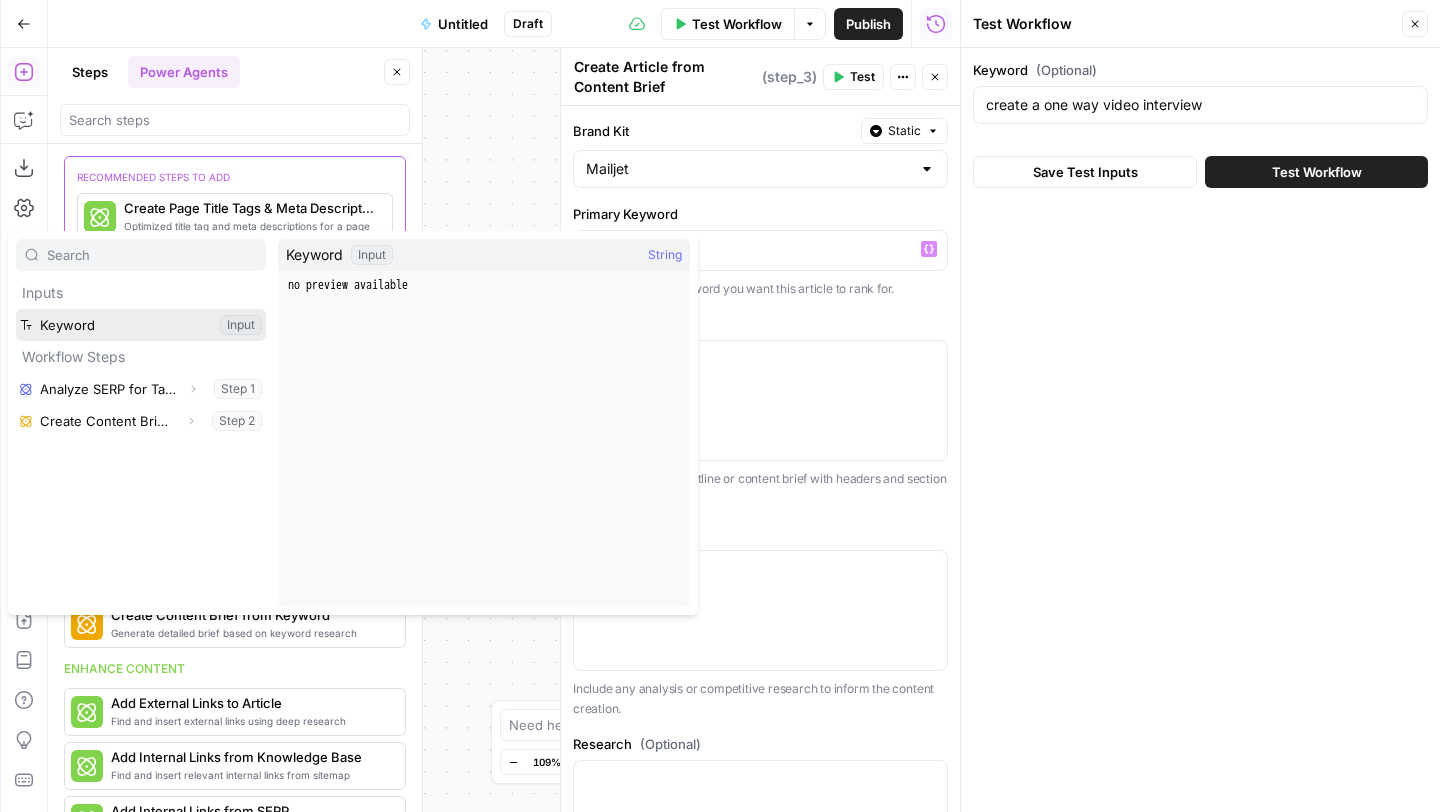 click at bounding box center [141, 325] 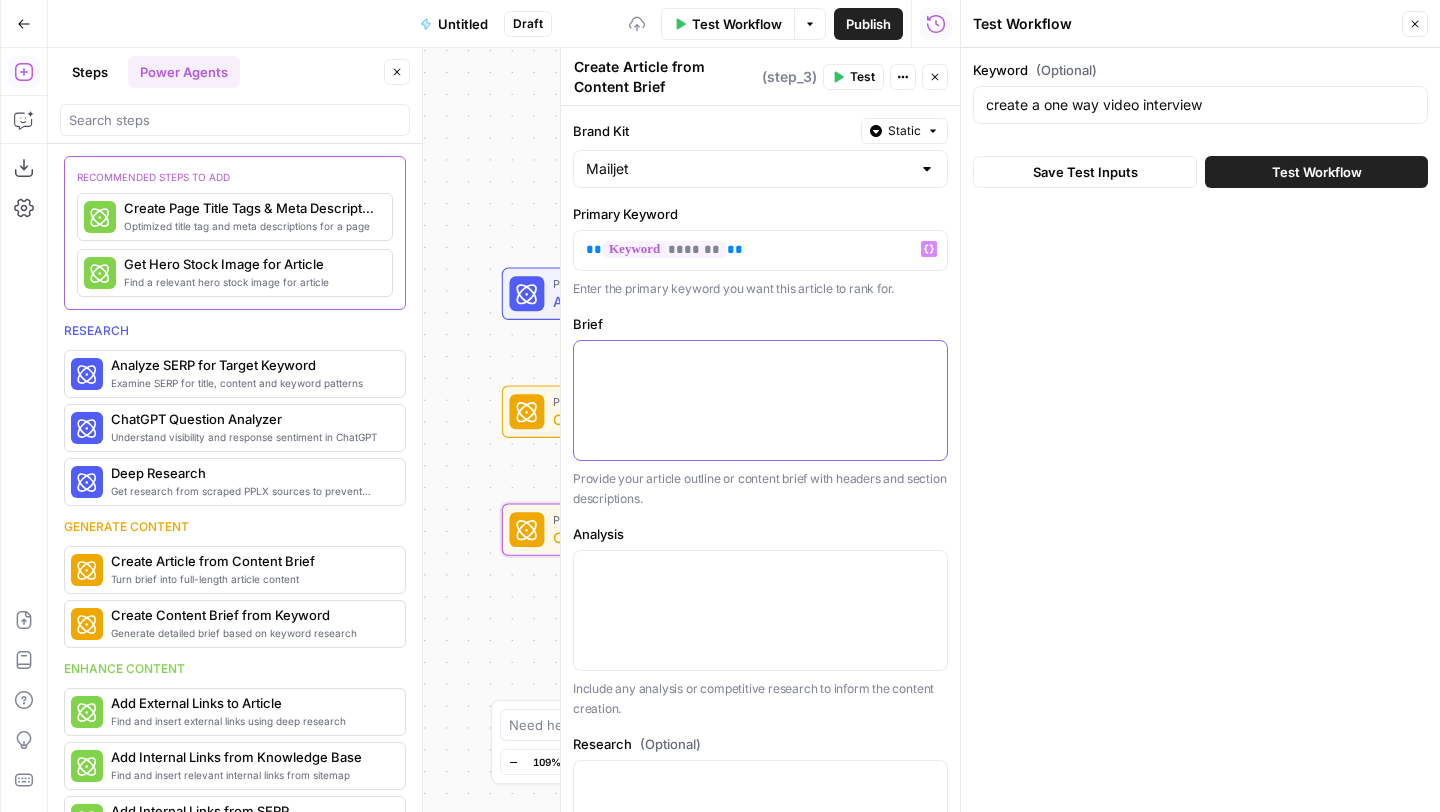 click at bounding box center (760, 359) 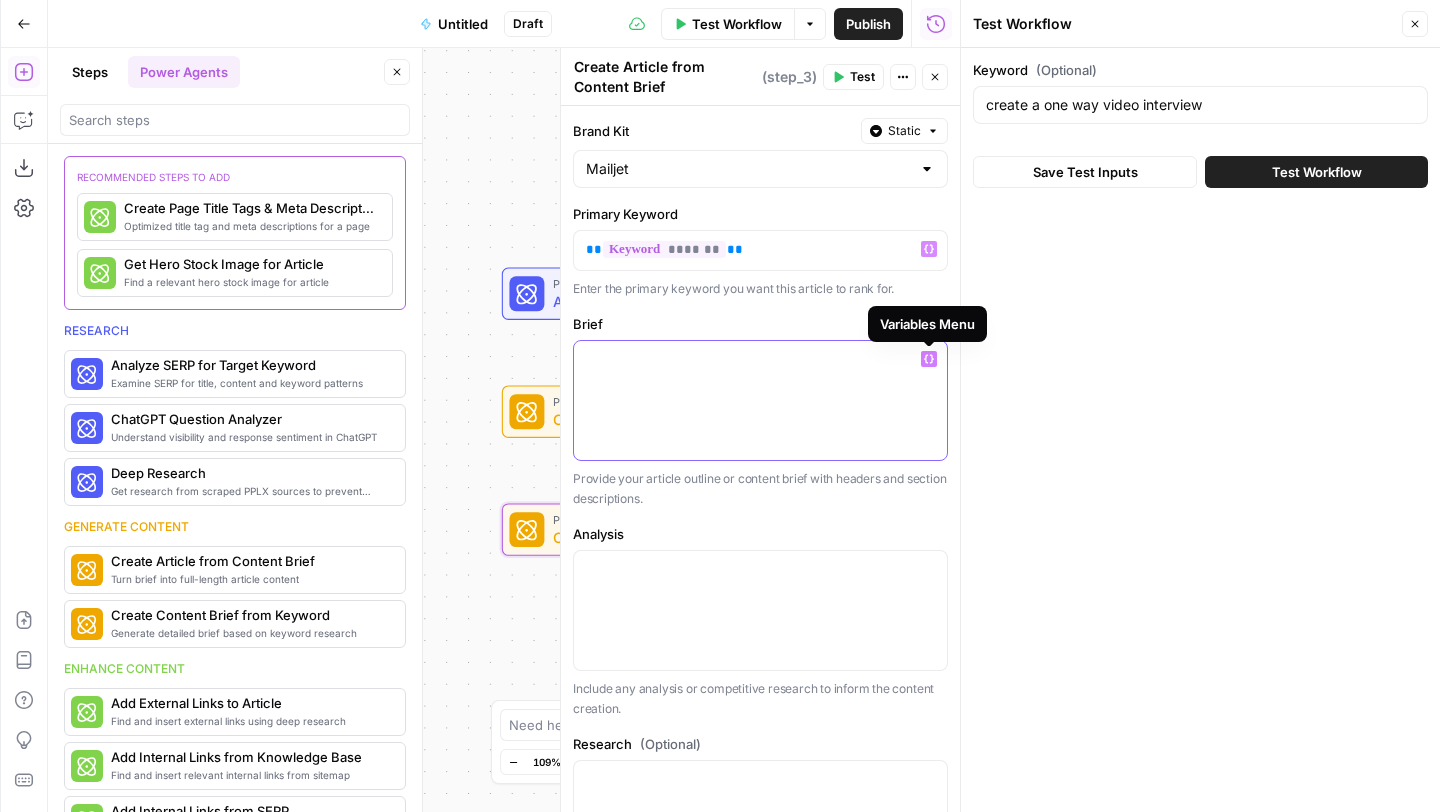 click 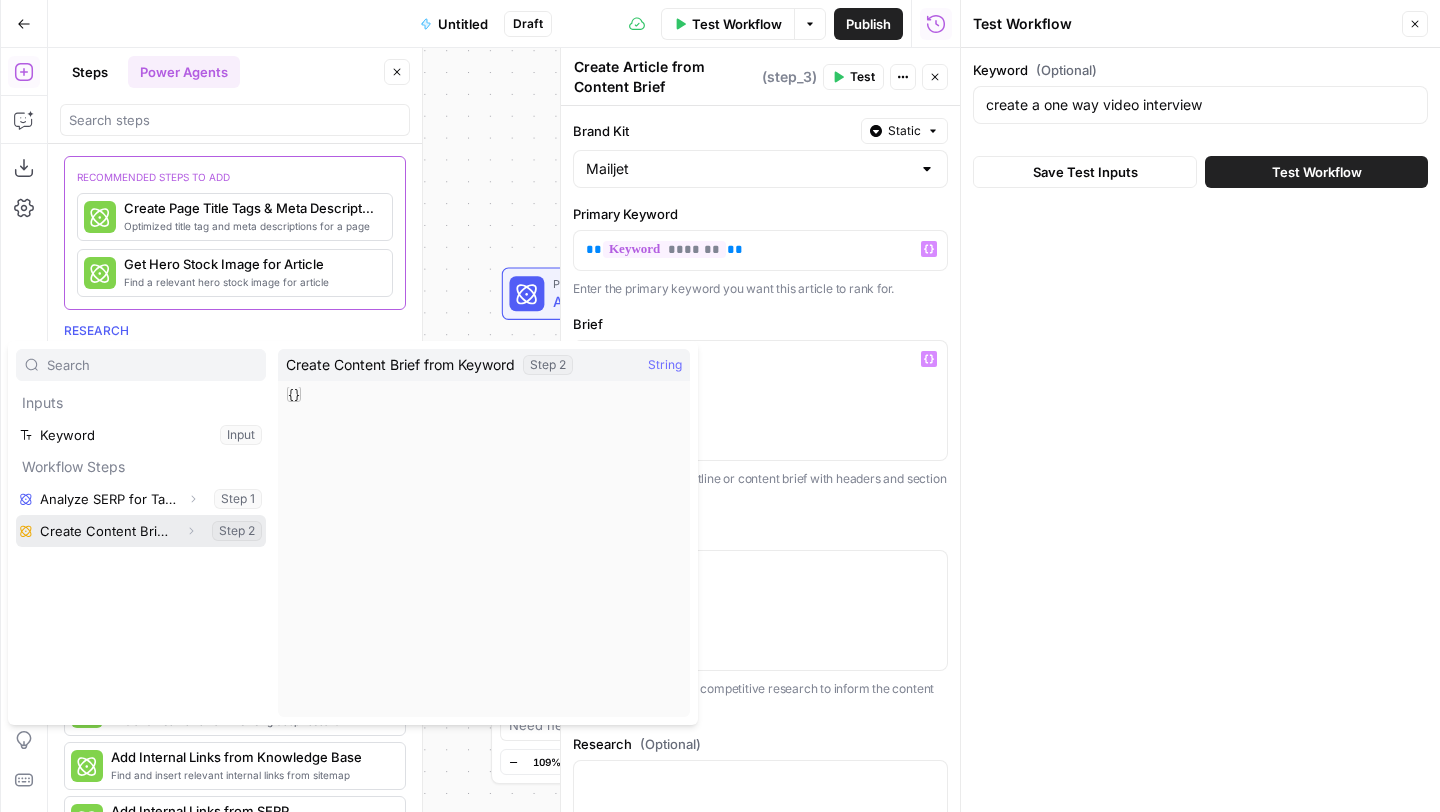 click at bounding box center (141, 531) 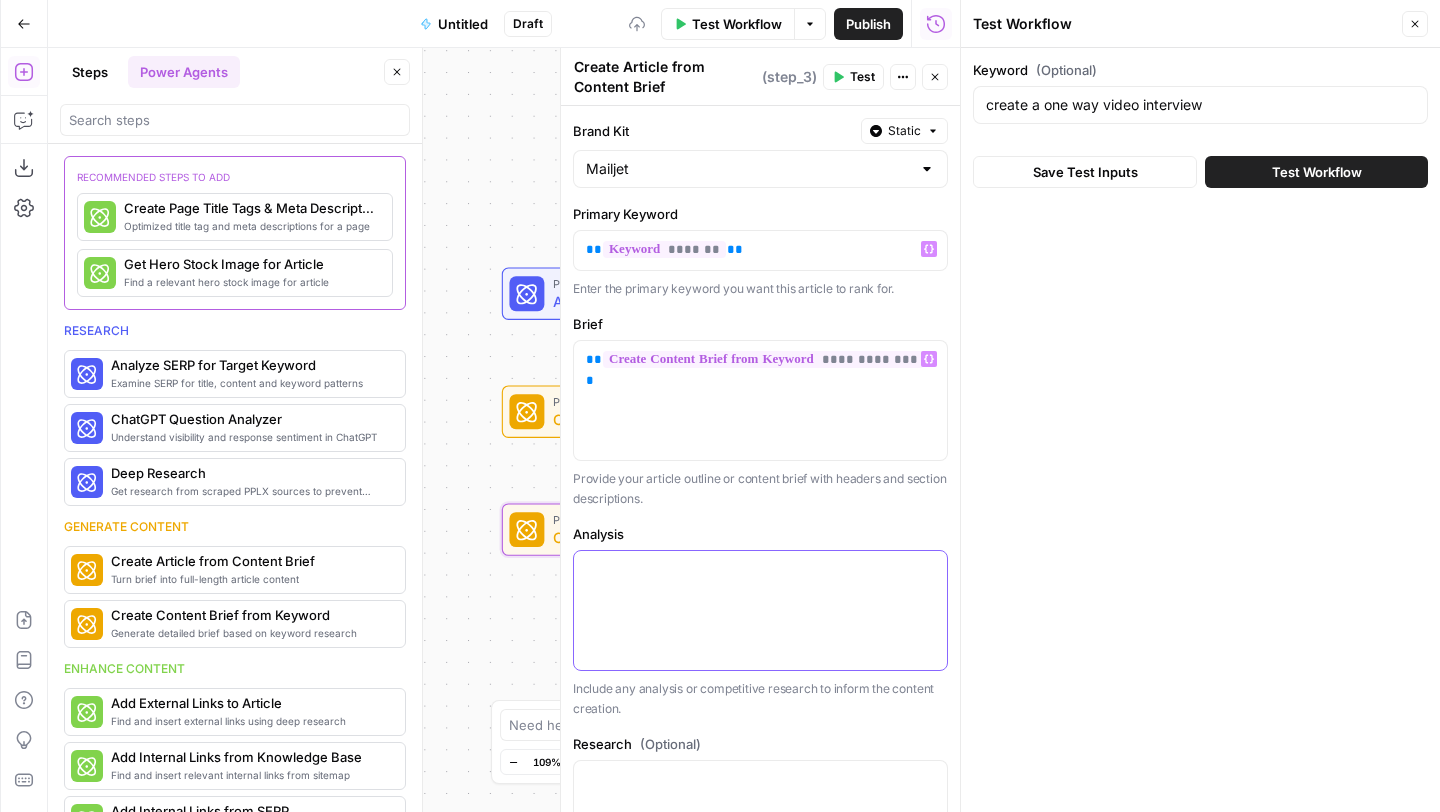 click at bounding box center (760, 569) 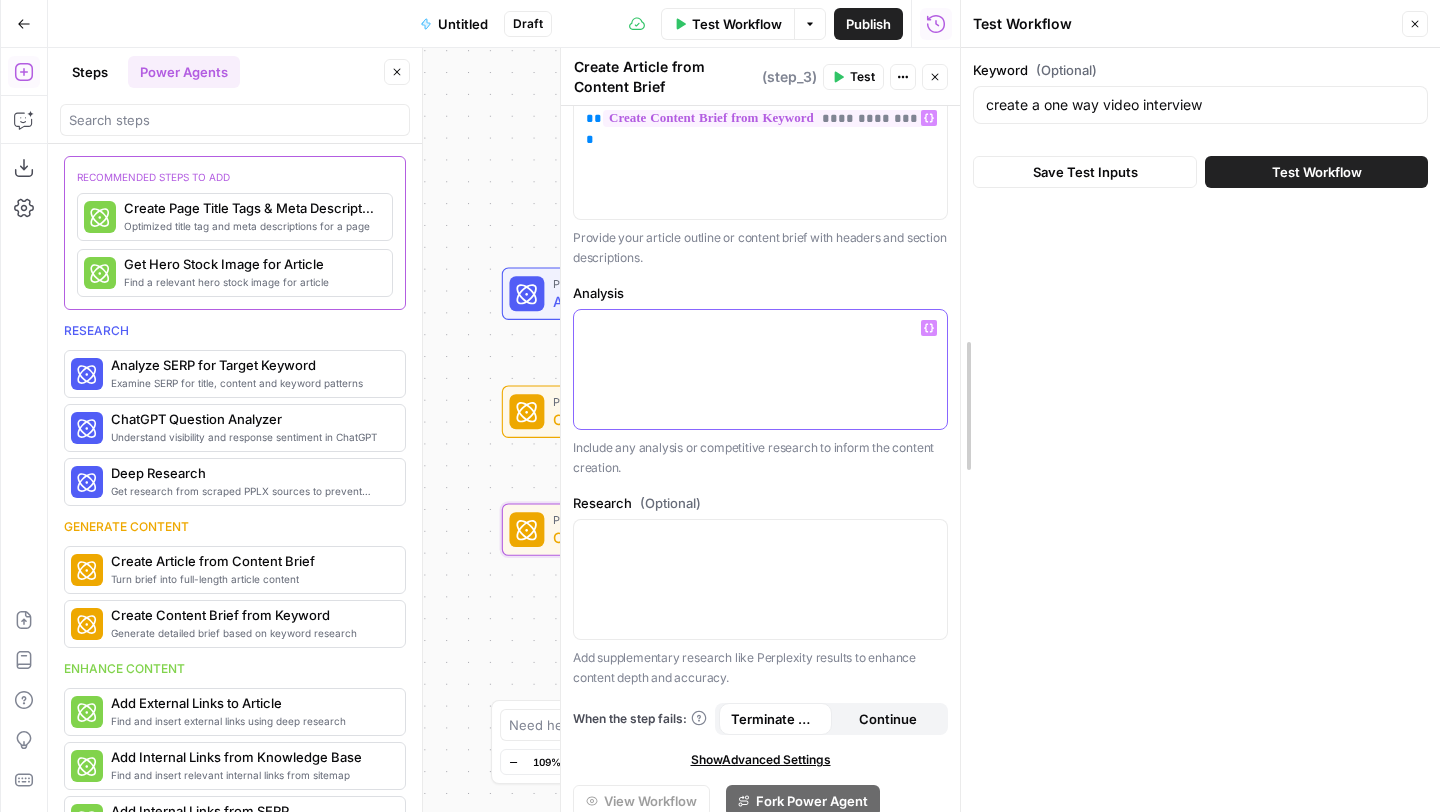 scroll, scrollTop: 310, scrollLeft: 0, axis: vertical 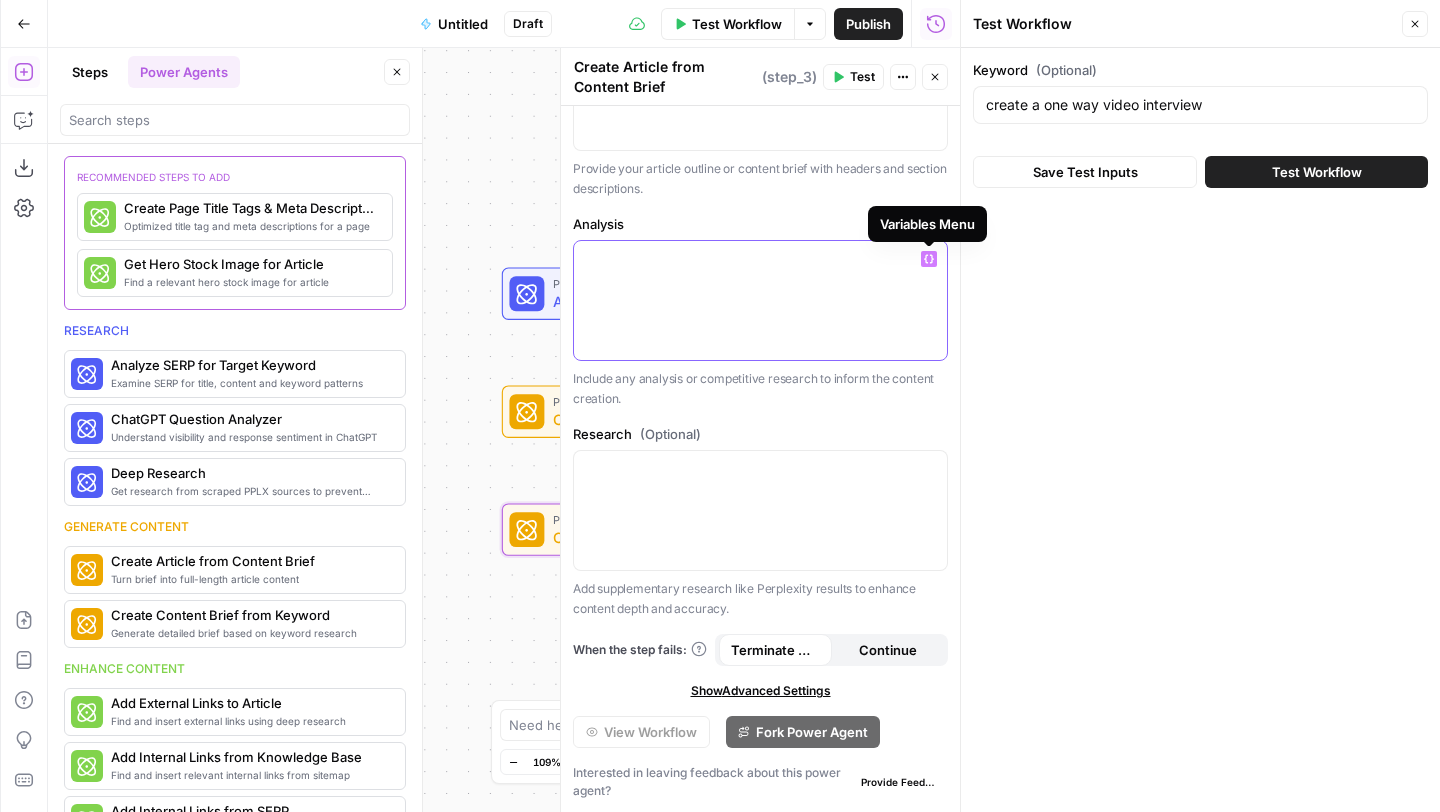click 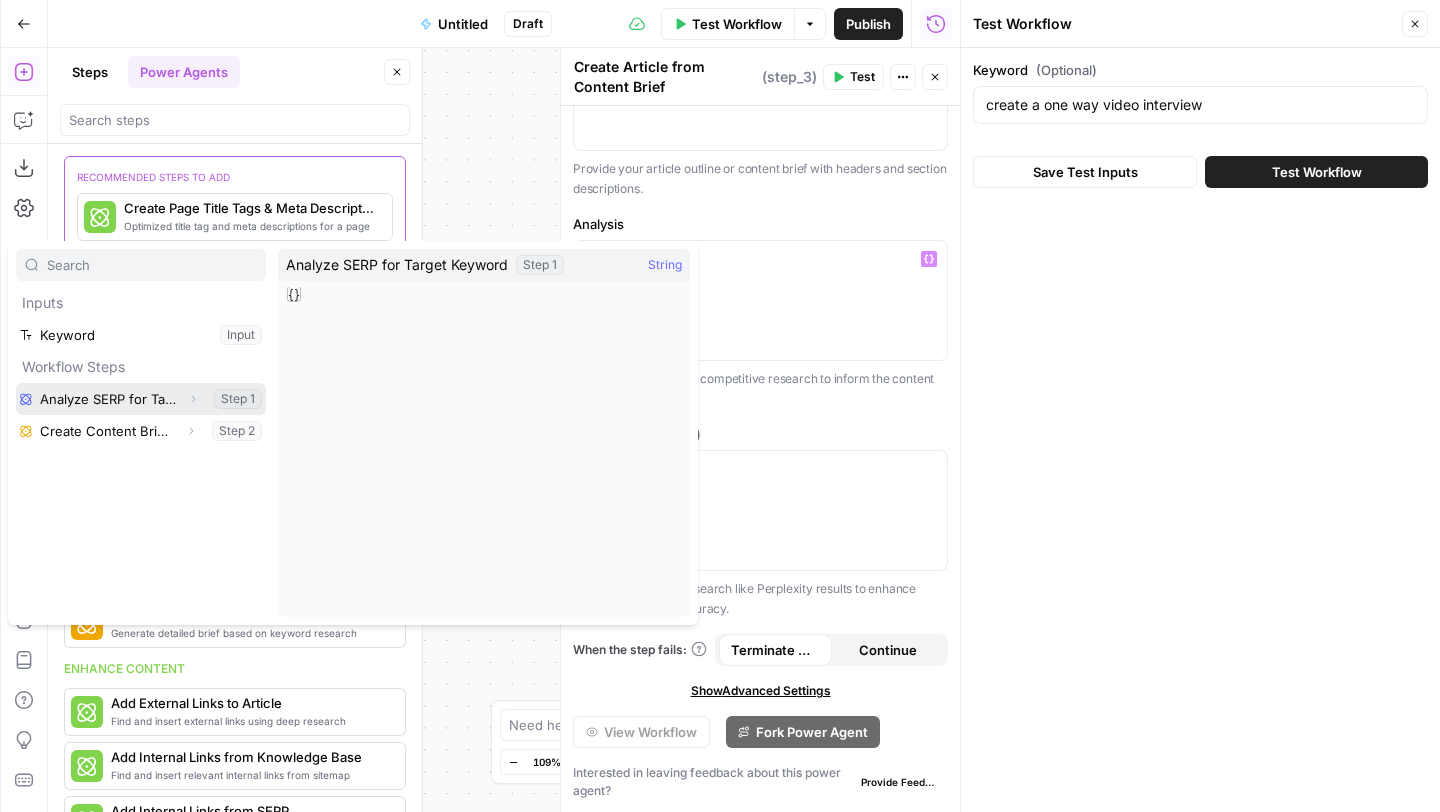 click at bounding box center [141, 399] 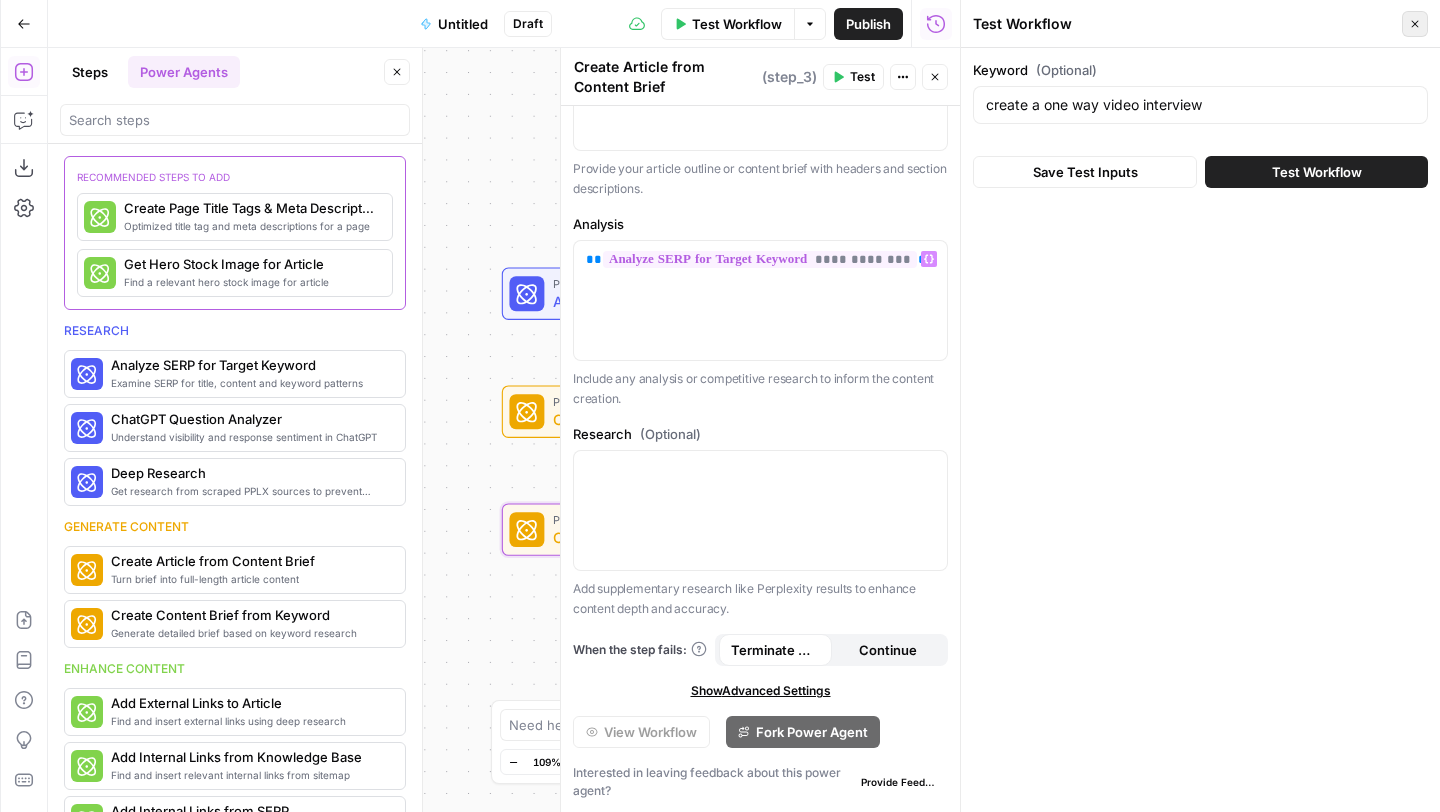 click on "Close" at bounding box center (1415, 24) 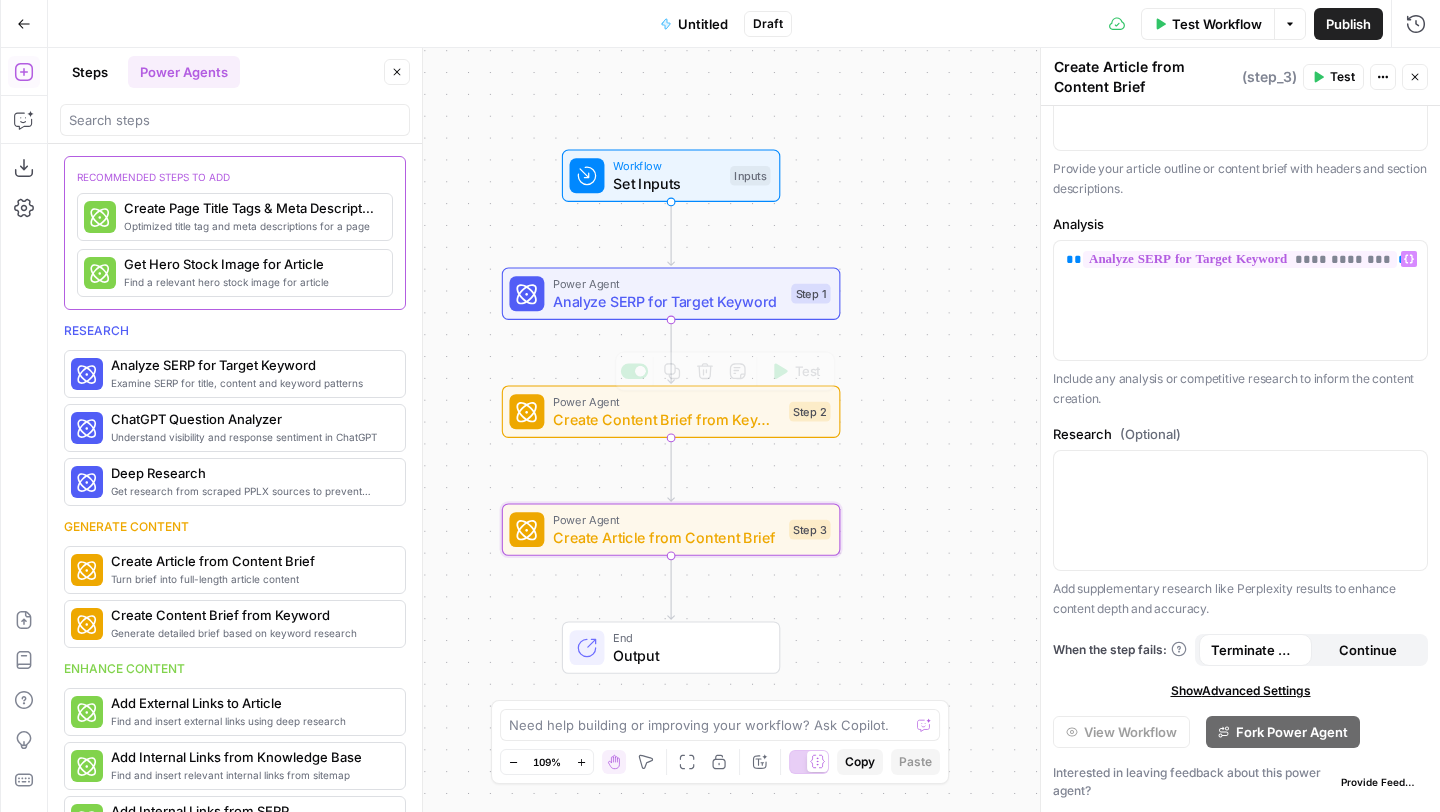 click on "Create Content Brief from Keyword" at bounding box center [666, 419] 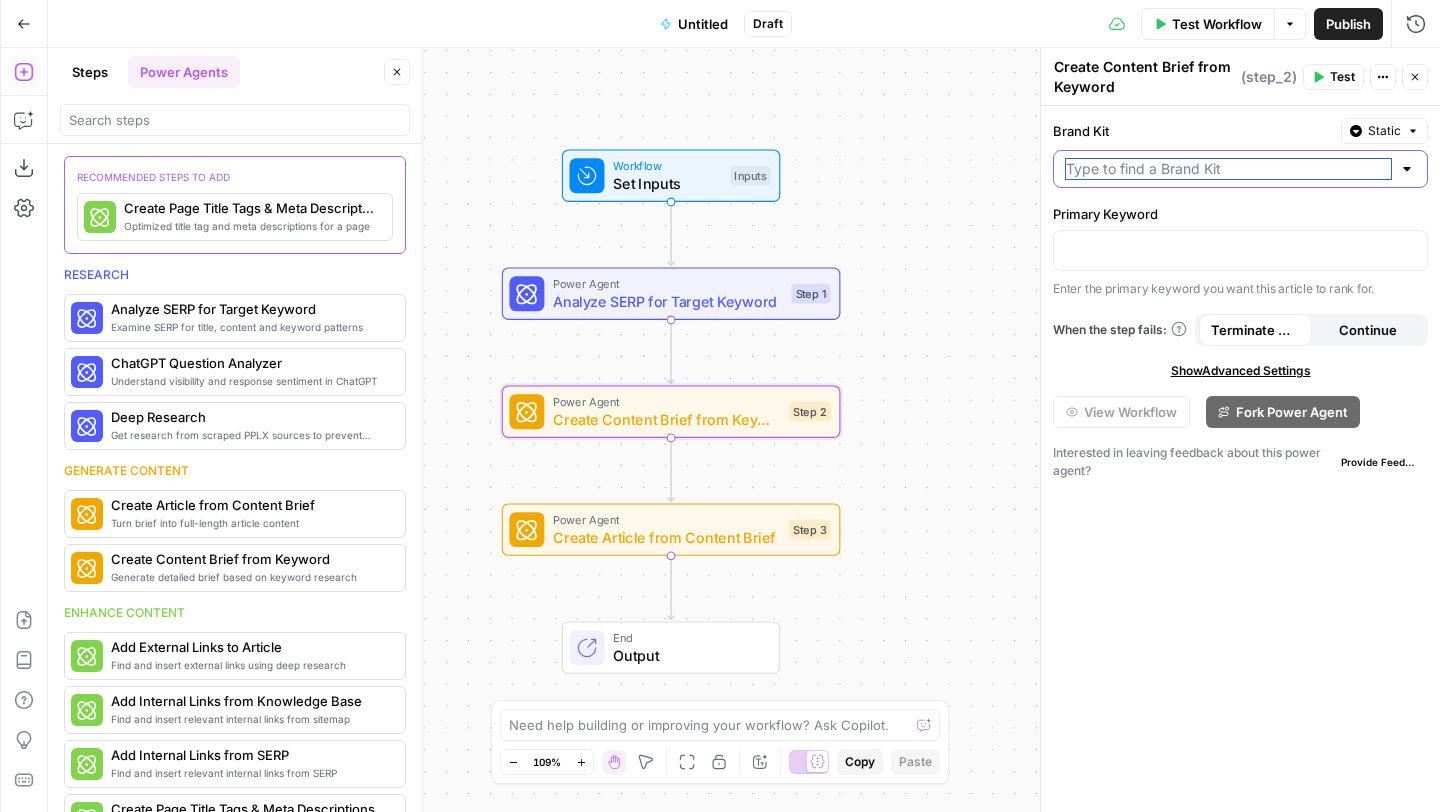 click on "Brand Kit" at bounding box center (1228, 169) 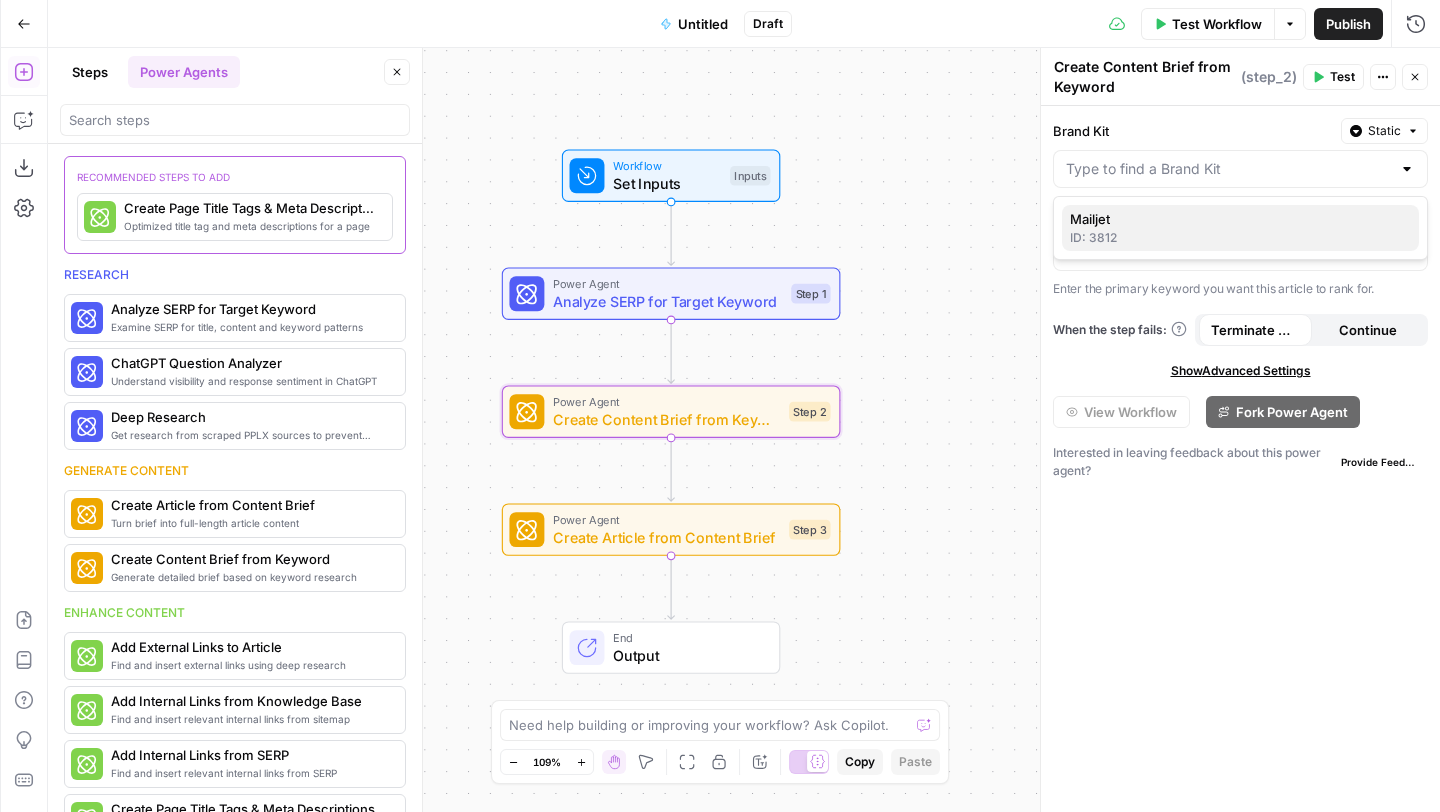 click on "Mailjet" at bounding box center [1240, 219] 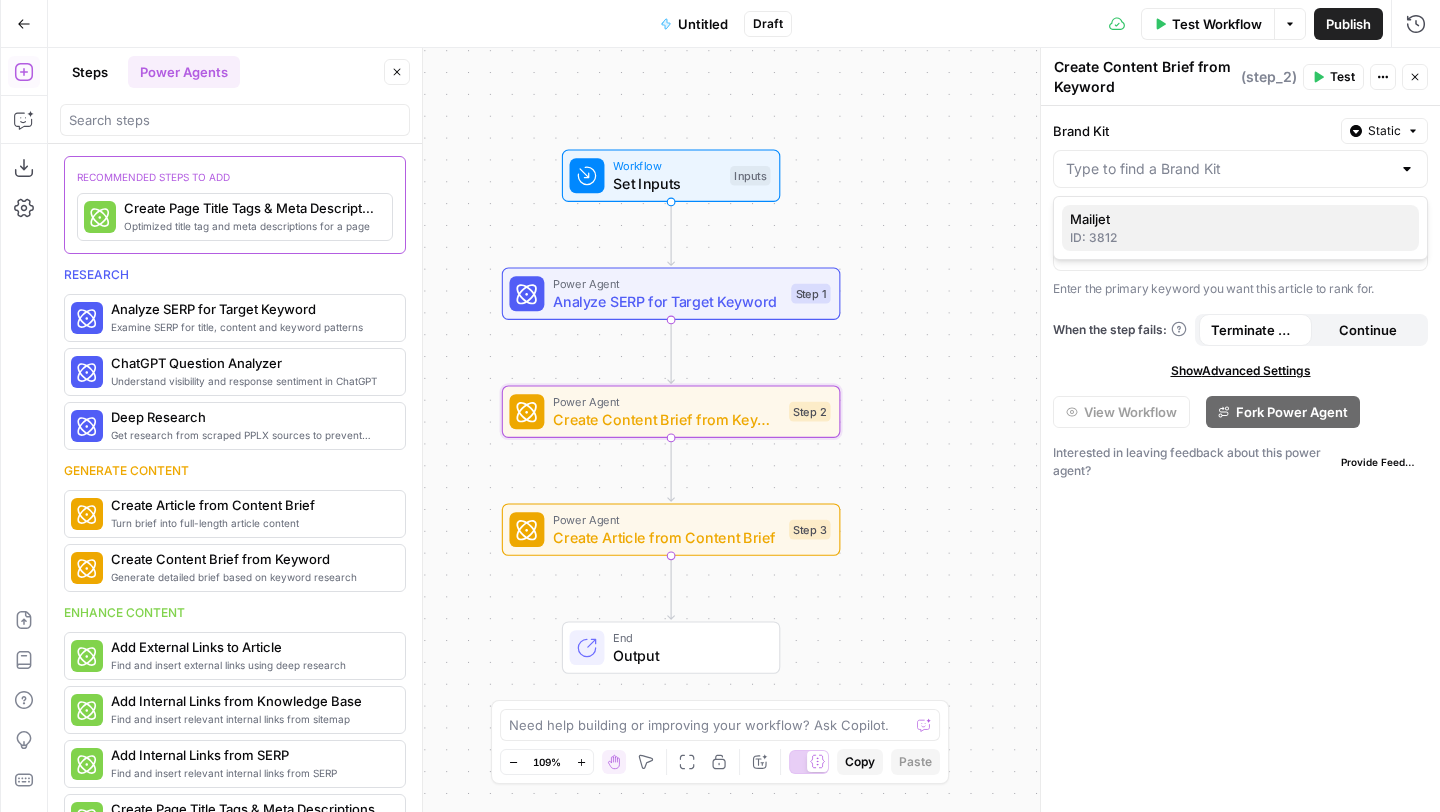 type on "Mailjet" 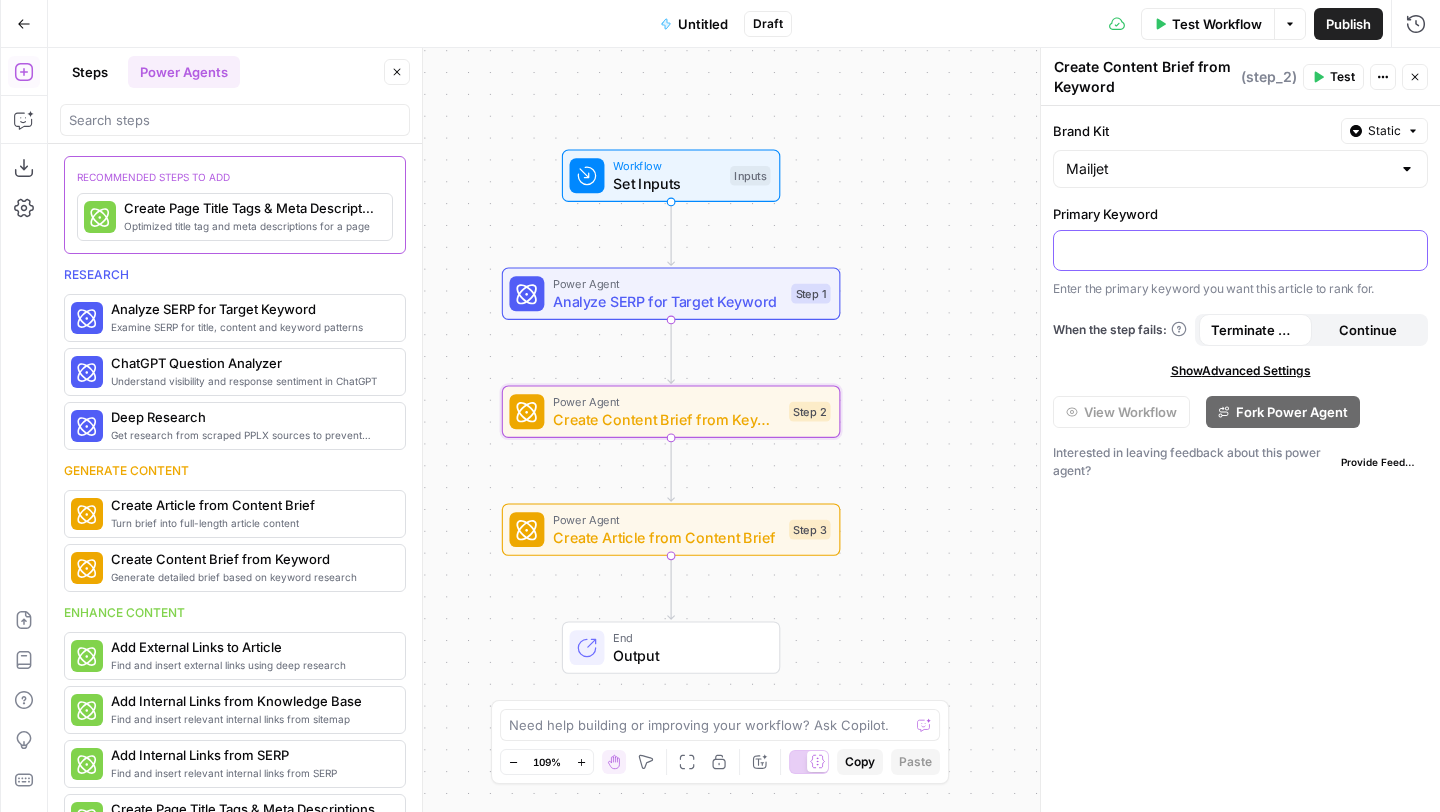 click at bounding box center [1240, 249] 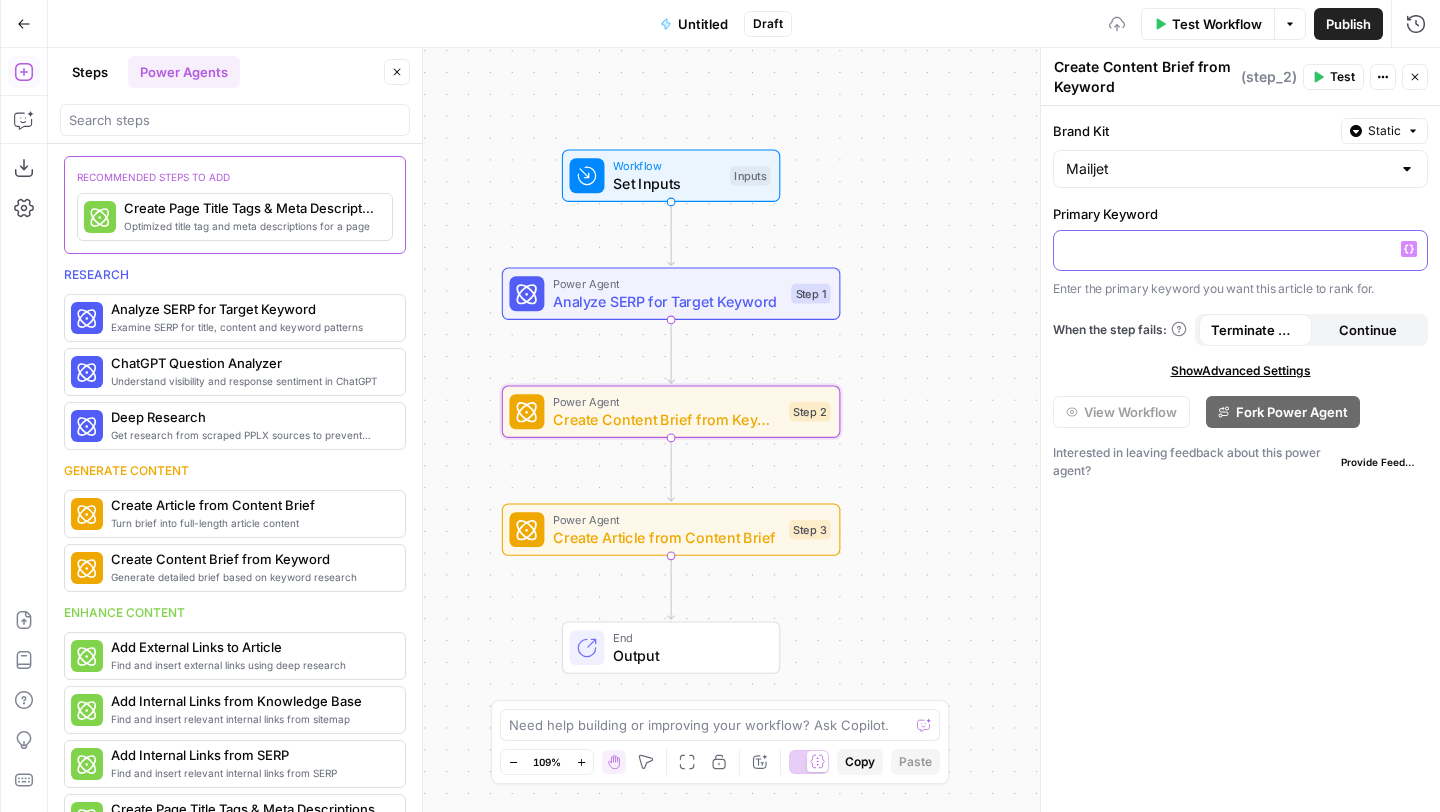 click at bounding box center [1240, 249] 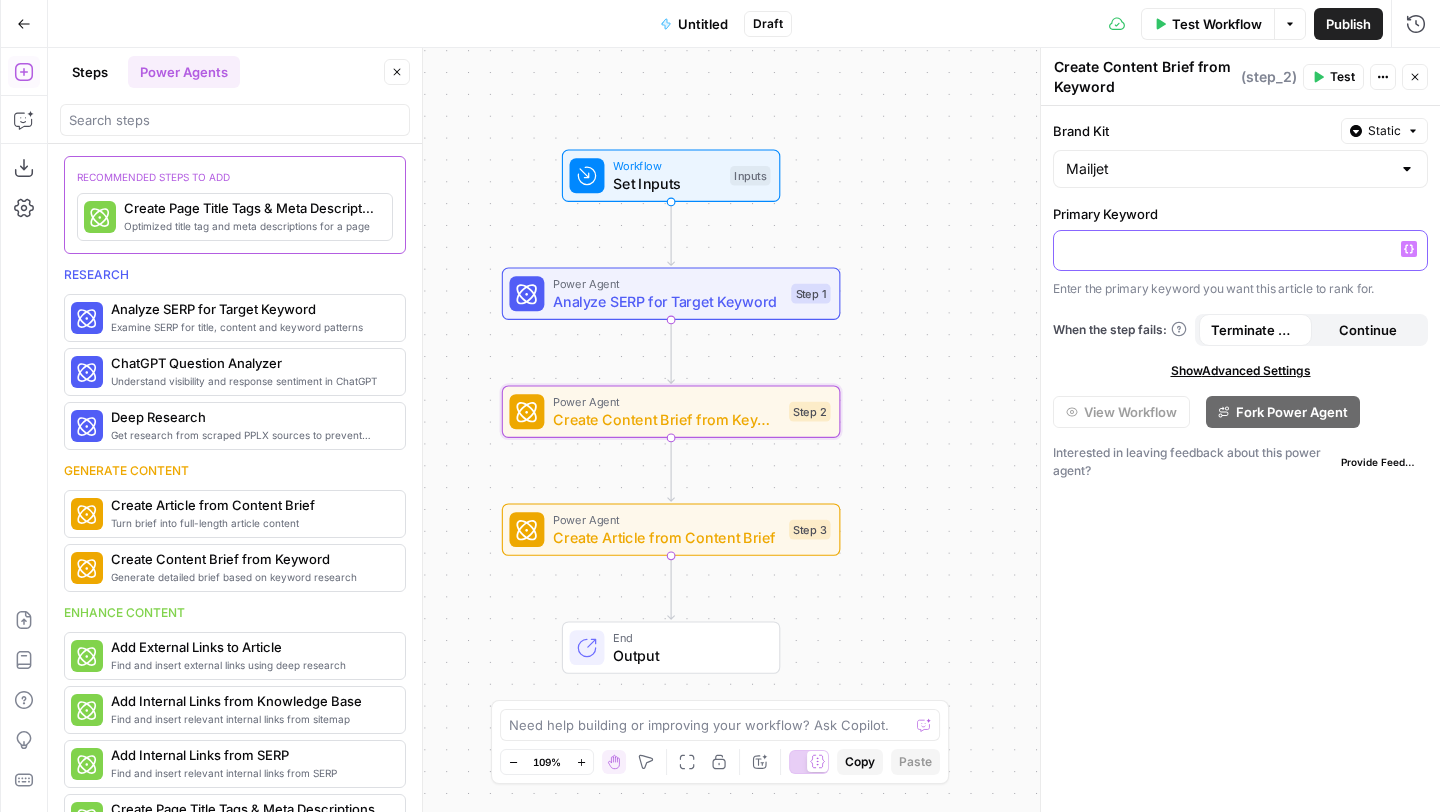 click 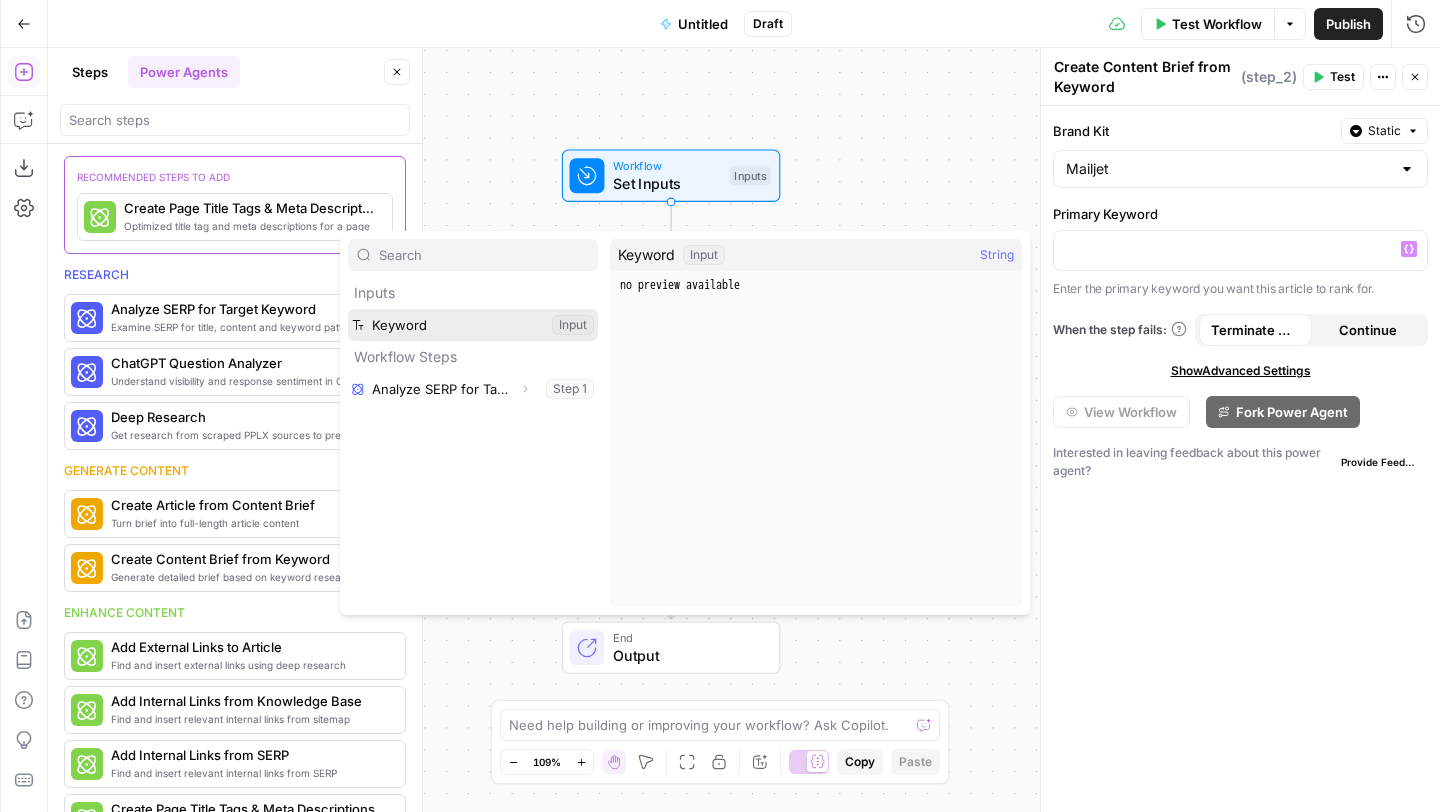 click at bounding box center [473, 325] 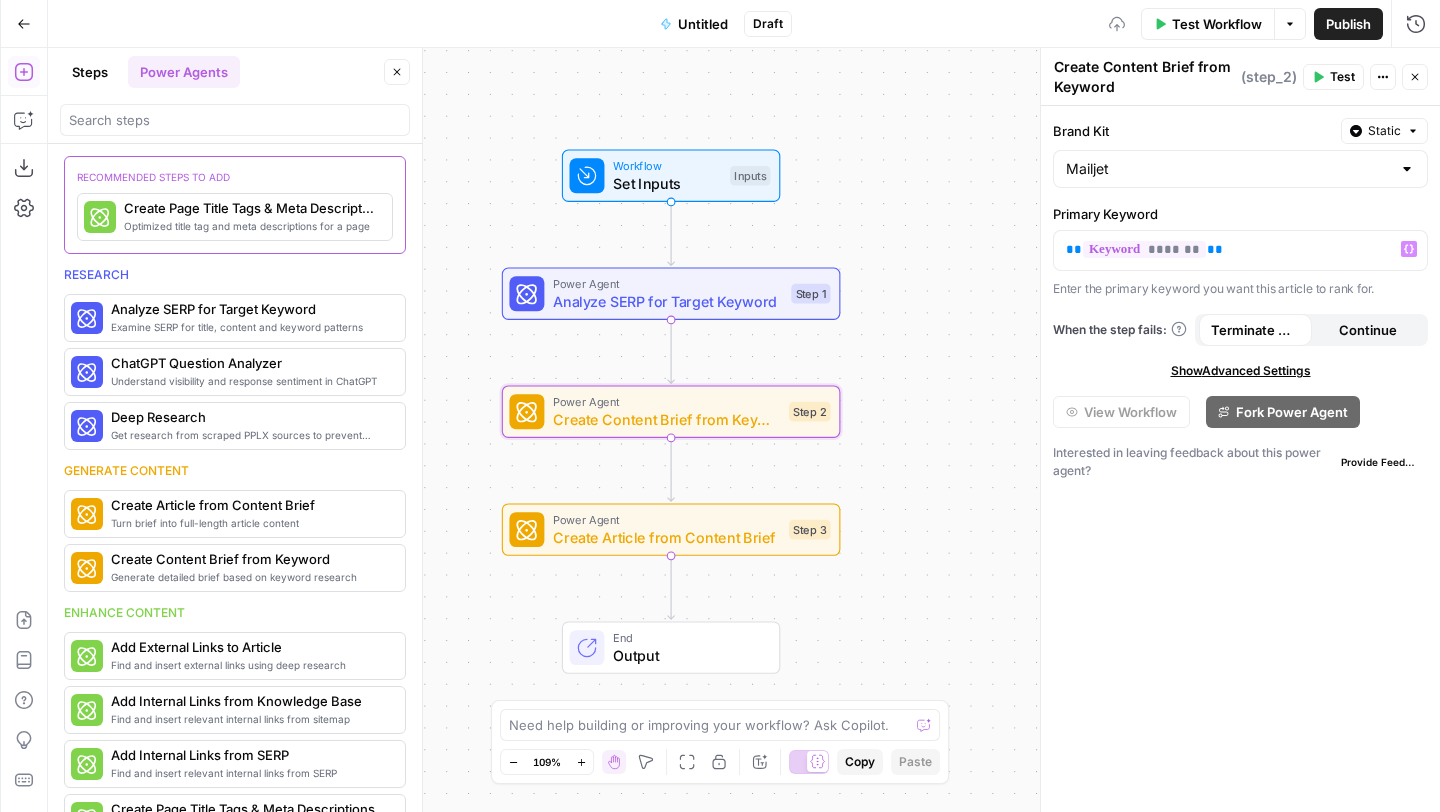 click on "Analyze SERP for Target Keyword" at bounding box center (667, 301) 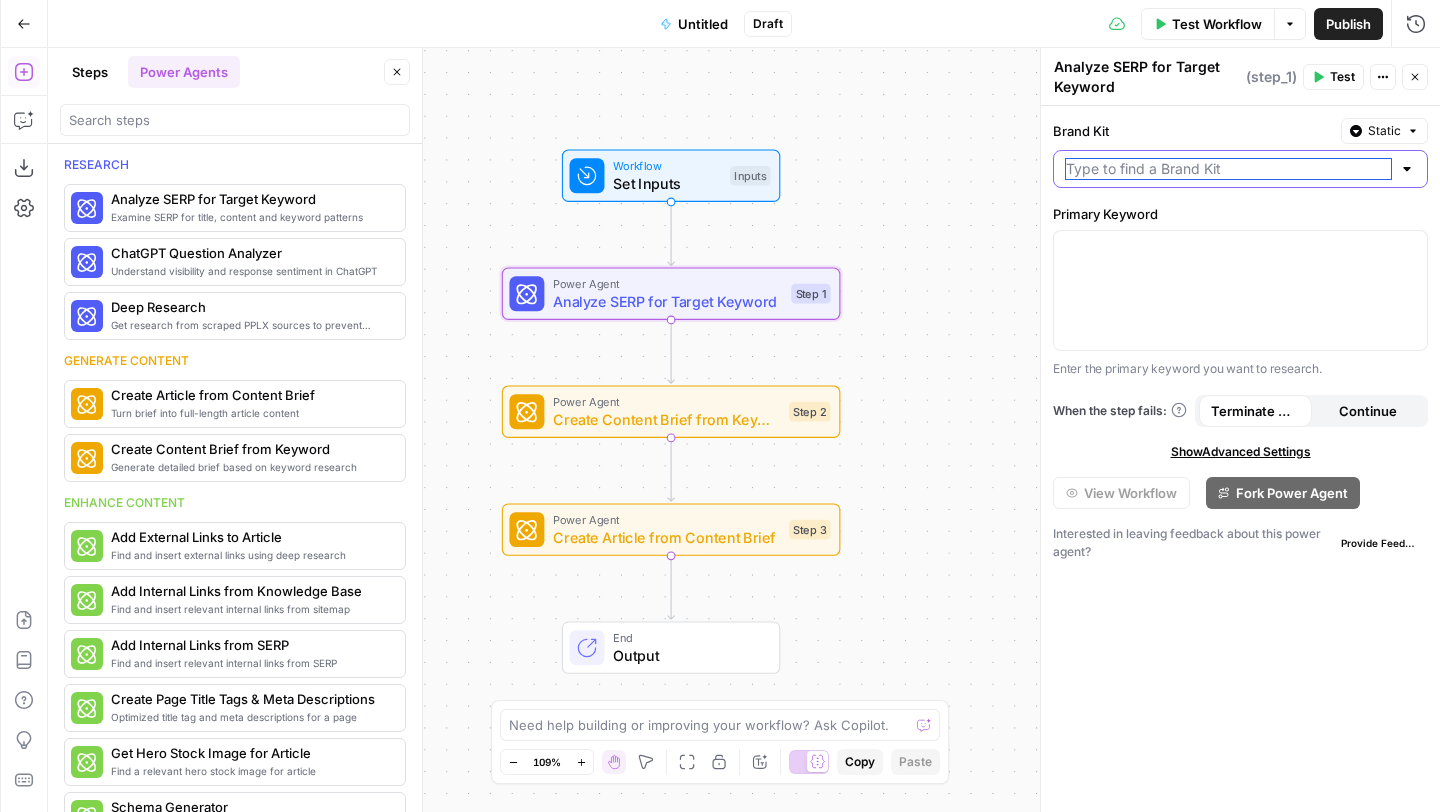click on "Brand Kit" at bounding box center [1228, 169] 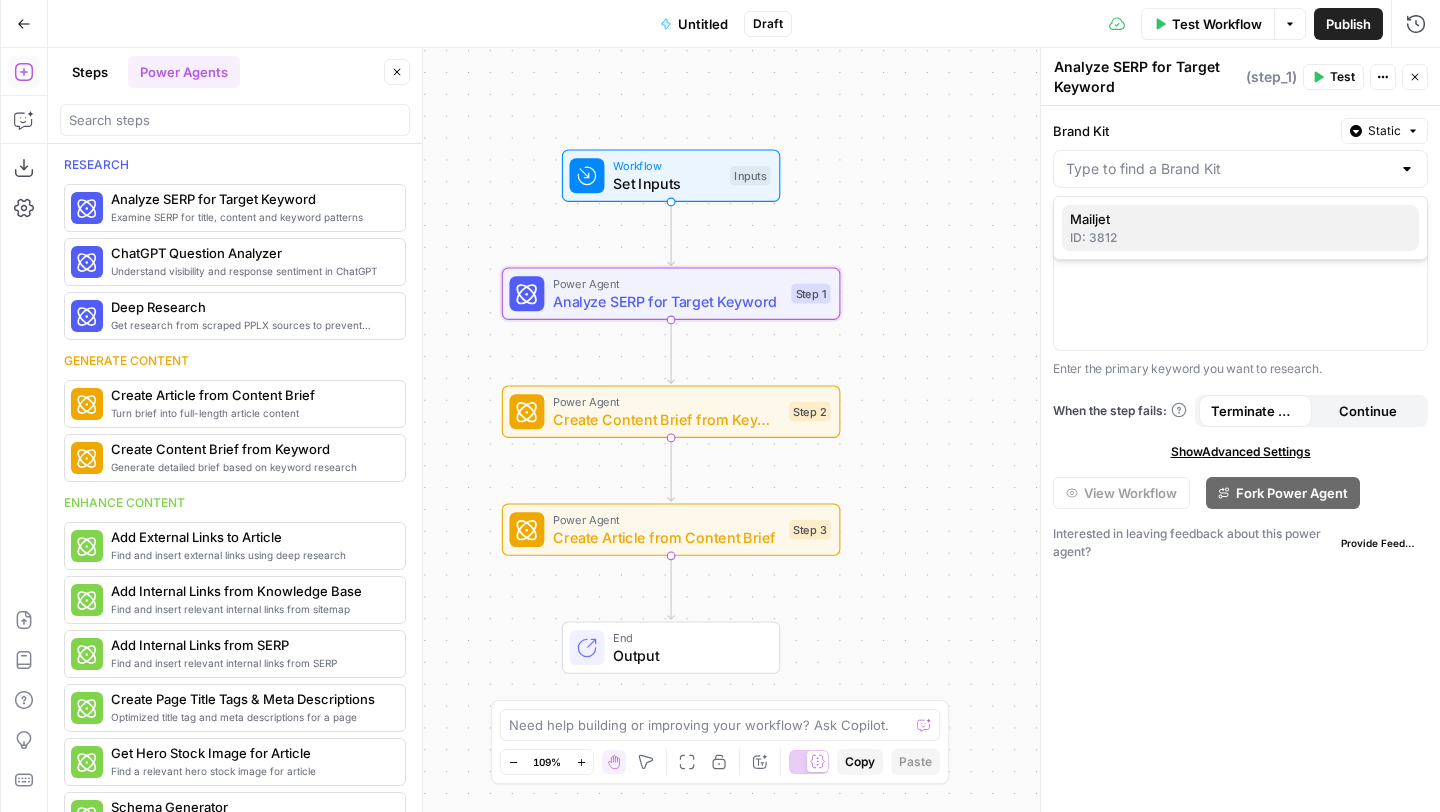 click on "Mailjet" at bounding box center [1240, 219] 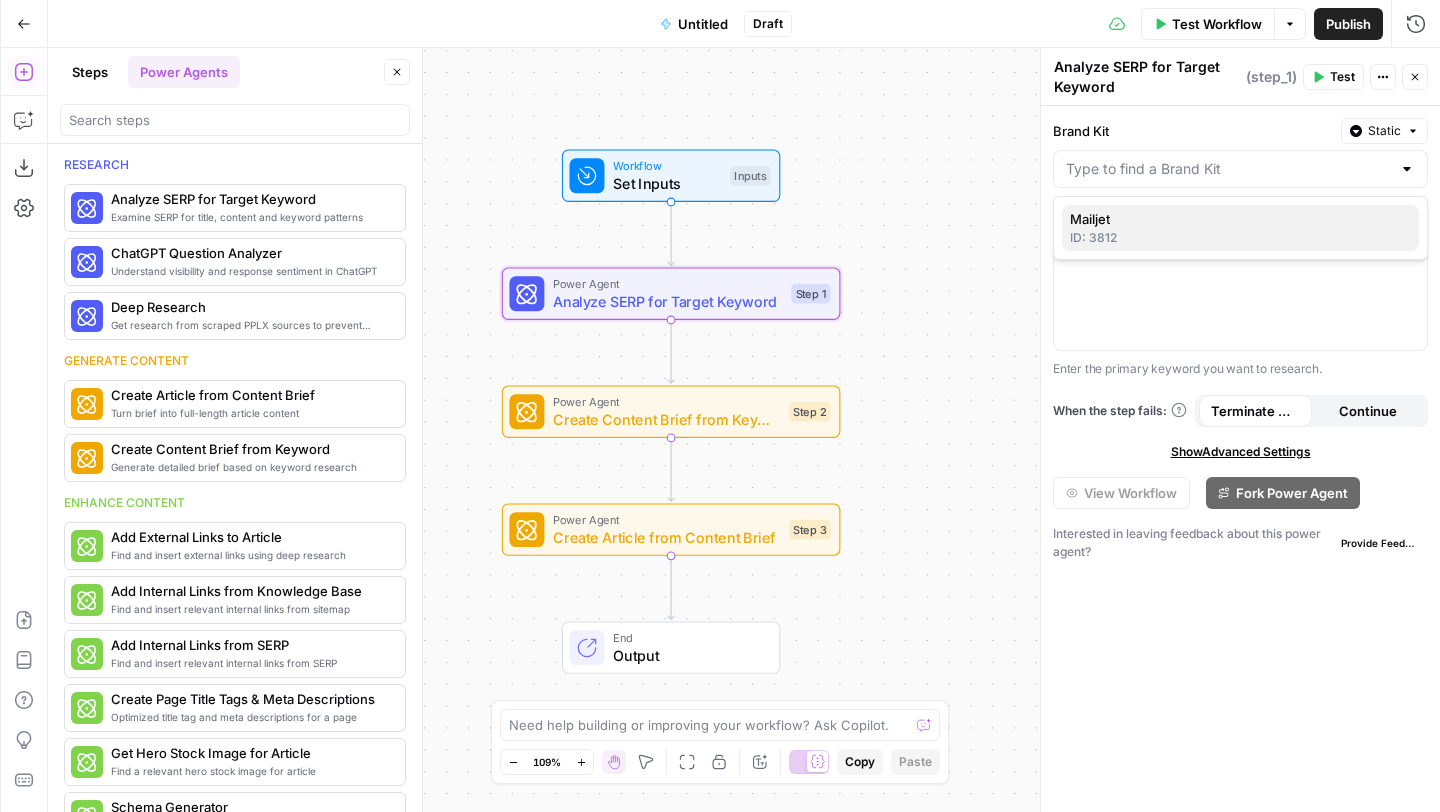 type on "Mailjet" 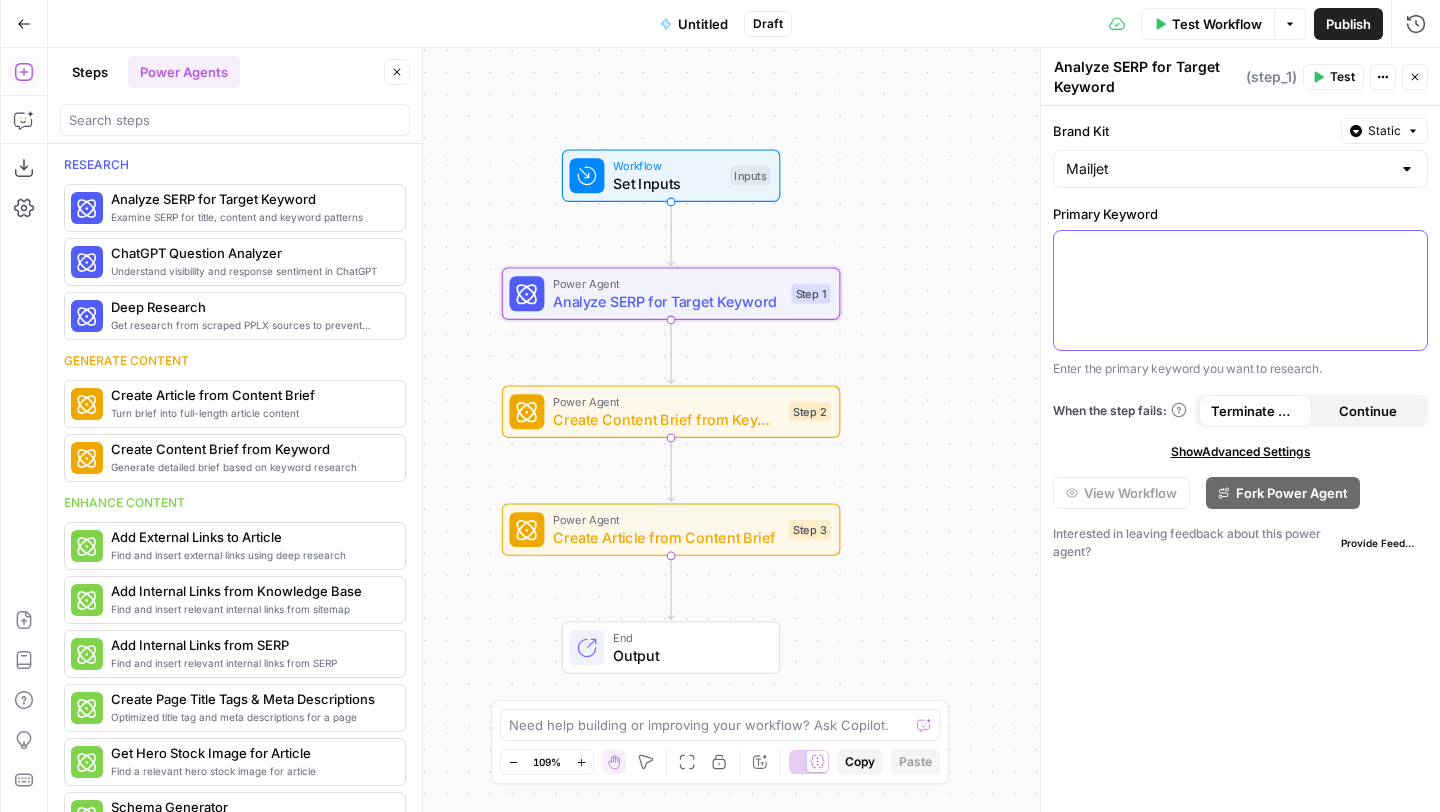 click at bounding box center [1240, 249] 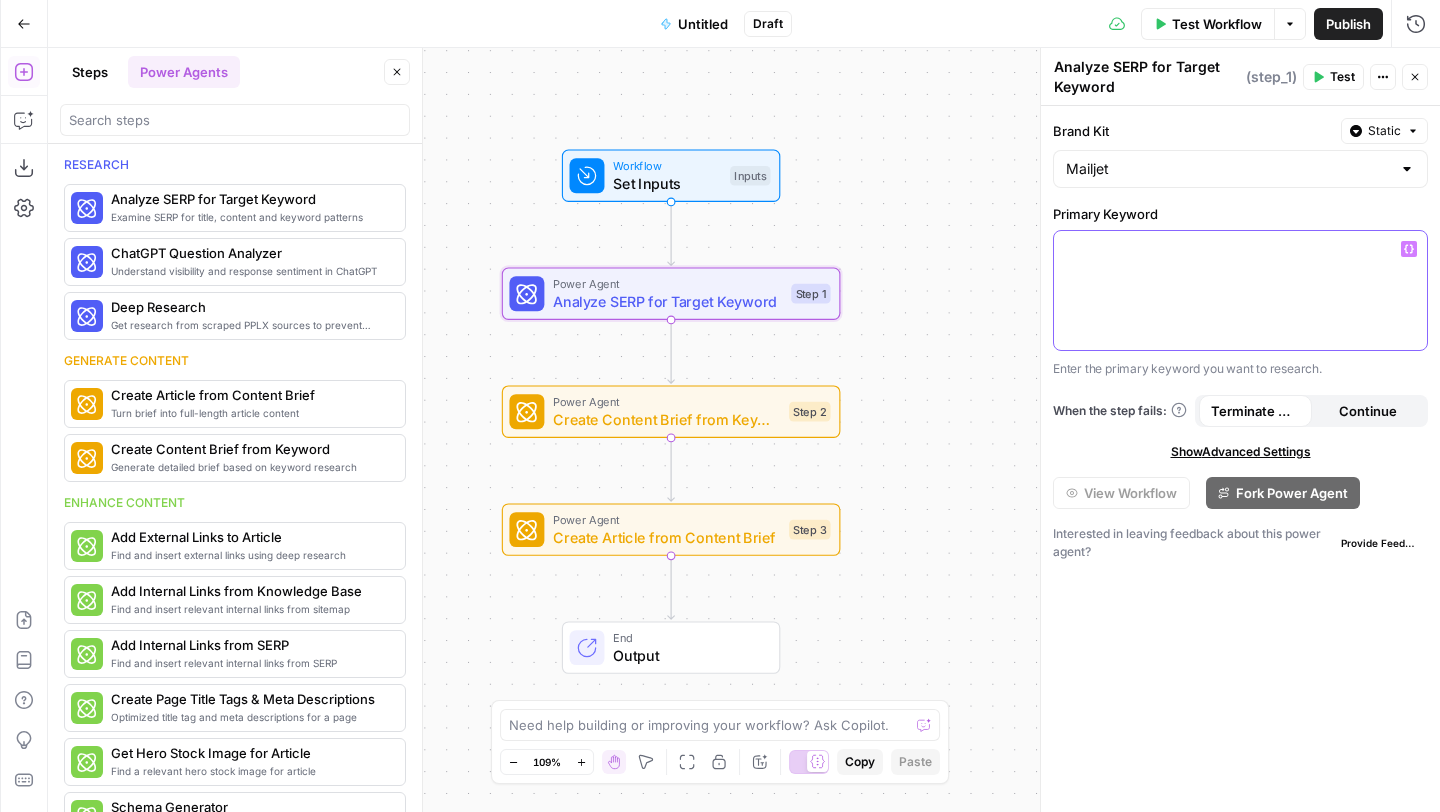 click 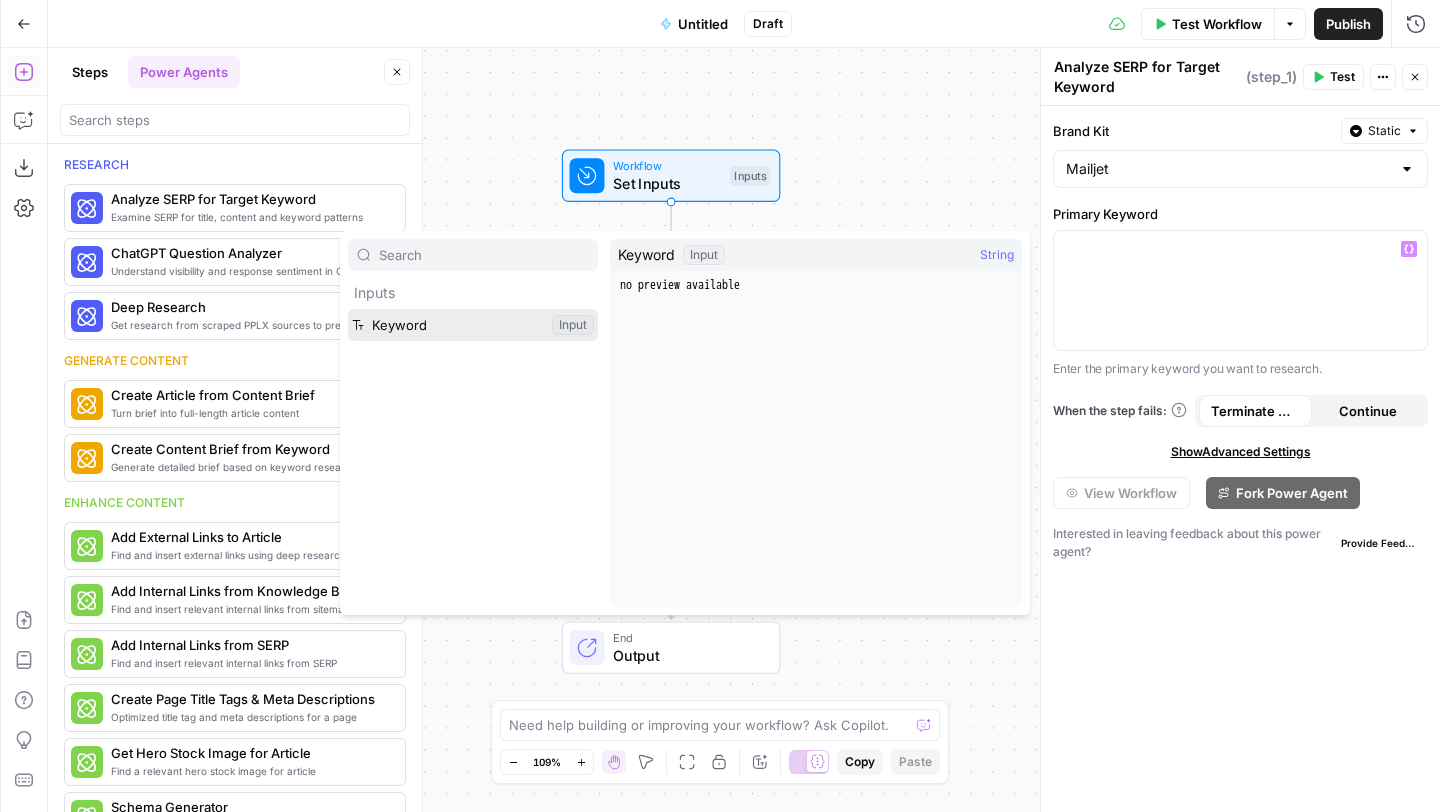 click at bounding box center (473, 325) 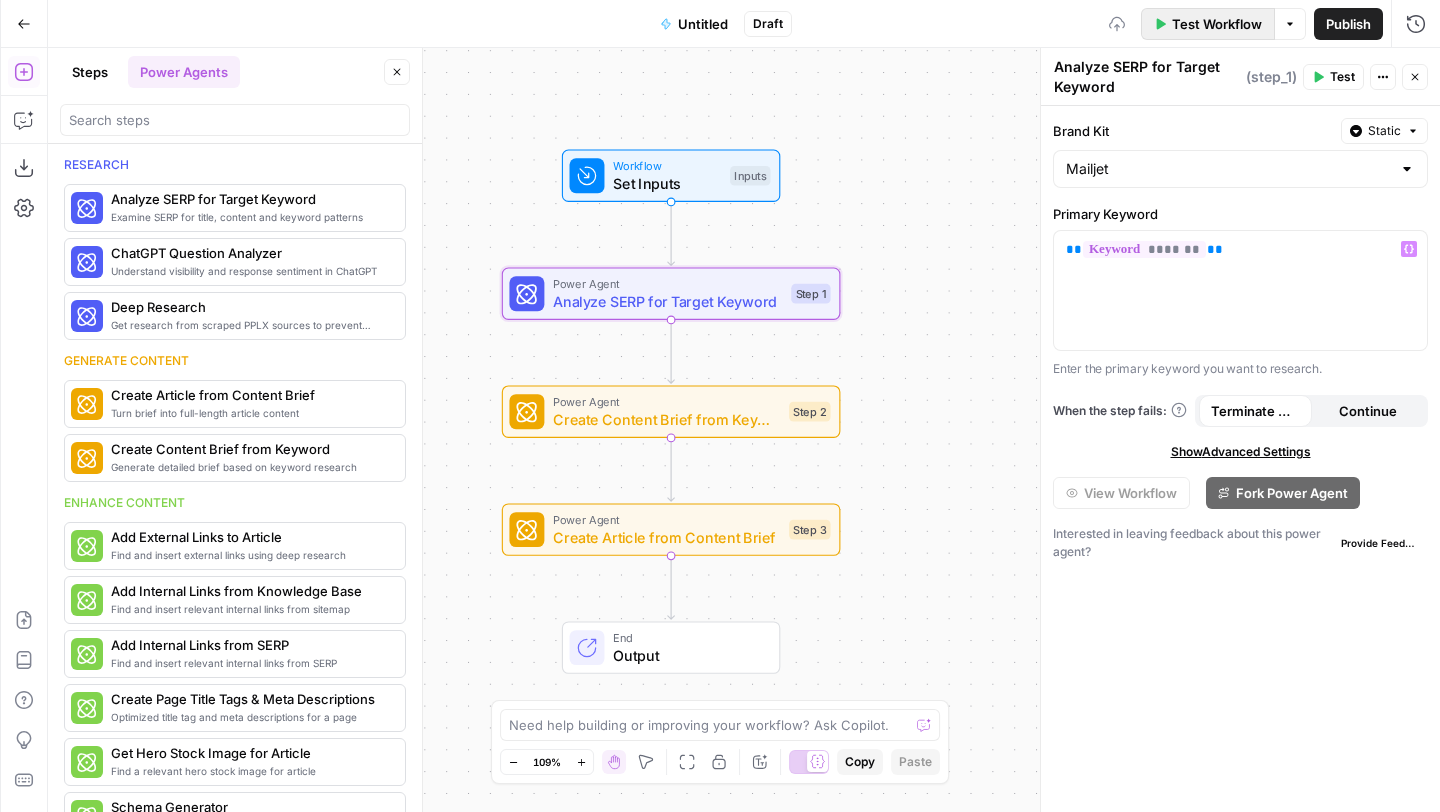click on "Test Workflow" at bounding box center [1217, 24] 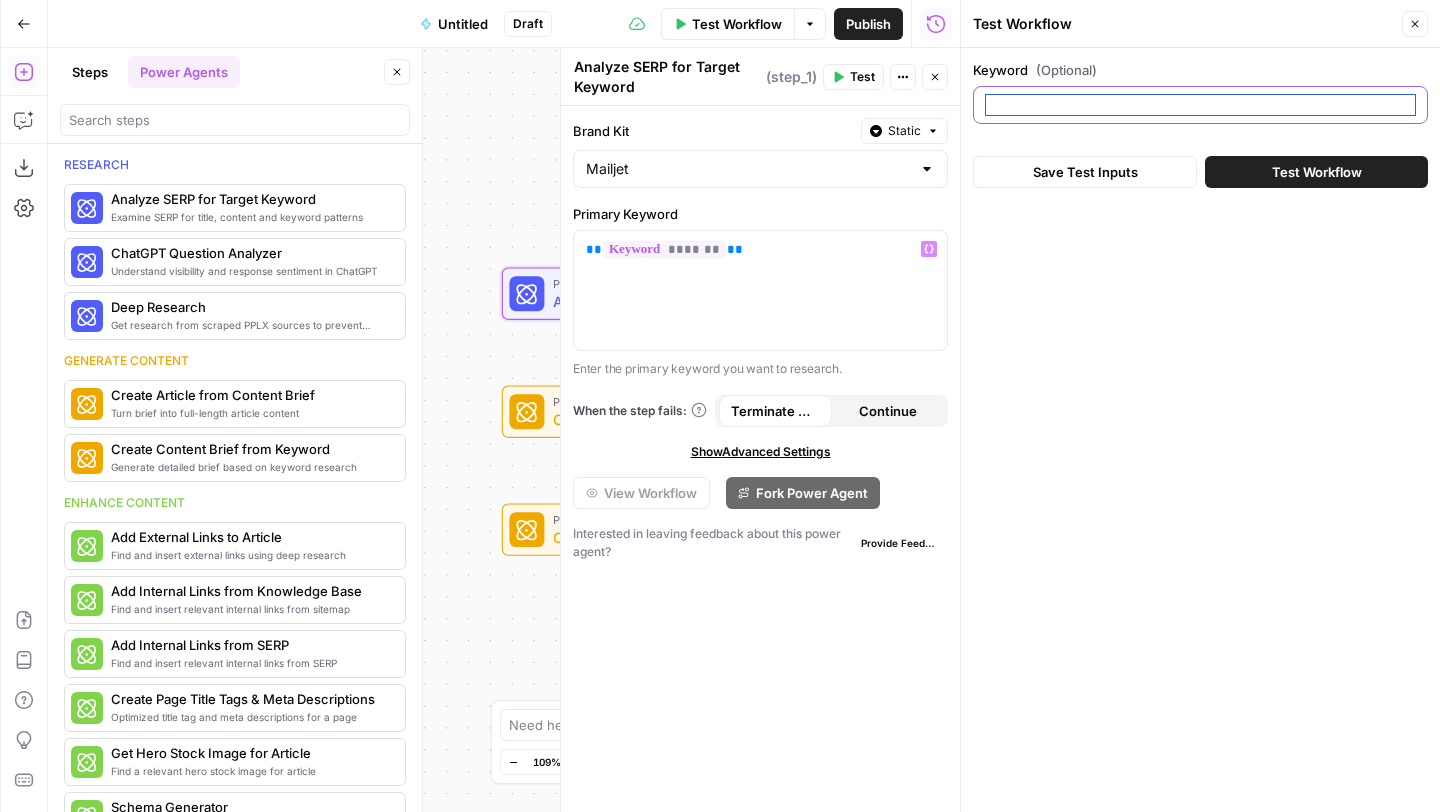 click on "Keyword   (Optional)" at bounding box center (1200, 105) 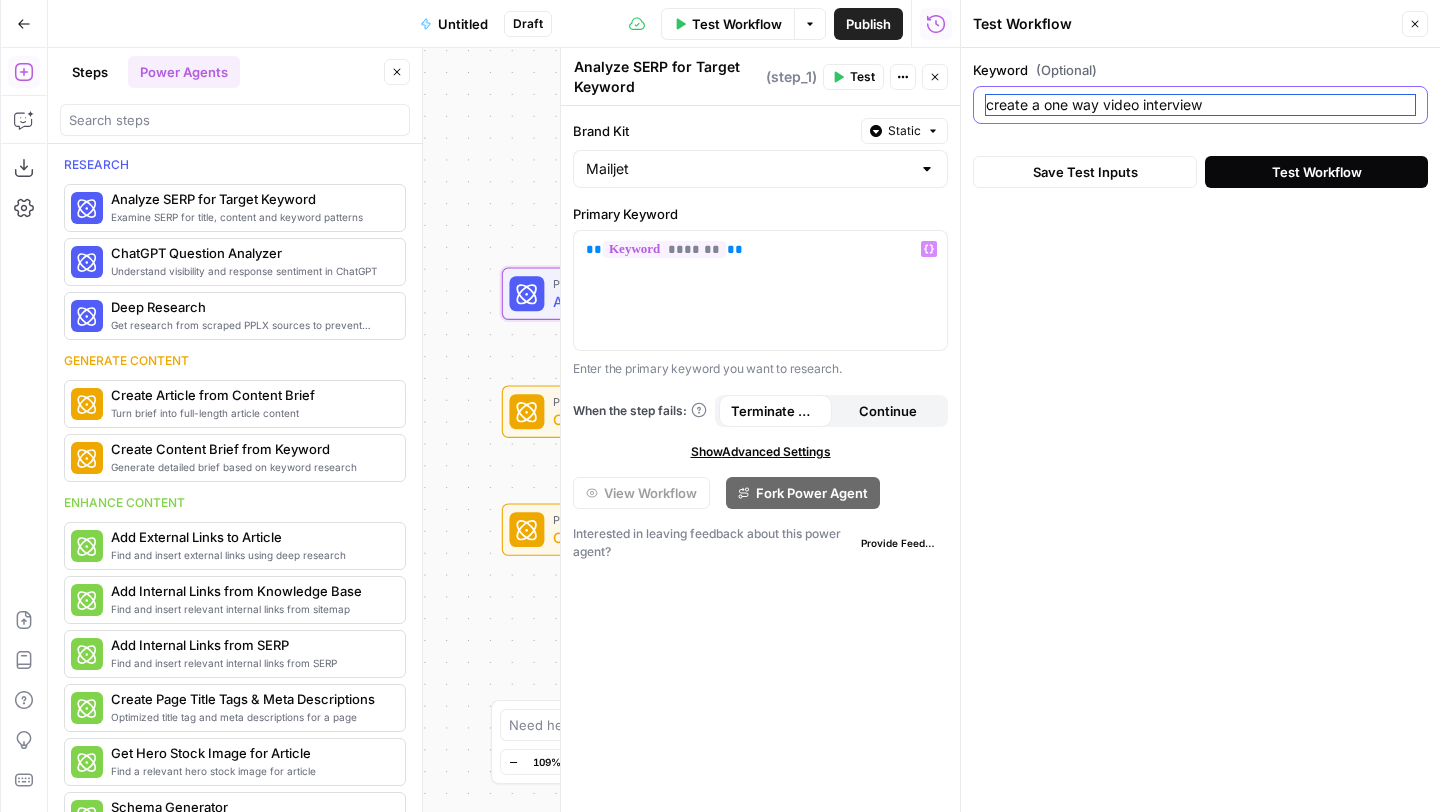 type on "create a one way video interview" 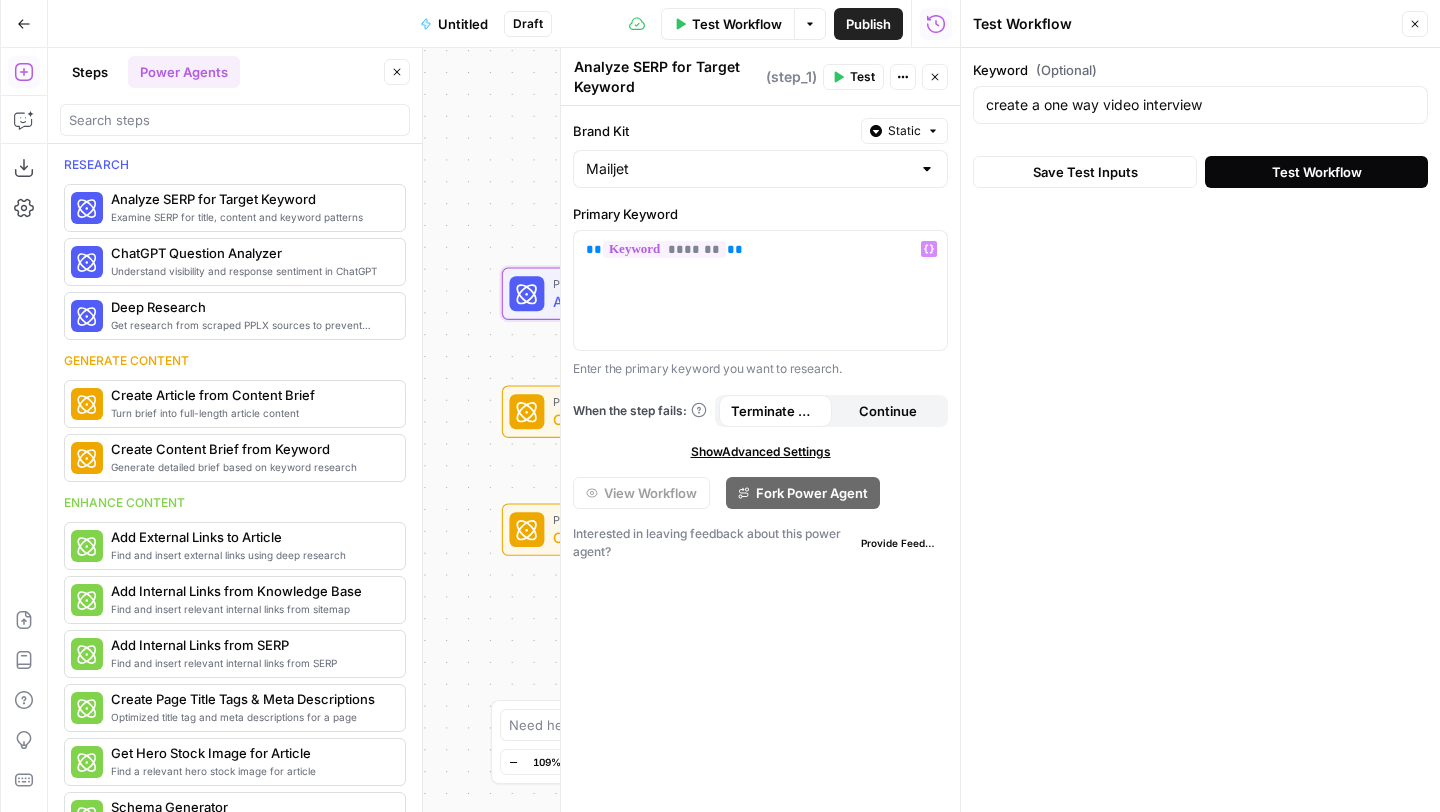 click on "Test Workflow" at bounding box center (1317, 172) 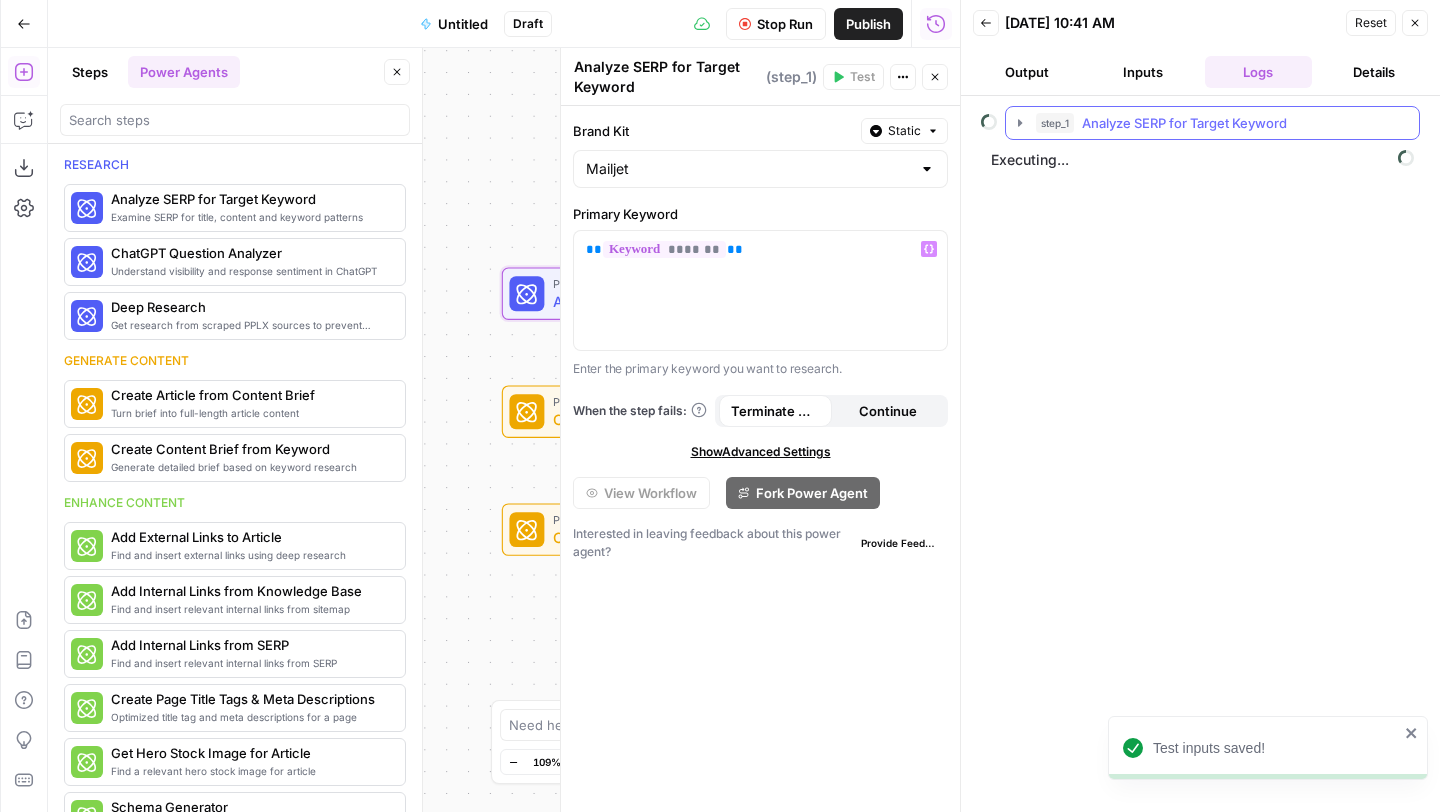 click 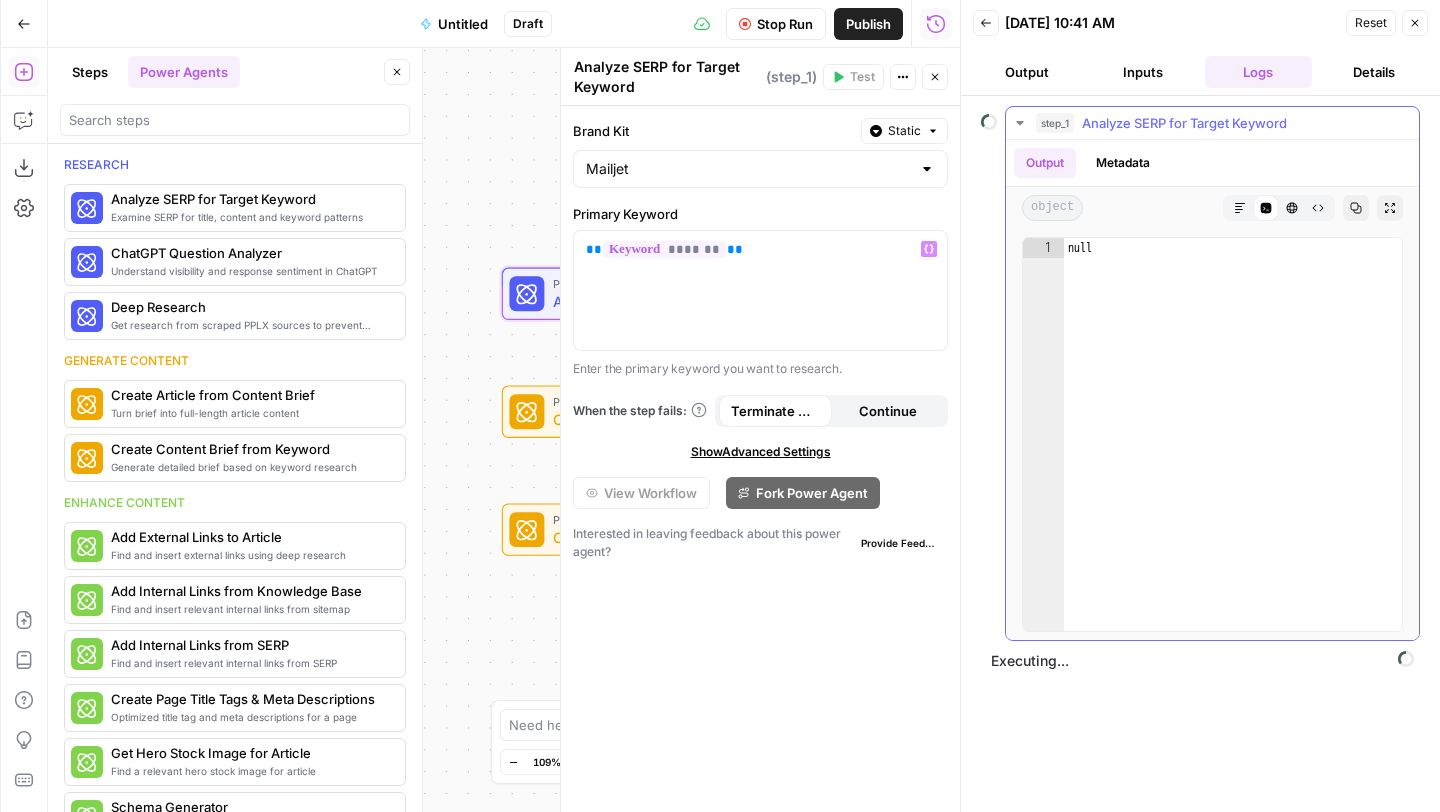 click 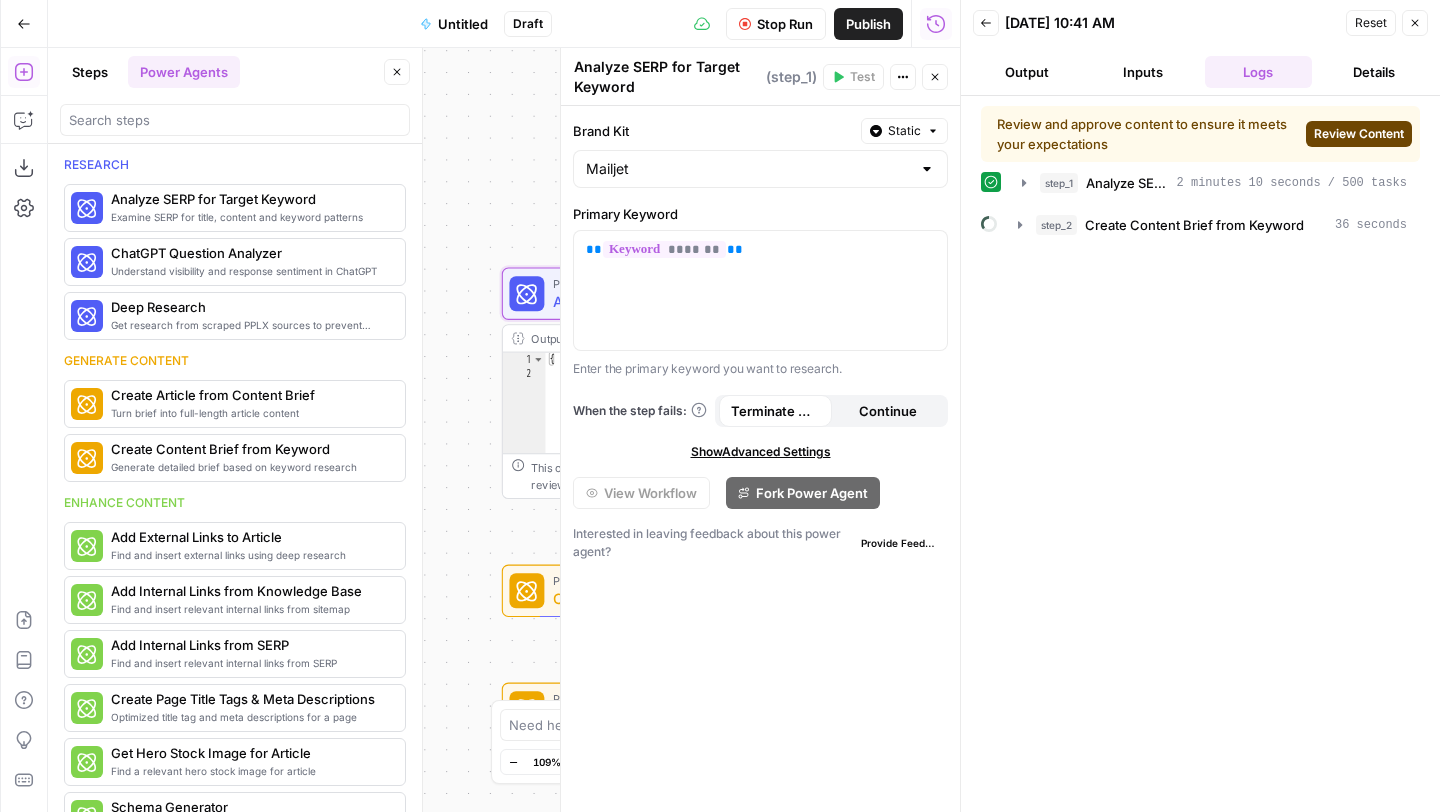 click on "Review Content" at bounding box center (1359, 134) 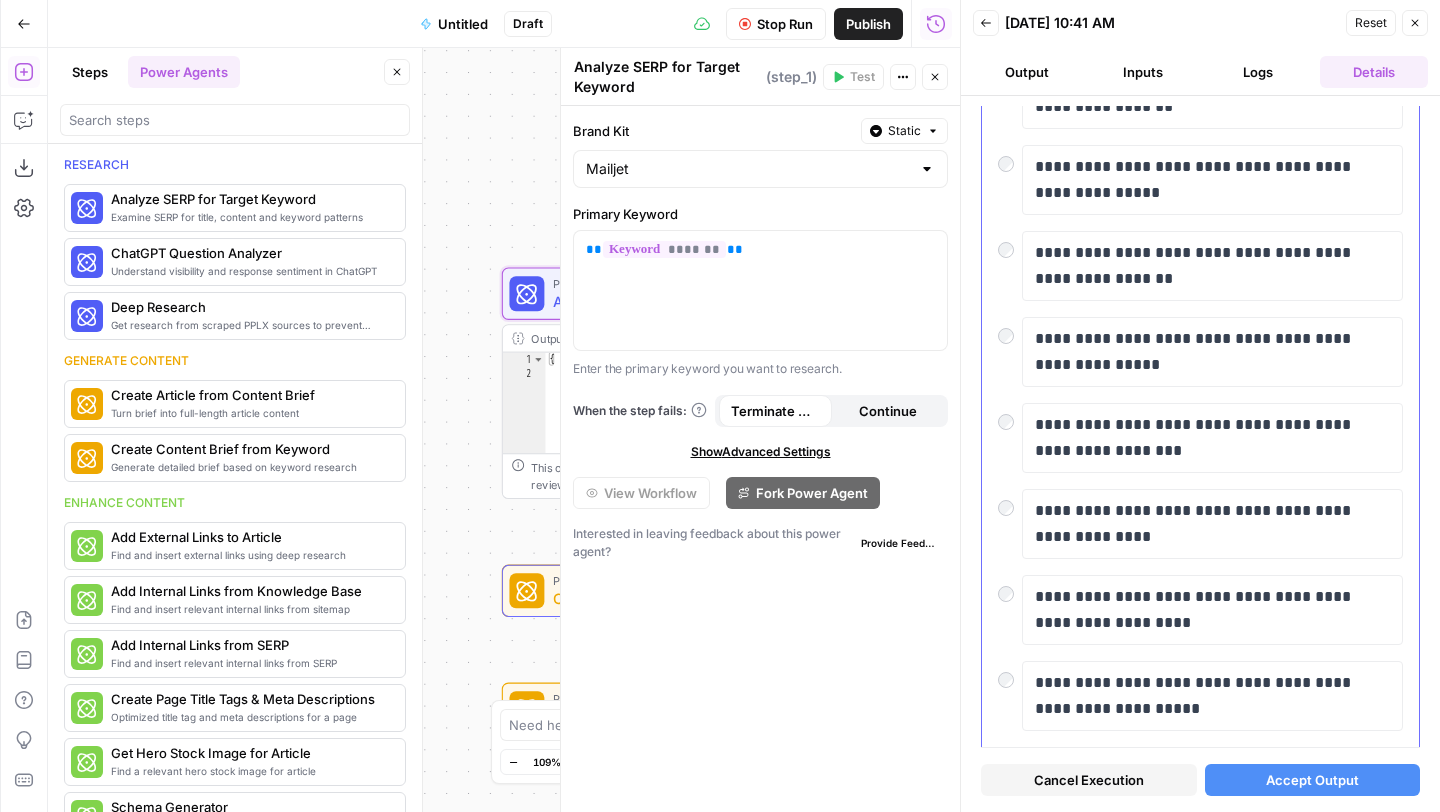 scroll, scrollTop: 421, scrollLeft: 0, axis: vertical 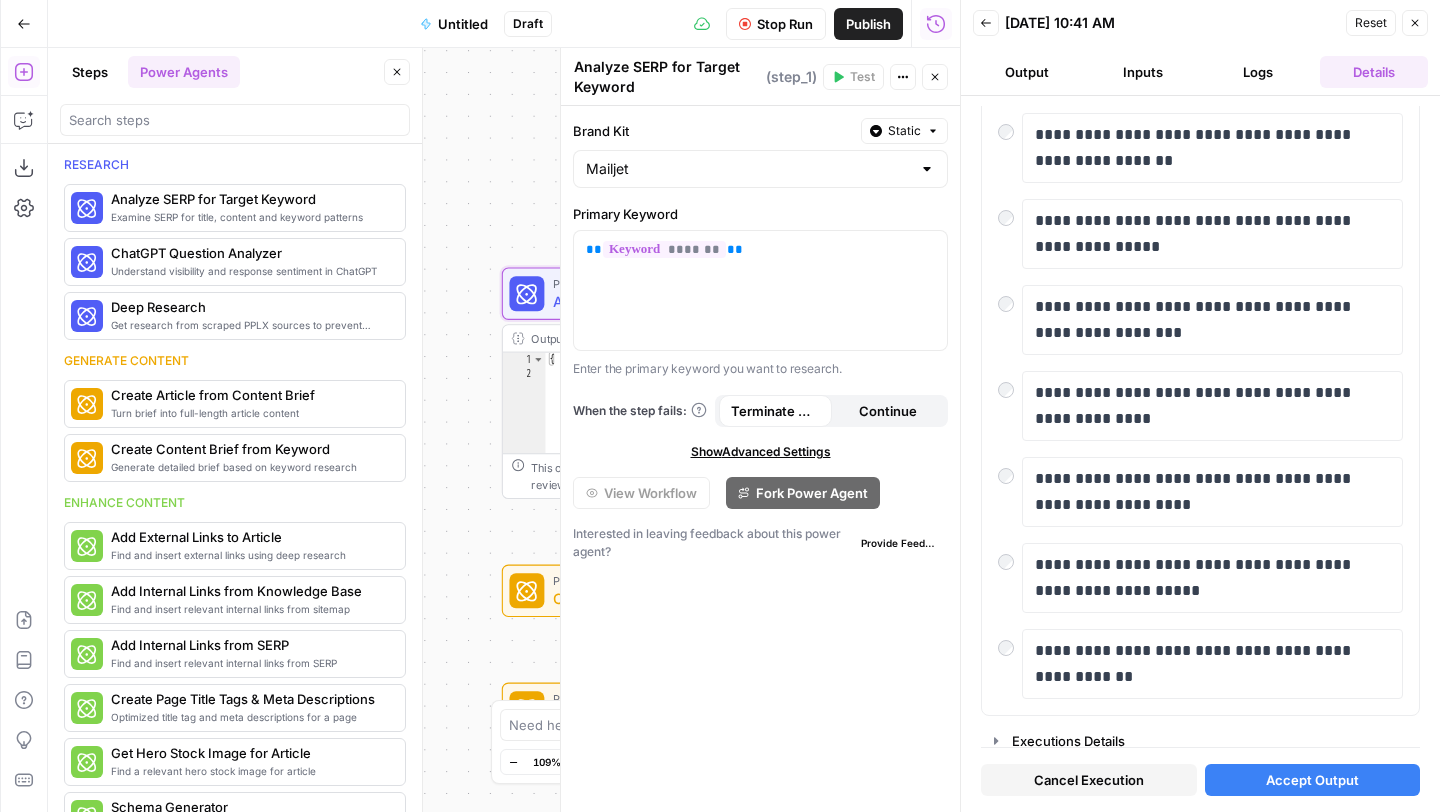 click on "Accept Output" at bounding box center [1312, 780] 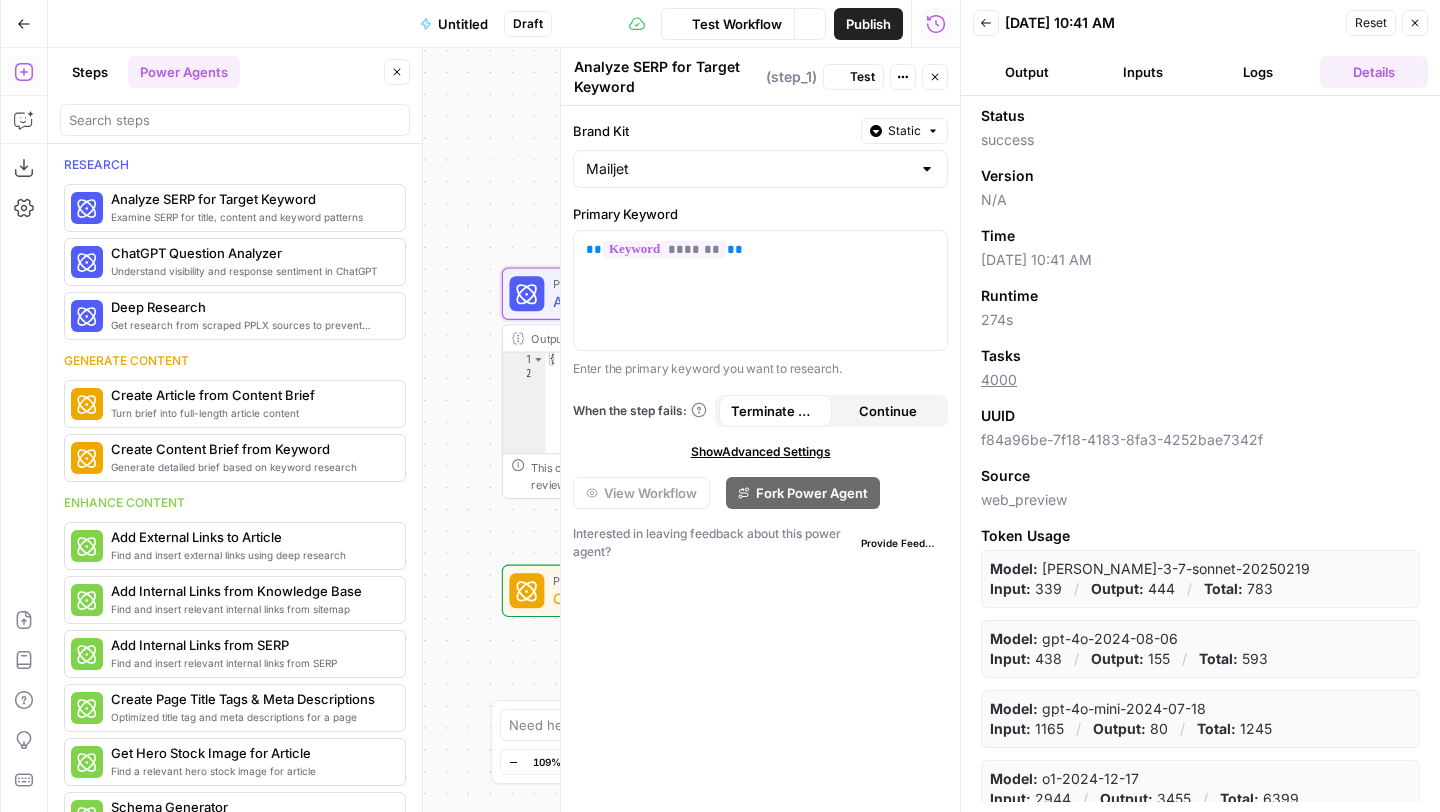 click on "Back [DATE] 10:41 AM Reset Close Output Inputs Logs Details" at bounding box center [1200, 48] 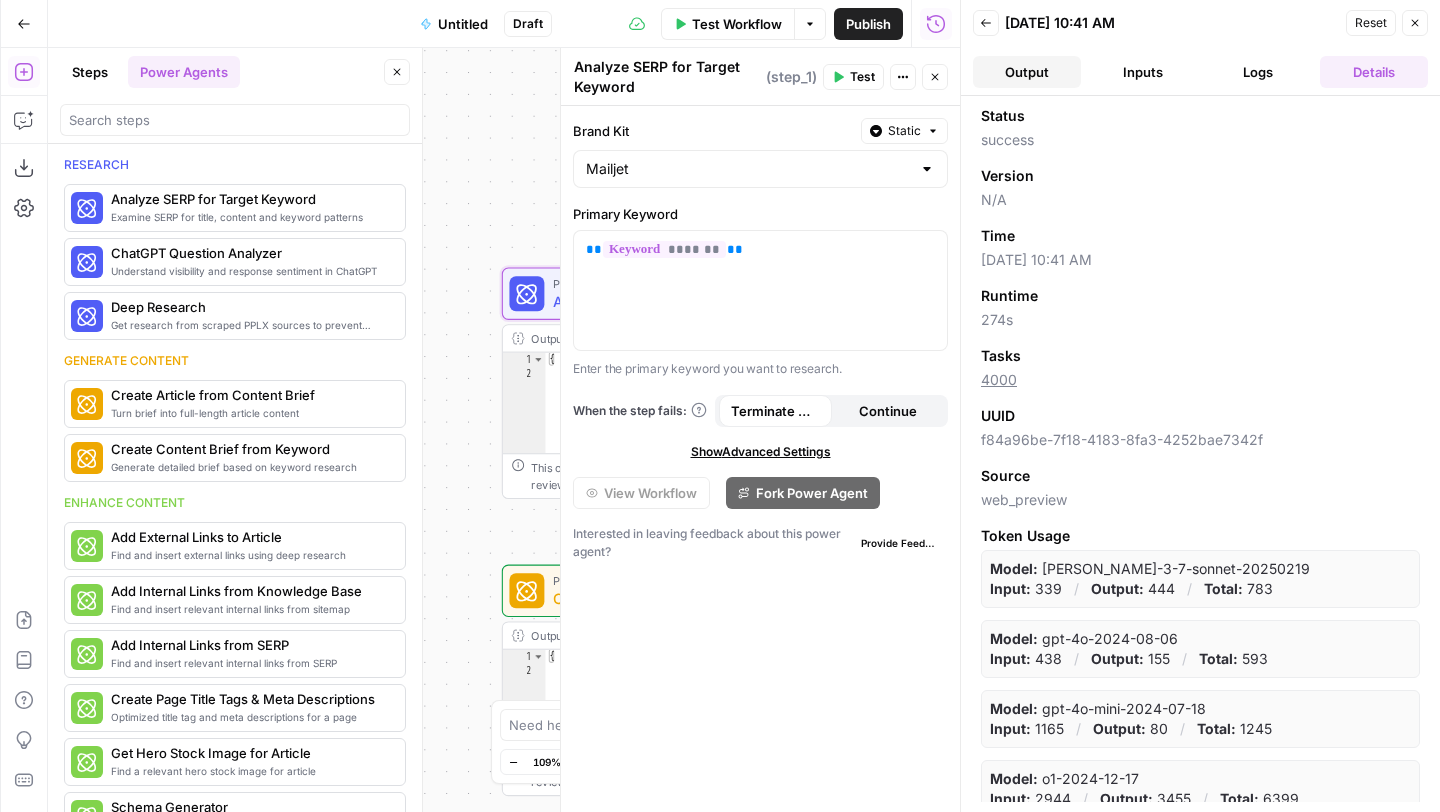 click on "Output" at bounding box center [1027, 72] 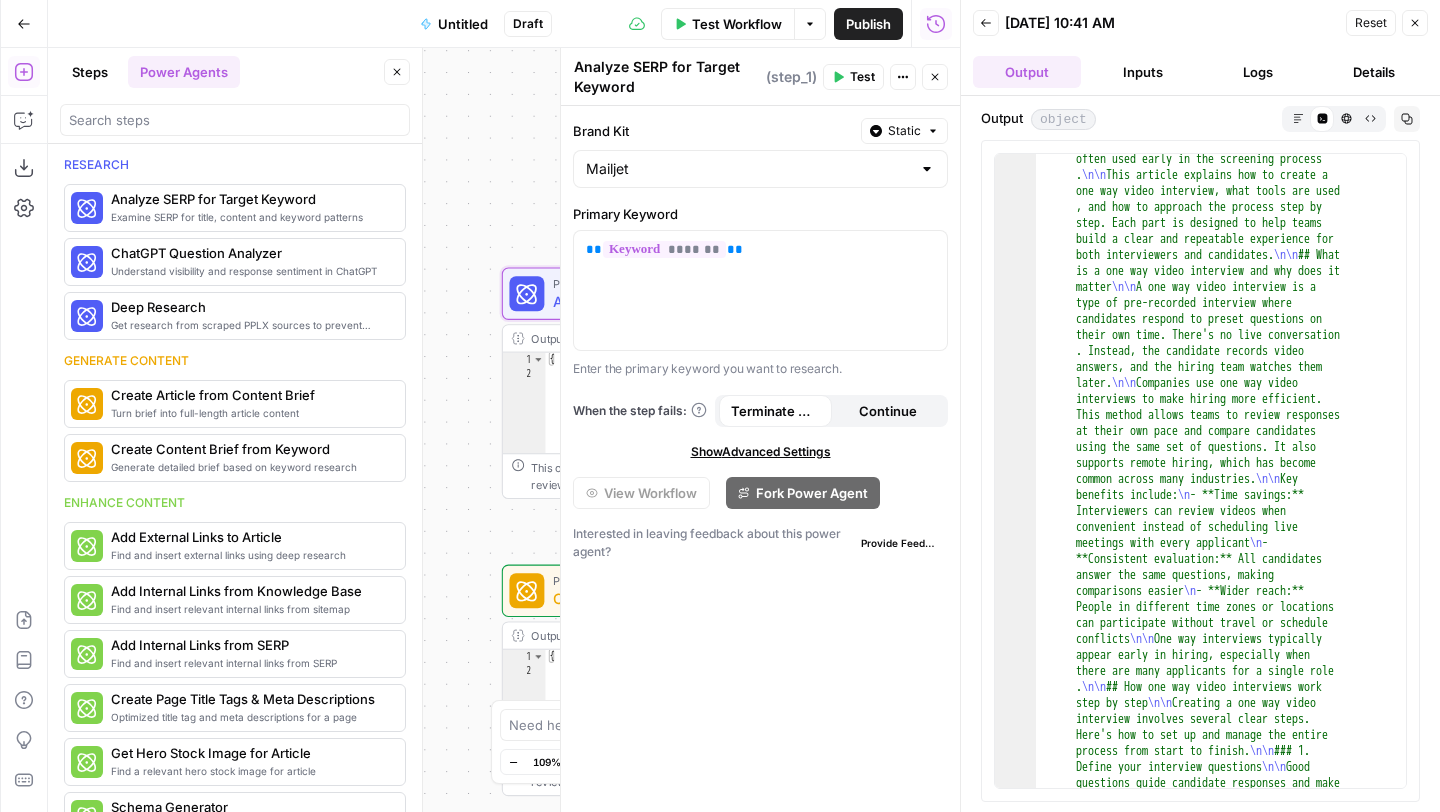 scroll, scrollTop: 632, scrollLeft: 0, axis: vertical 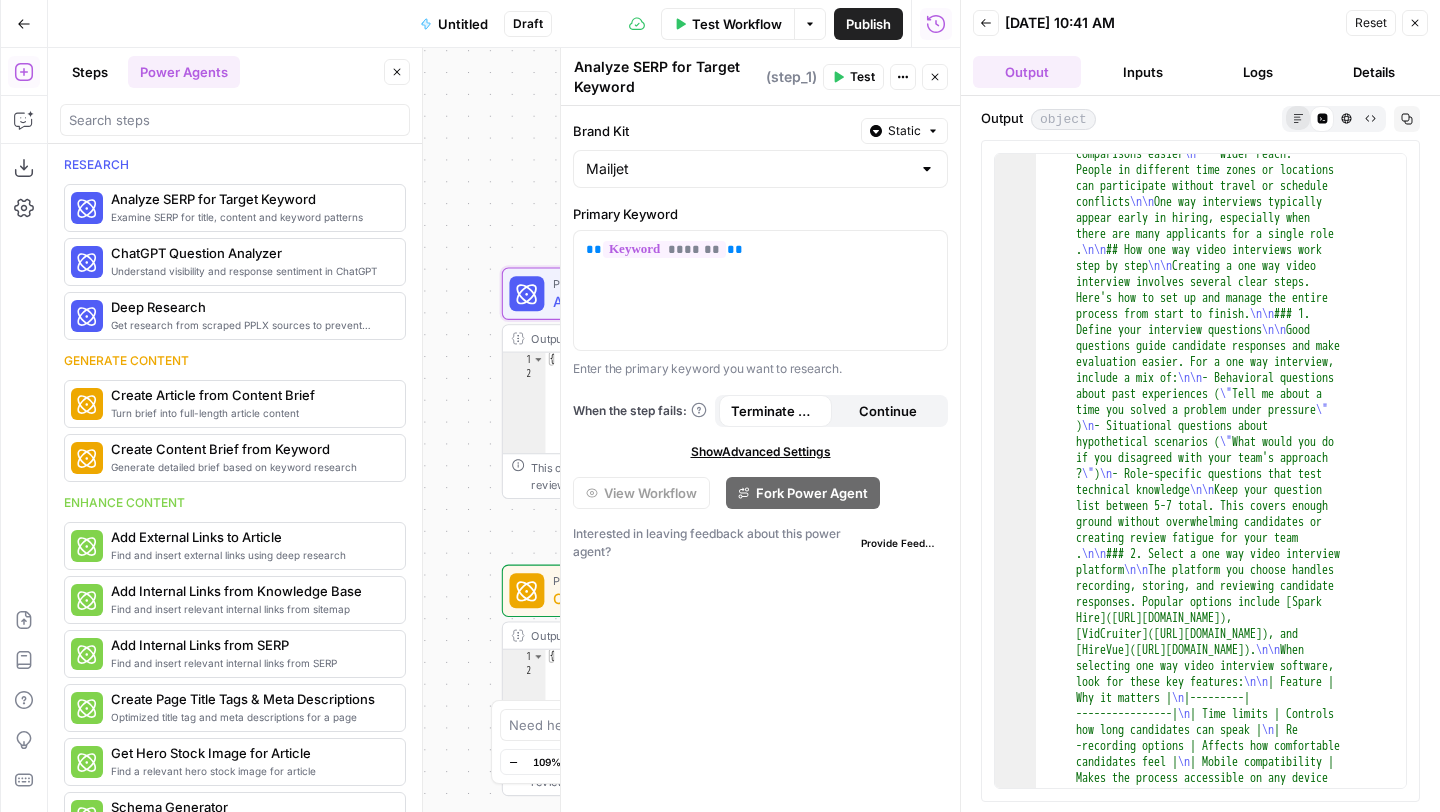 click on "Markdown" at bounding box center [1298, 118] 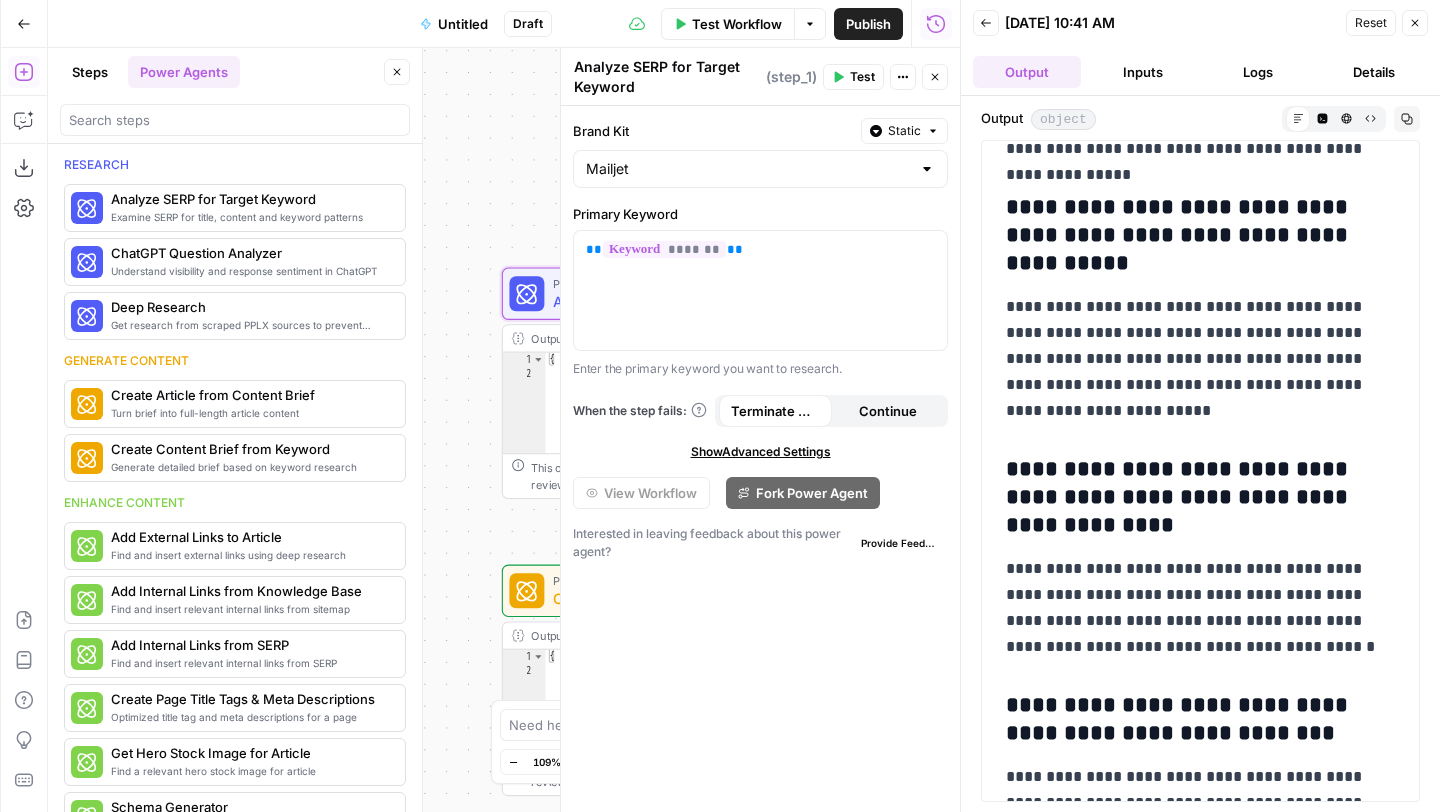 scroll, scrollTop: 10205, scrollLeft: 0, axis: vertical 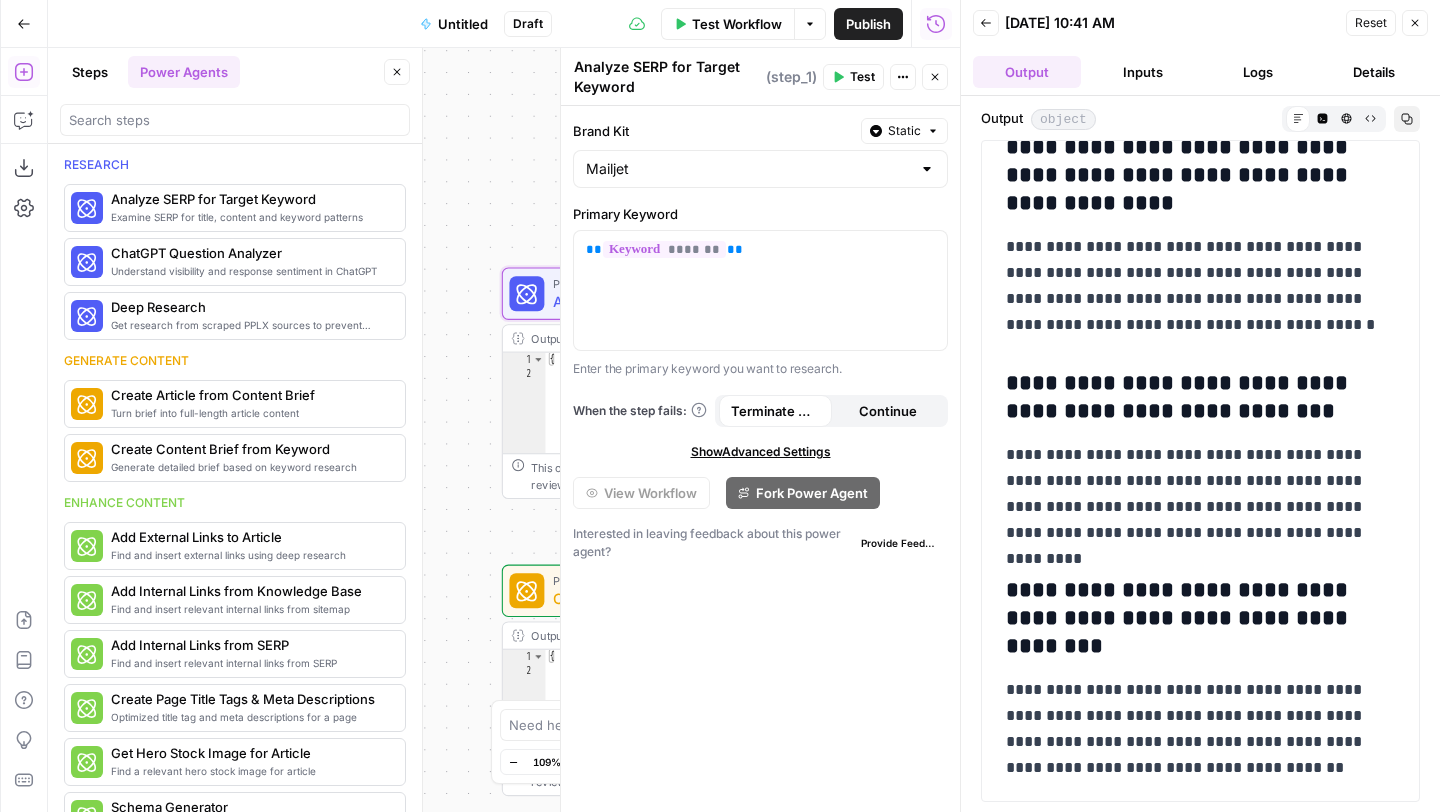 click 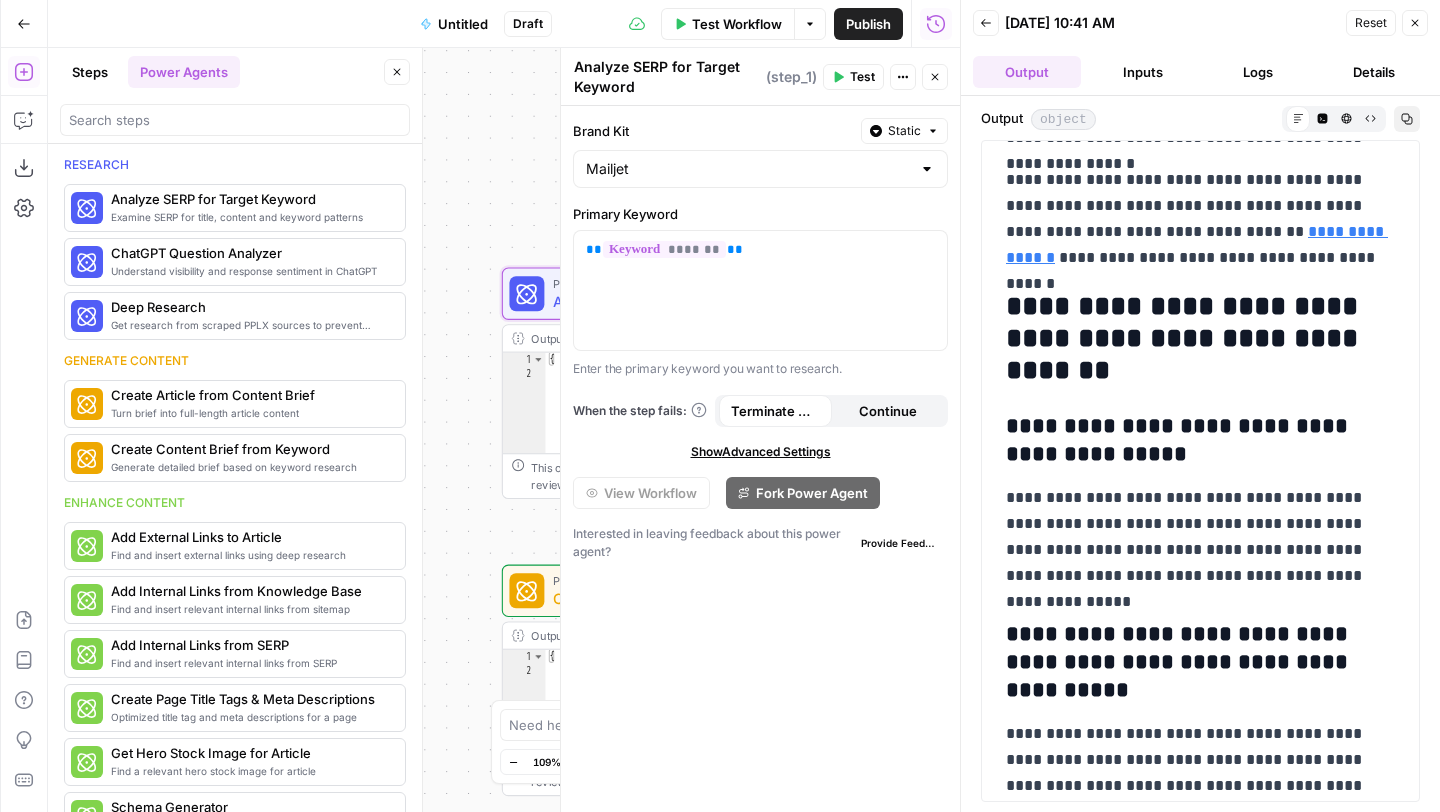 scroll, scrollTop: 9420, scrollLeft: 0, axis: vertical 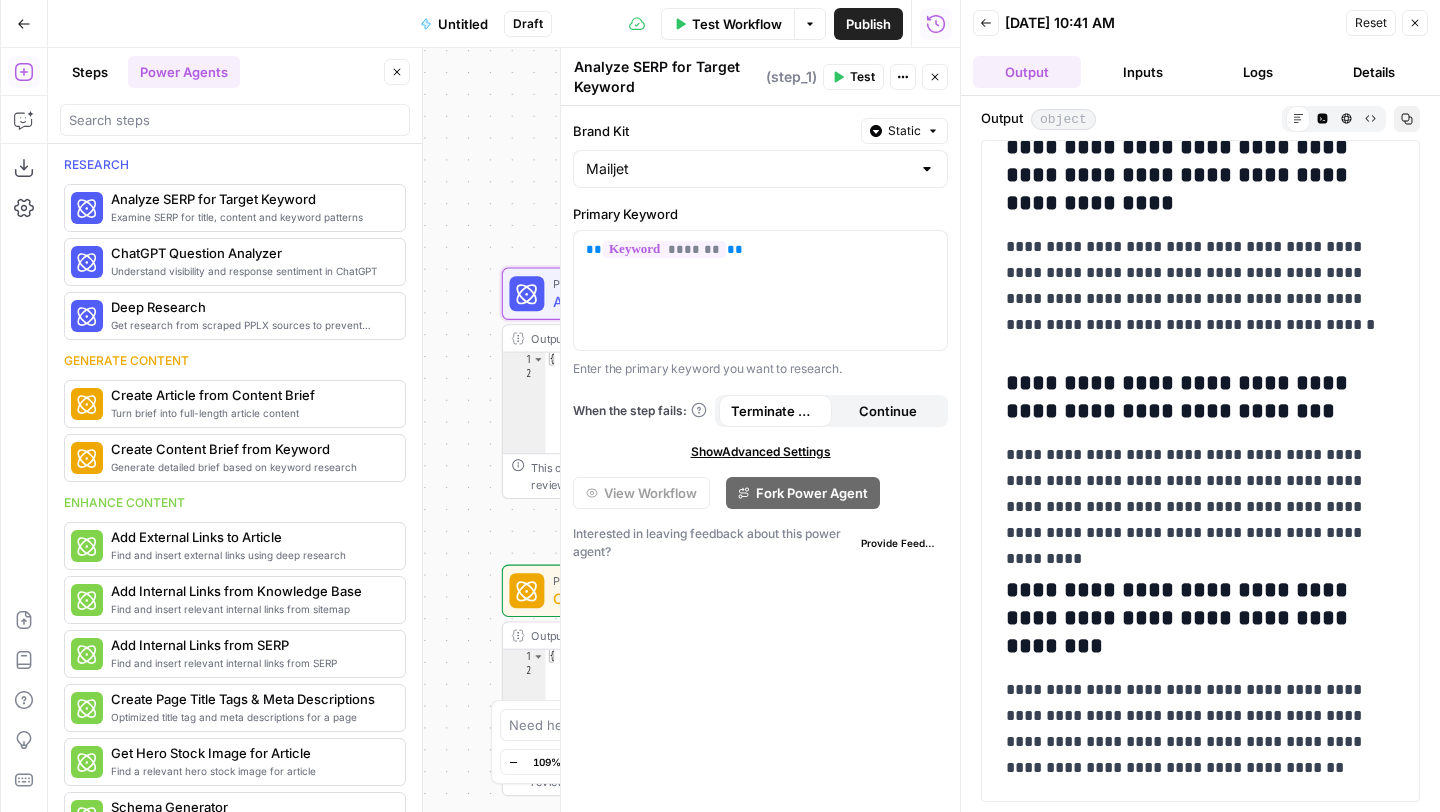 drag, startPoint x: 1012, startPoint y: 339, endPoint x: 1256, endPoint y: 785, distance: 508.38174 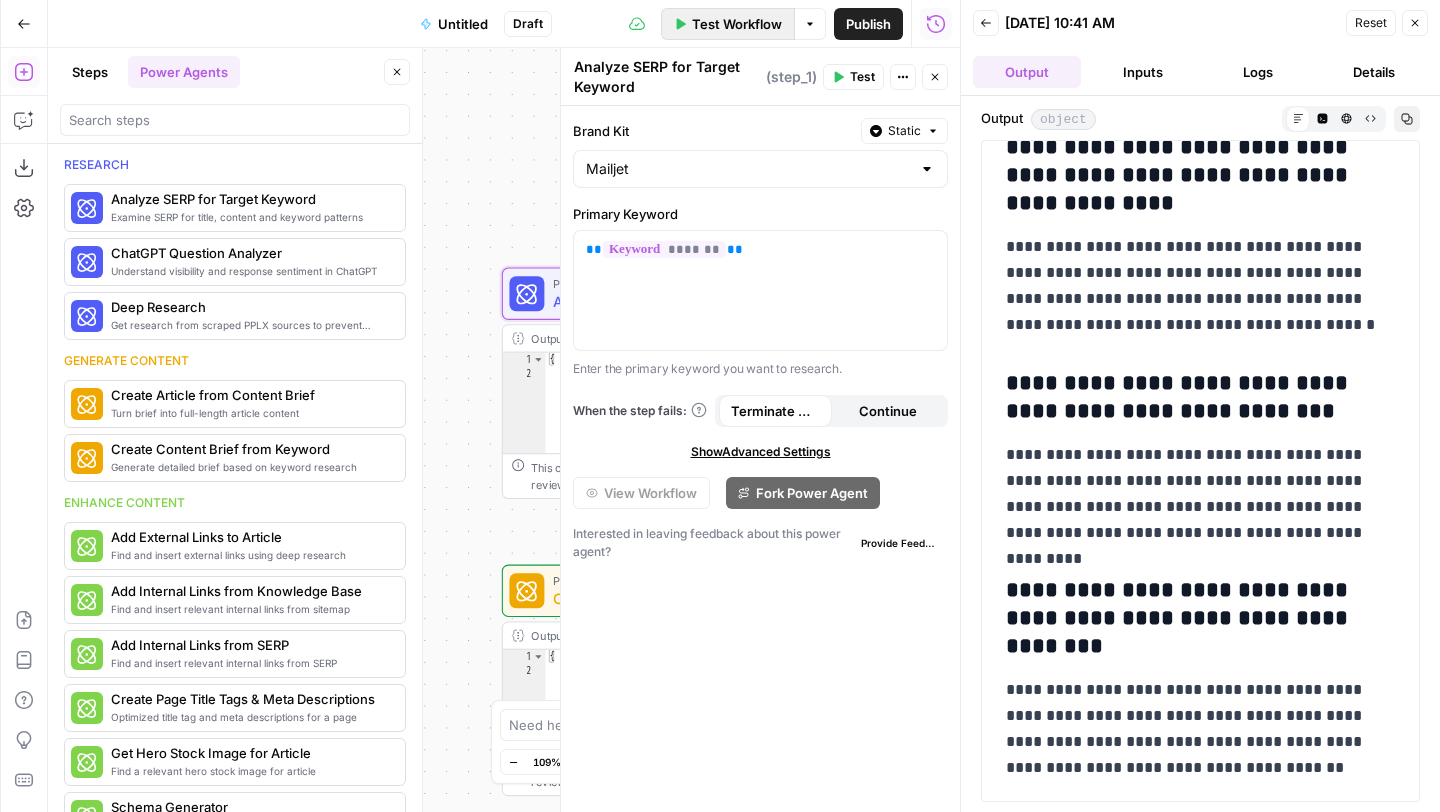 copy on "**********" 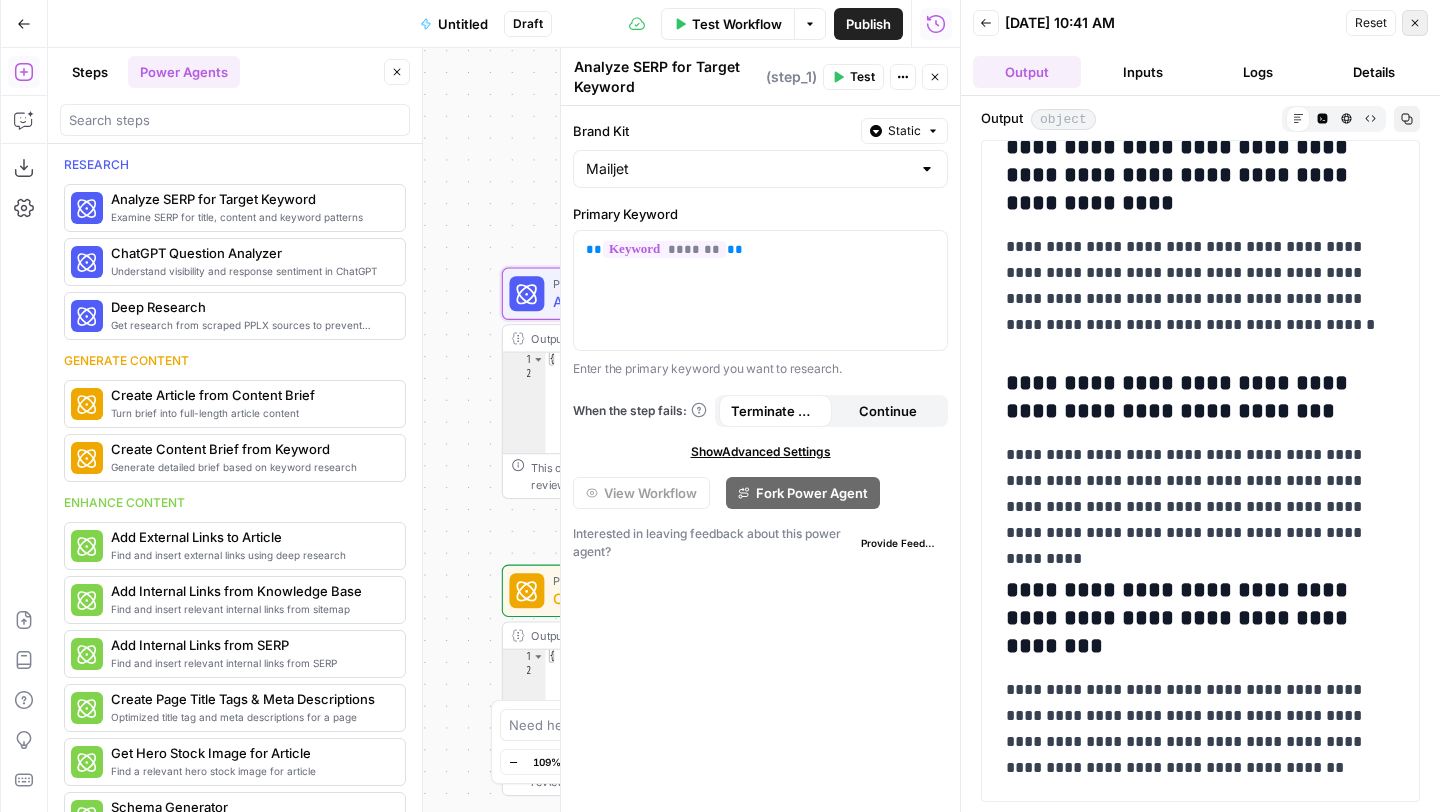 click on "Close" at bounding box center [1415, 23] 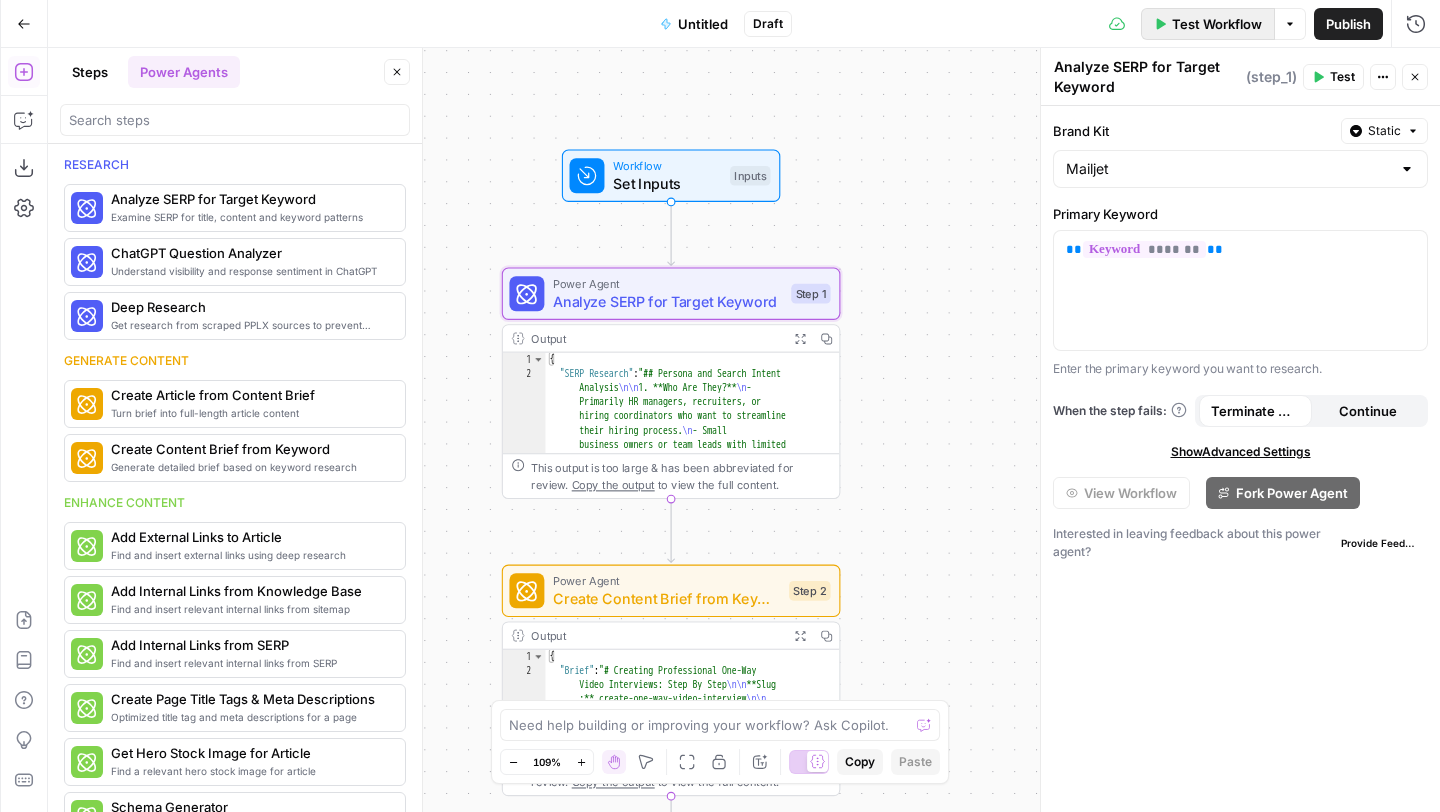 click on "Test Workflow" at bounding box center [1217, 24] 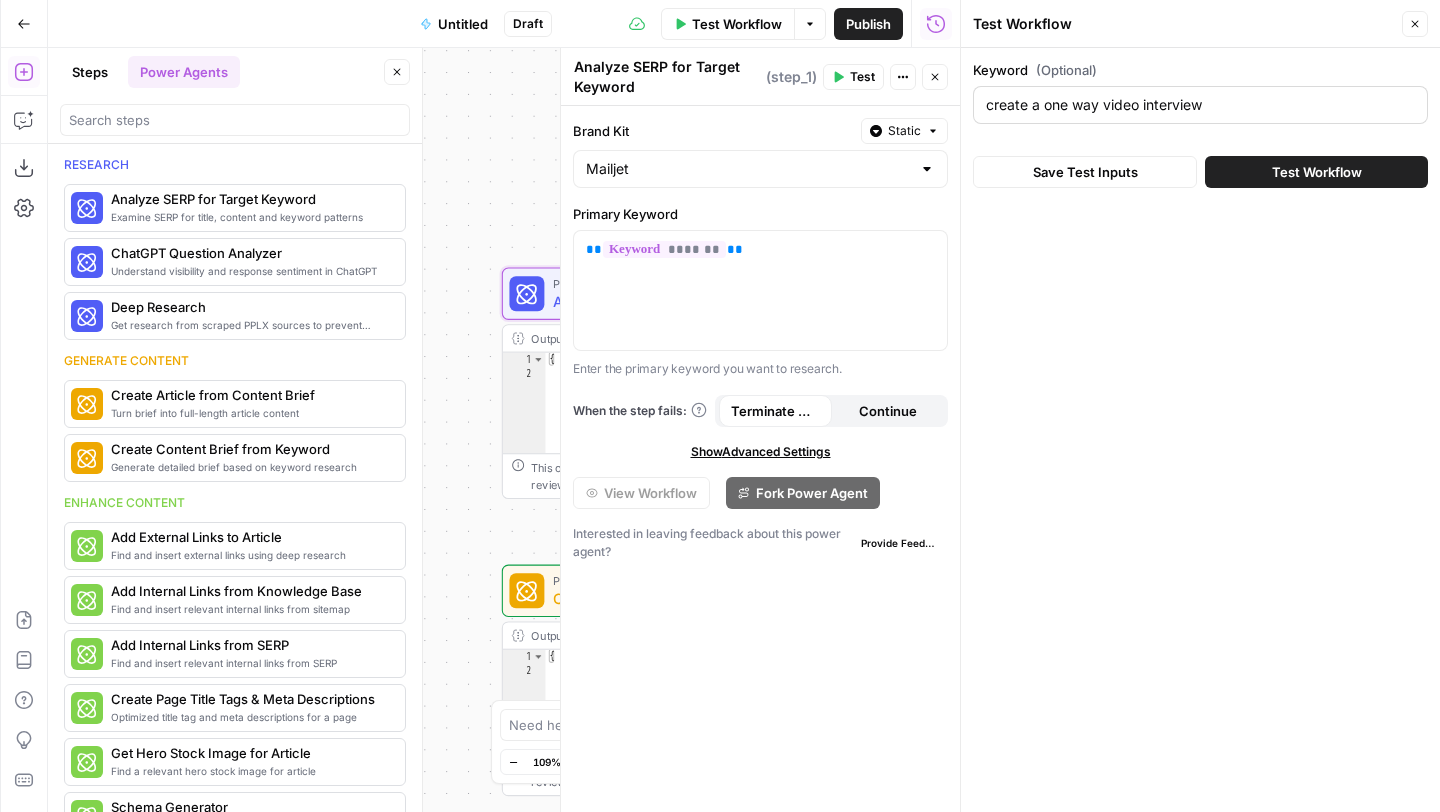 click on "create a one way video interview" at bounding box center (1200, 105) 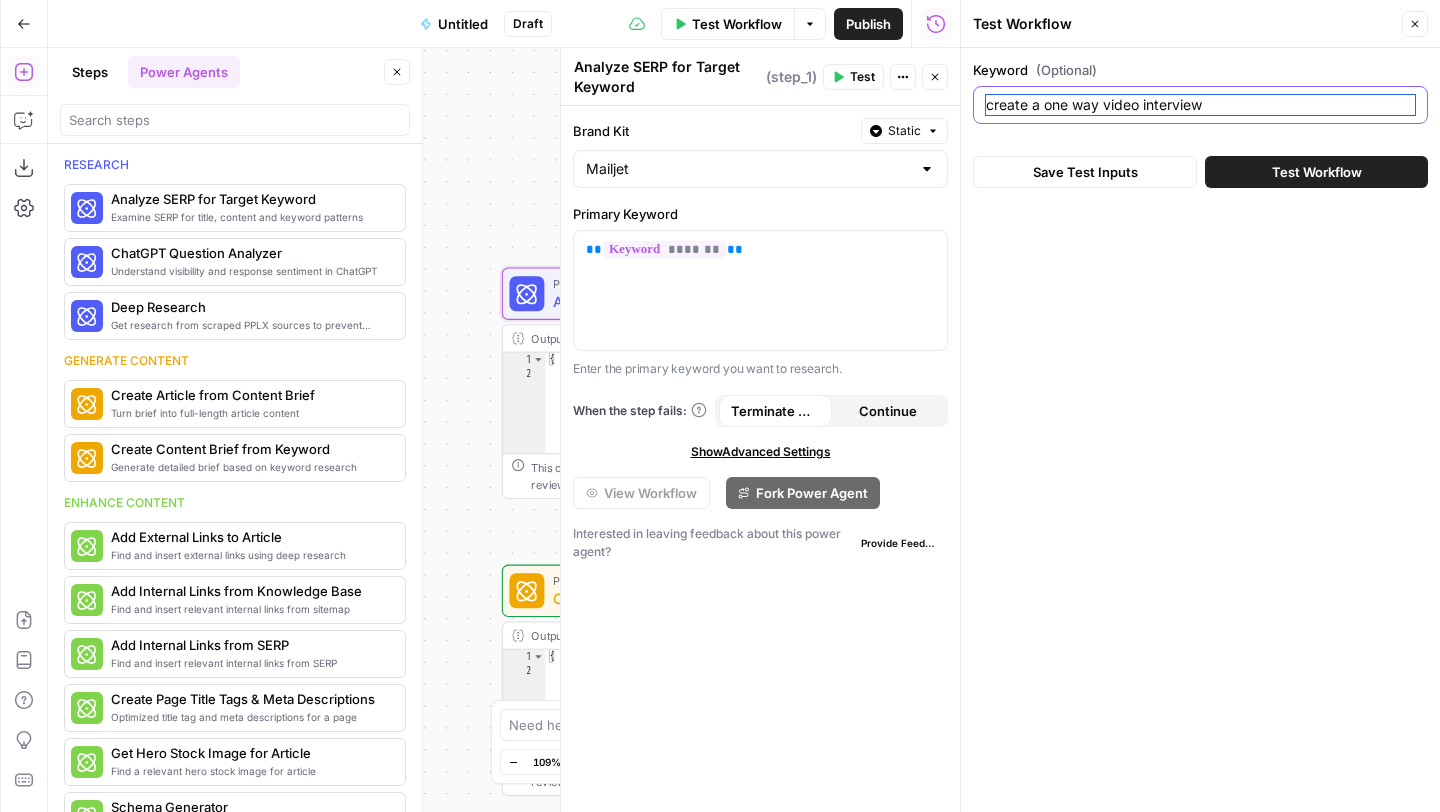 click on "create a one way video interview" at bounding box center (1200, 105) 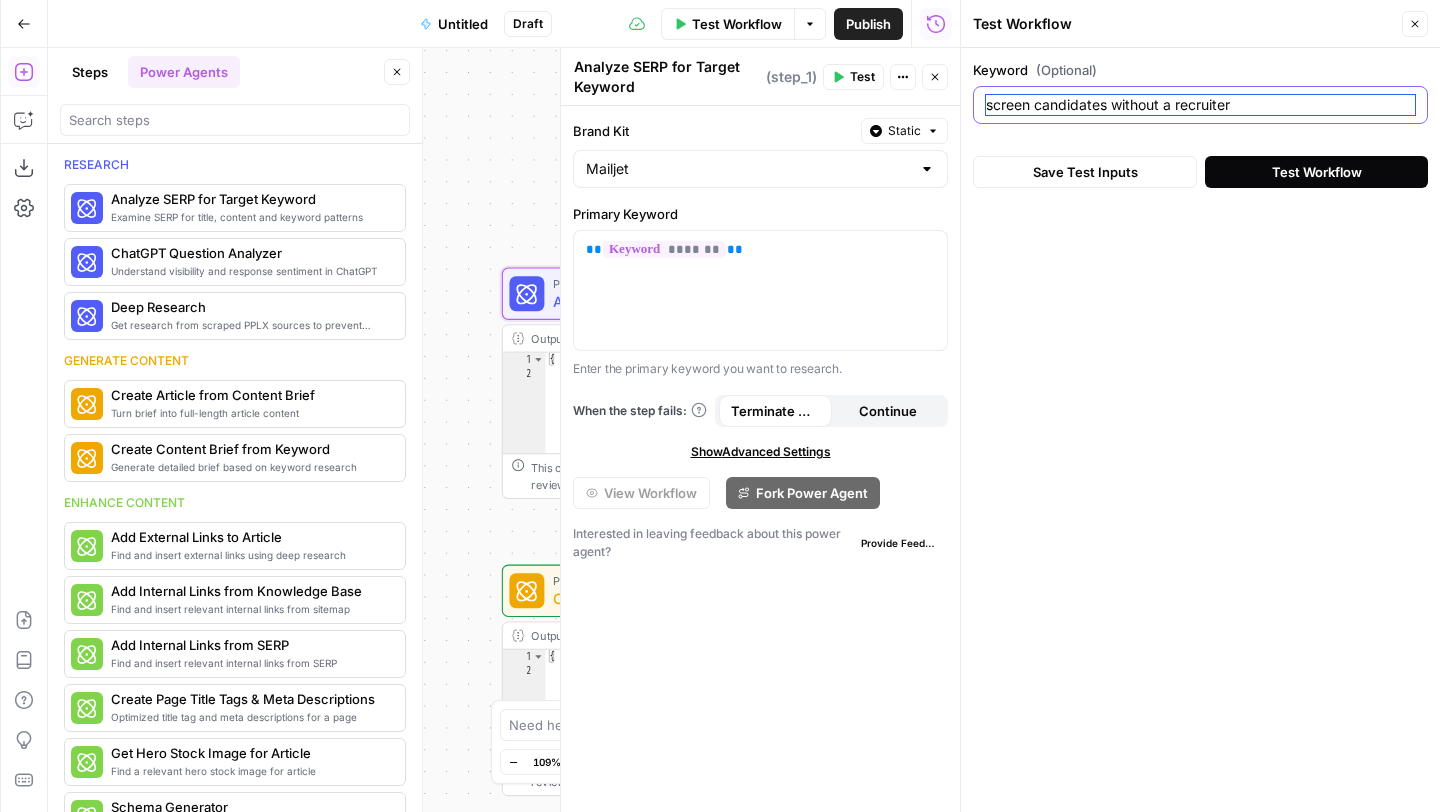 type on "screen candidates without a recruiter" 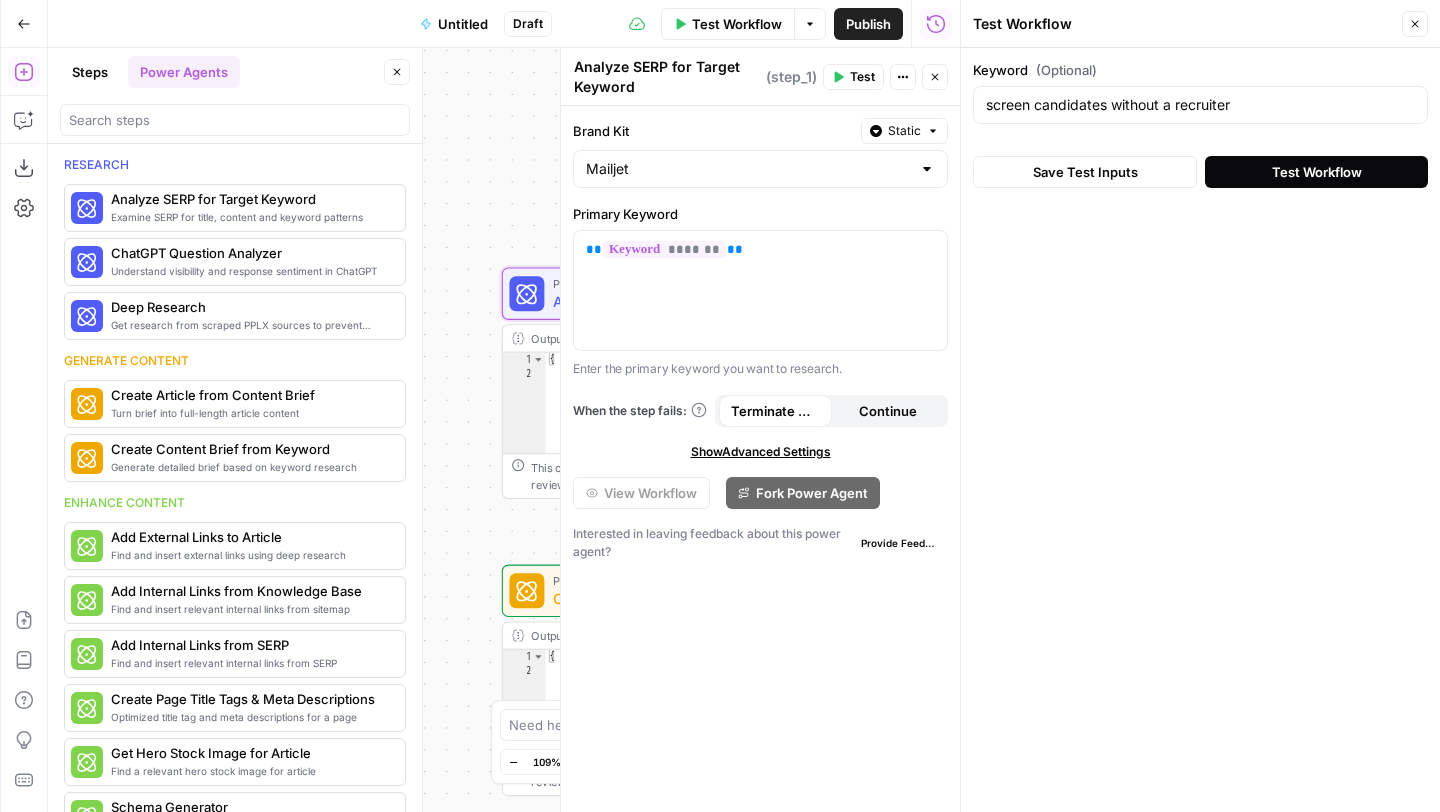 click on "Test Workflow" at bounding box center (1316, 172) 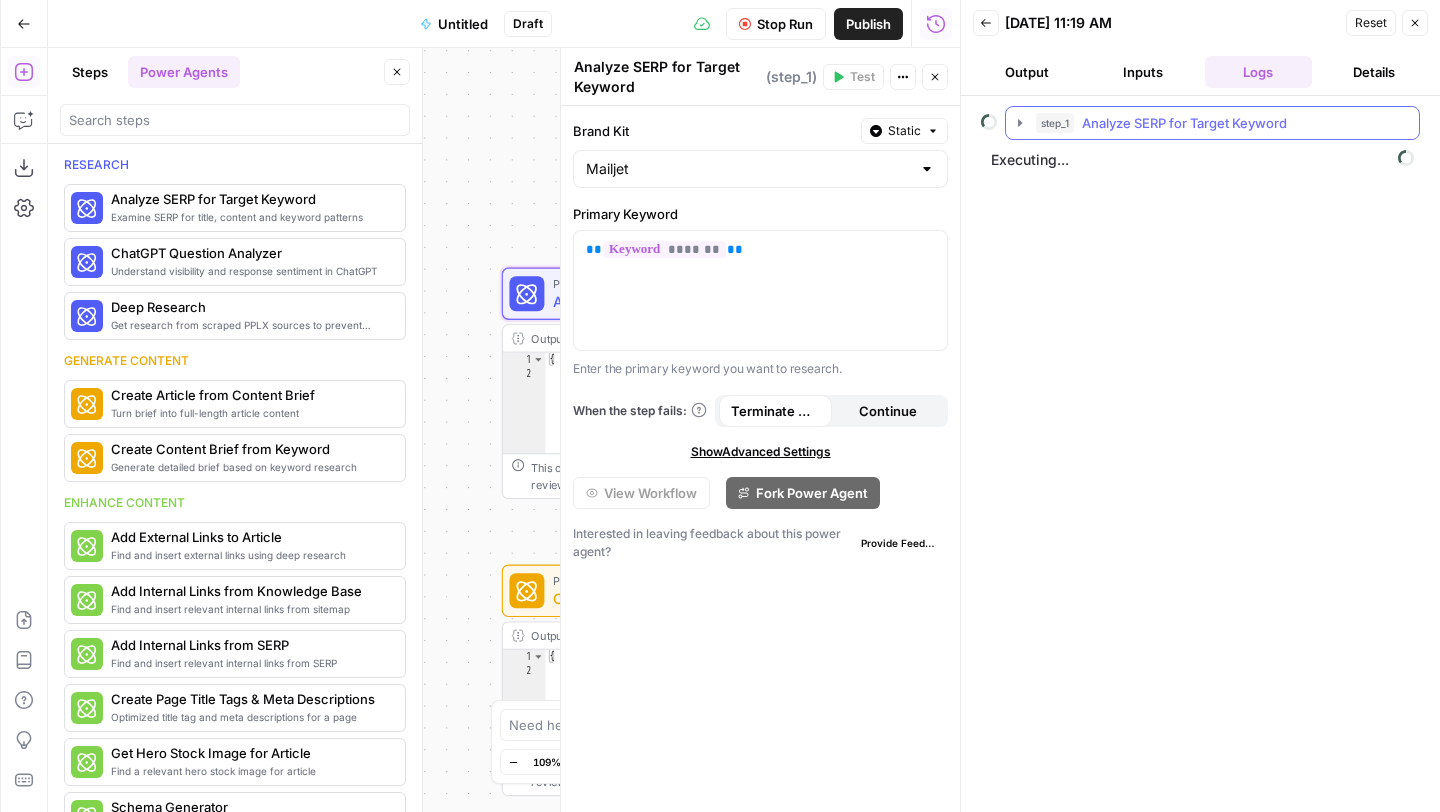 click 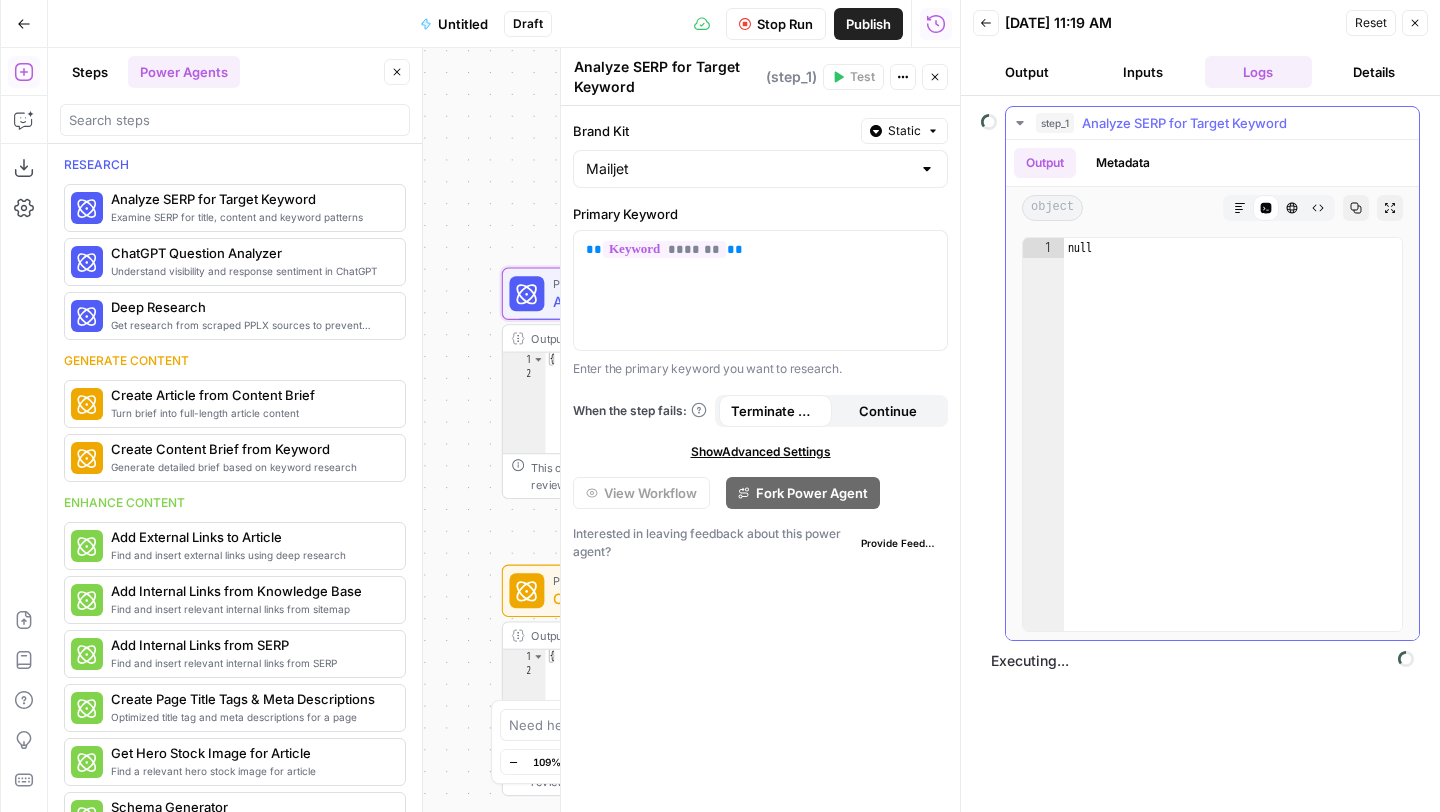 click 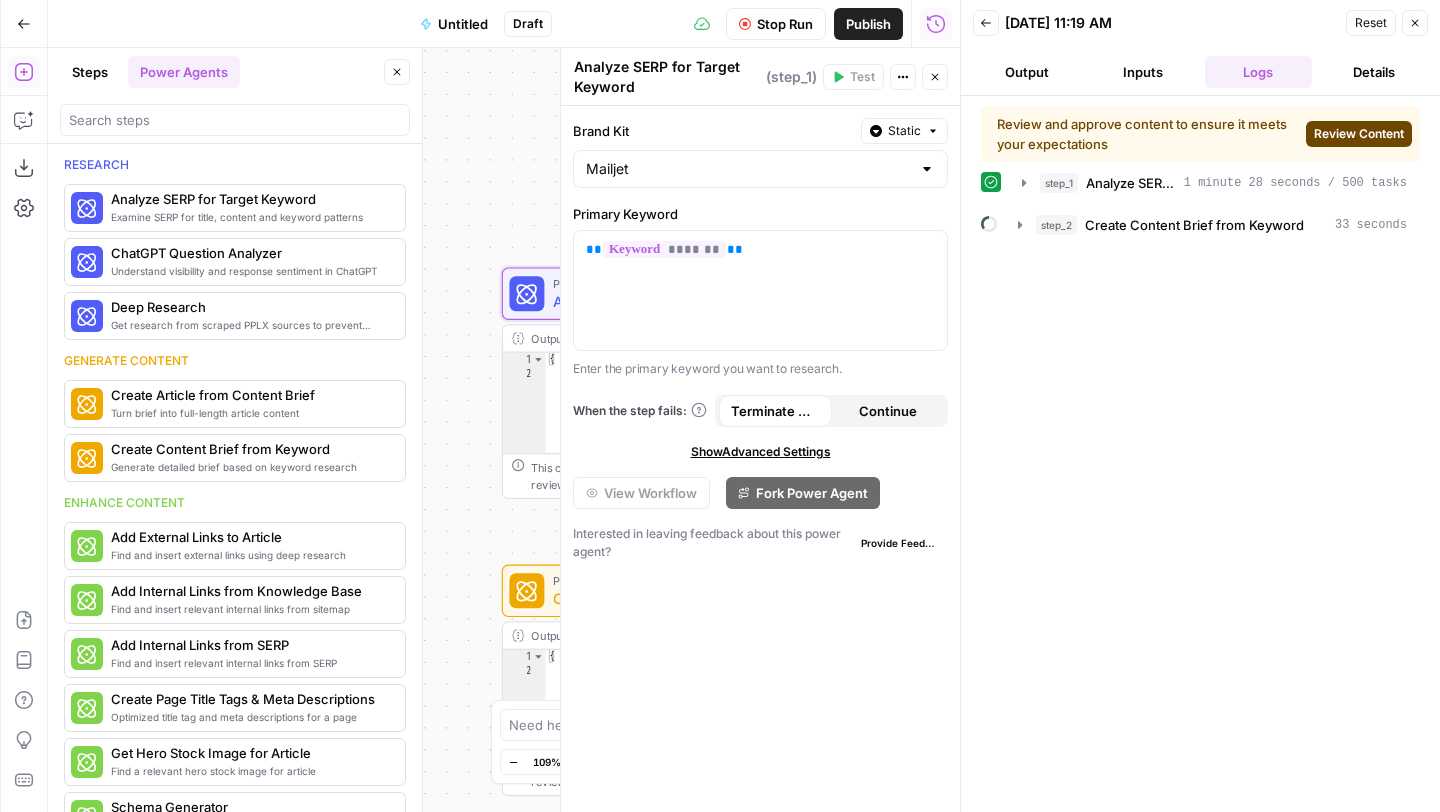 click on "Review Content" at bounding box center (1359, 134) 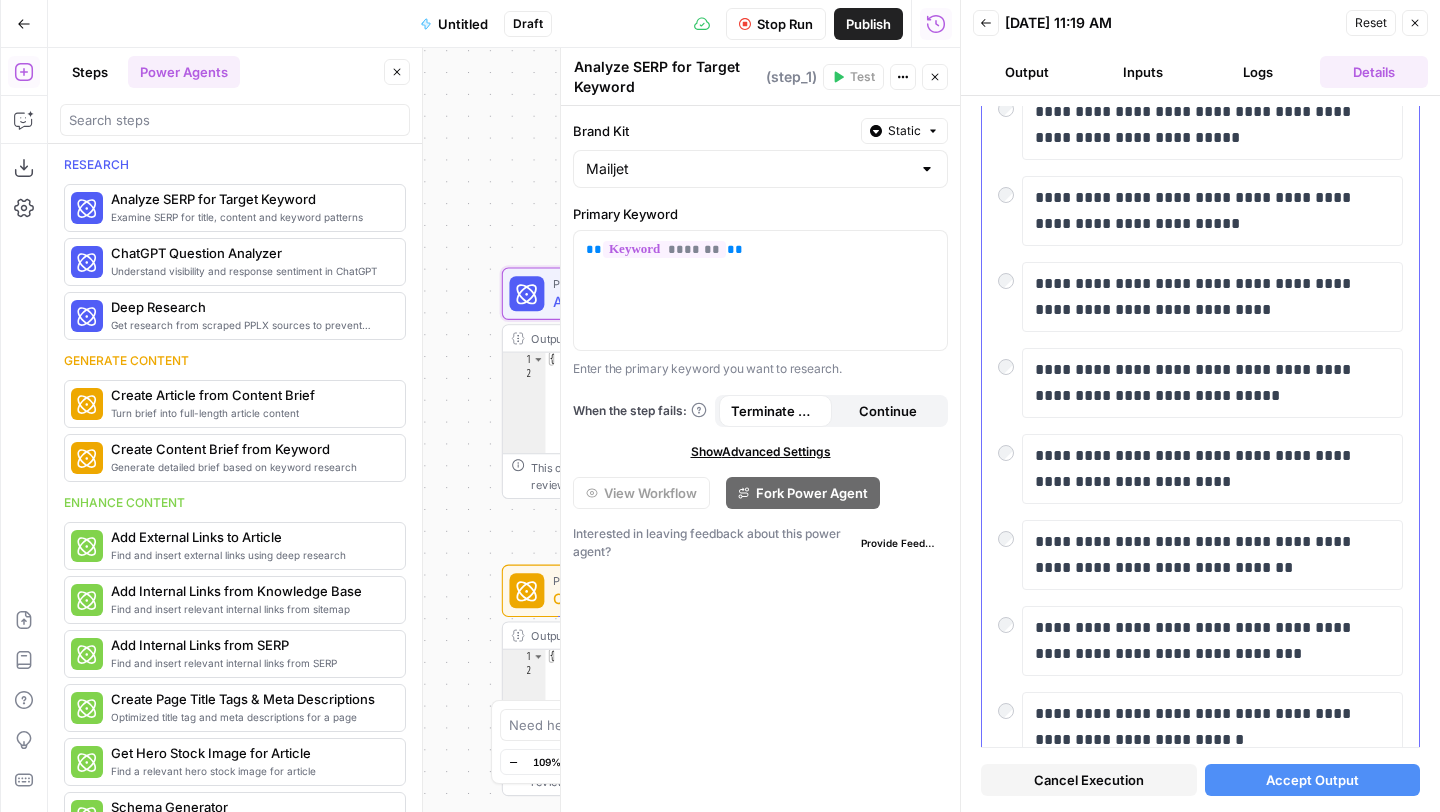 scroll, scrollTop: 108, scrollLeft: 0, axis: vertical 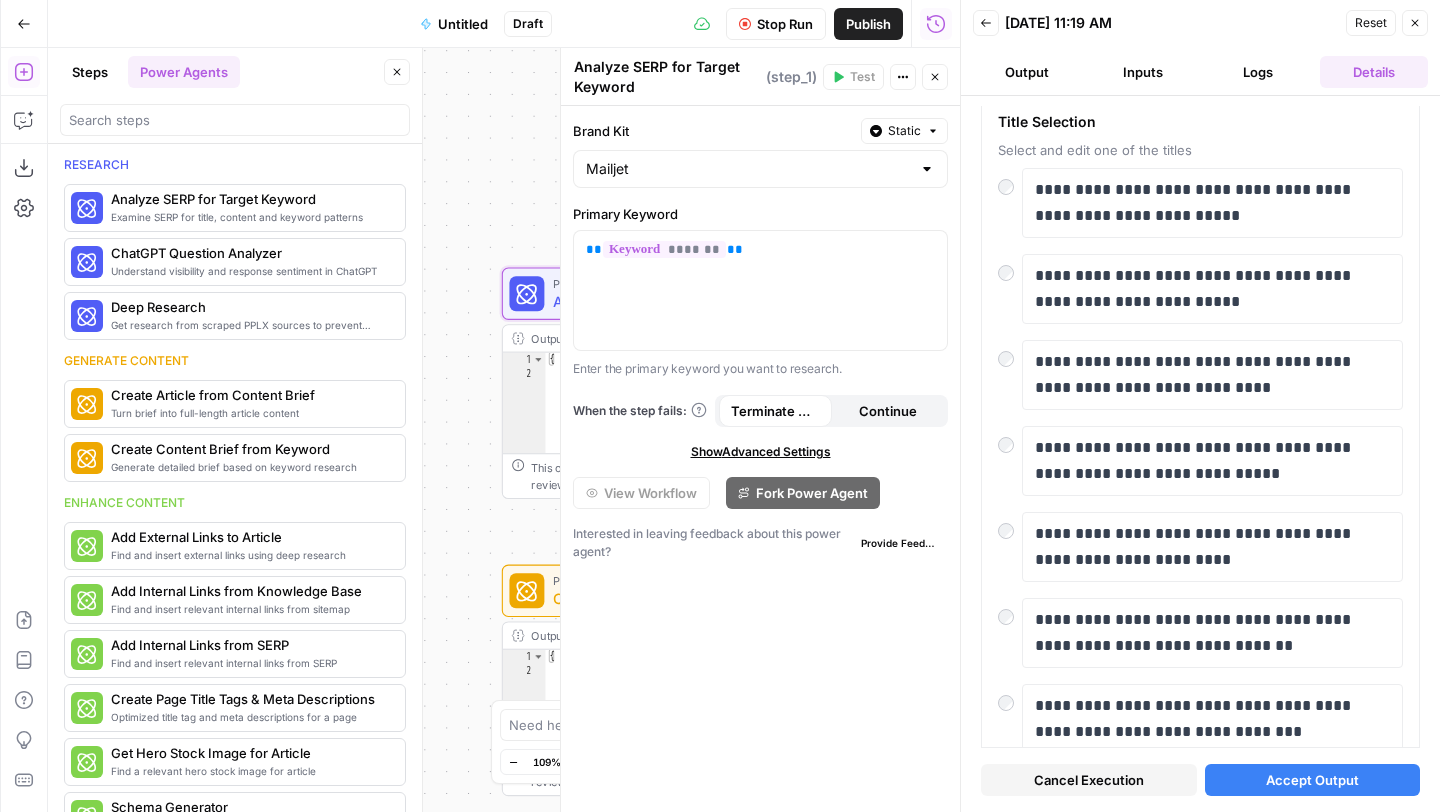 click on "Accept Output" at bounding box center (1312, 780) 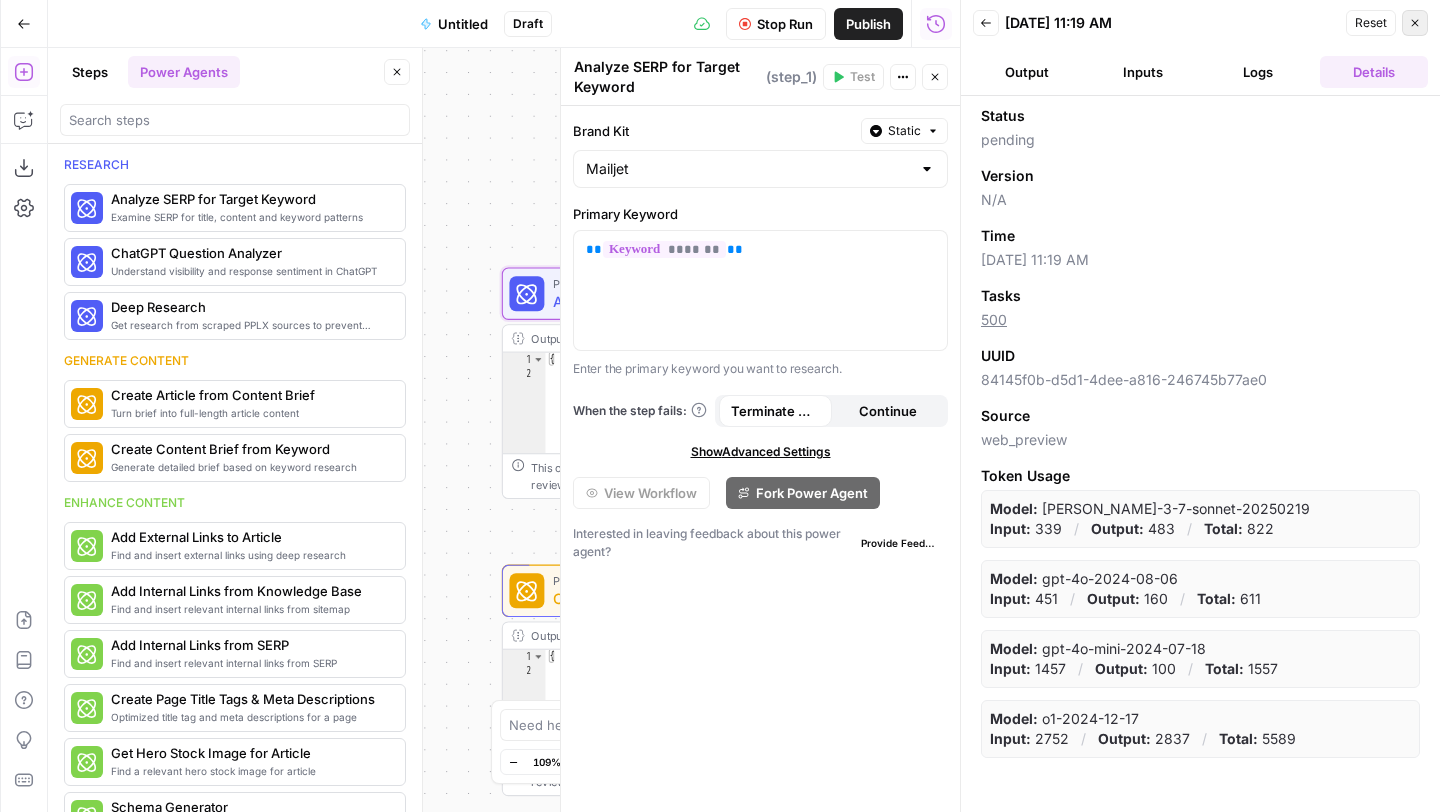 click 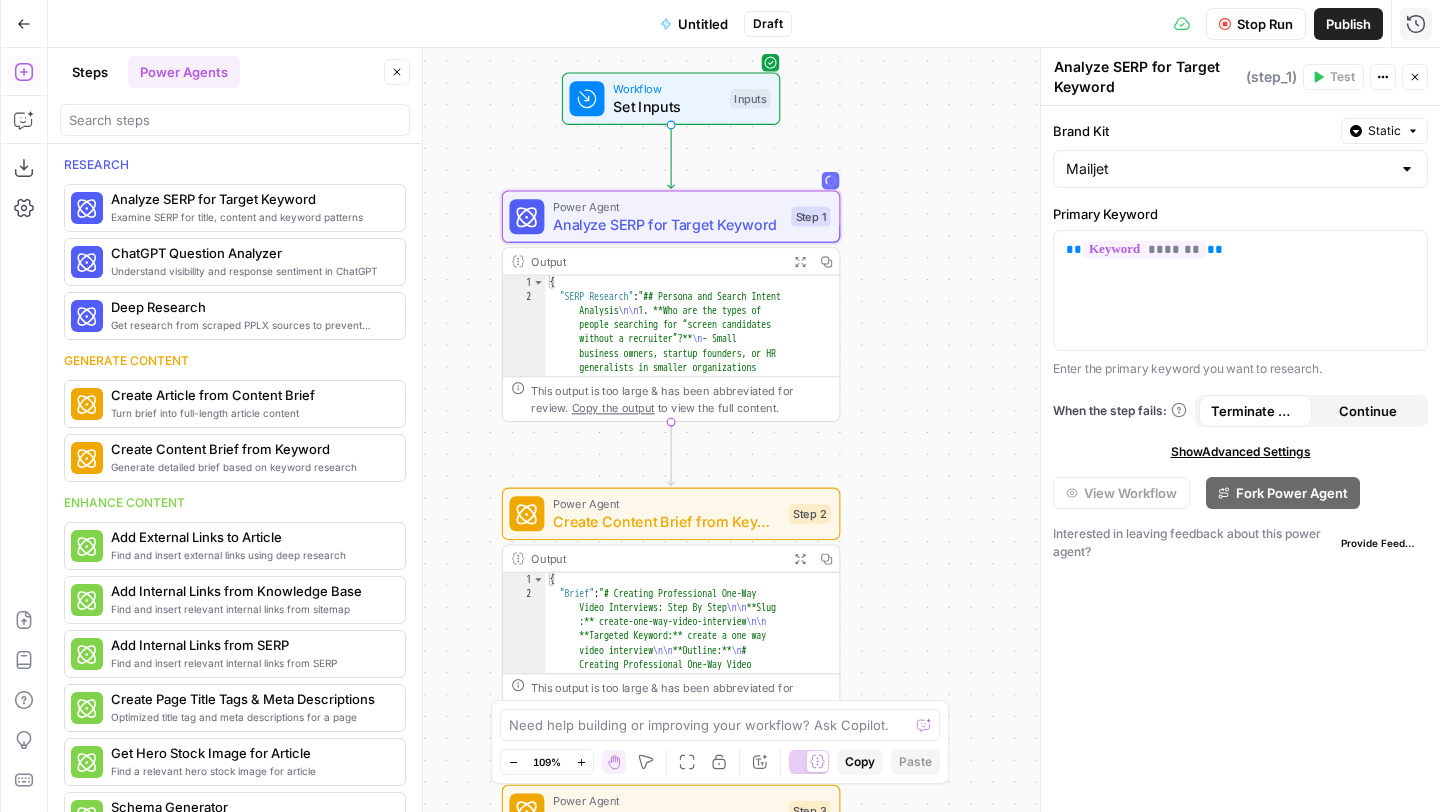 drag, startPoint x: 959, startPoint y: 472, endPoint x: 959, endPoint y: 356, distance: 116 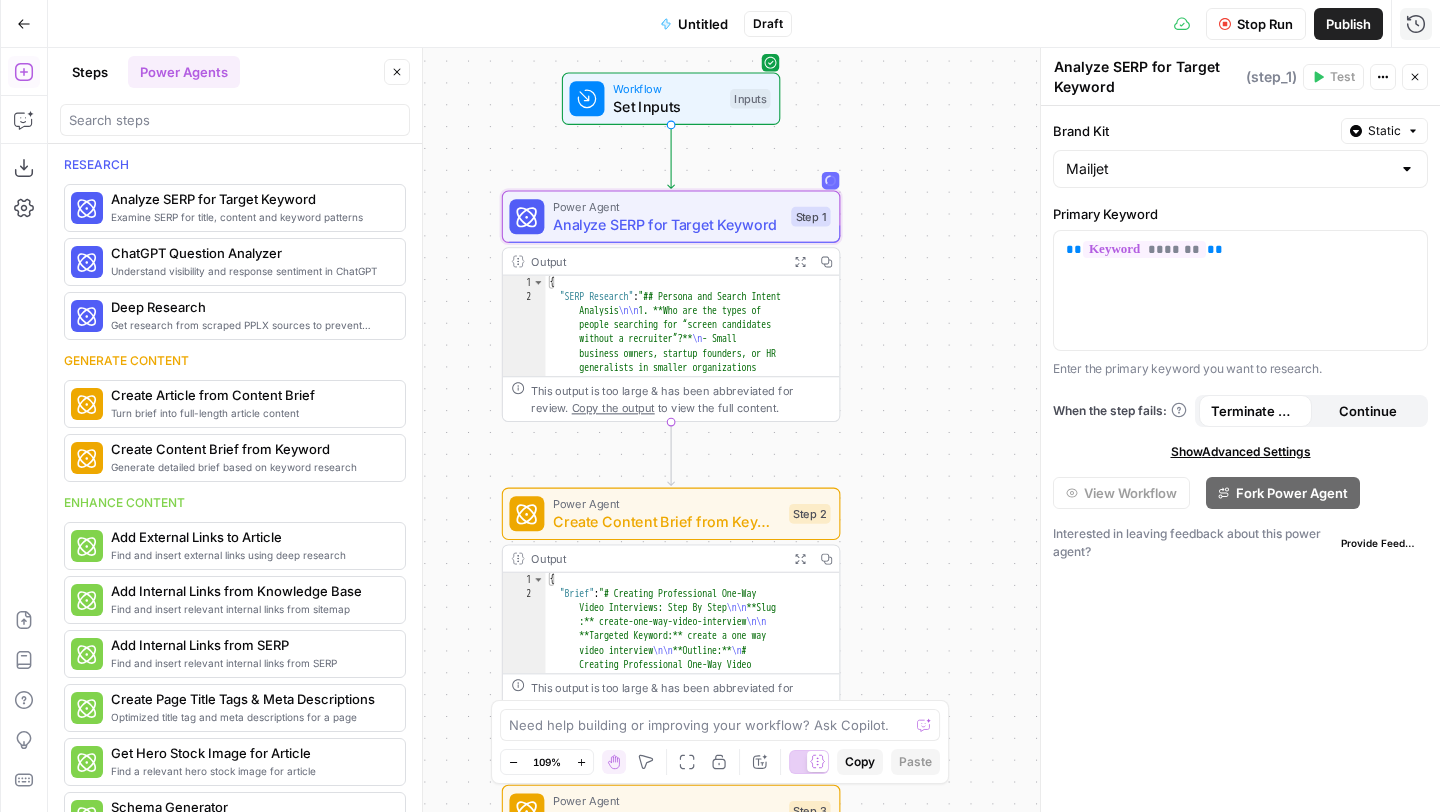 click on "Workflow Set Inputs Inputs Power Agent Analyze SERP for Target Keyword Step 1 Output Expand Output Copy 1 2 {    "SERP Research" :  "## Persona and Search Intent         Analysis \n\n 1. **Who are the types of         people searching for “screen candidates         without a recruiter”?**   \n    - Small         business owners, startup founders, or HR         generalists in smaller organizations         handling recruitment in-house.   \n    -         Department heads or team leads who do not         have dedicated HR support but need to fill         positions quickly and cost-effectively.          \n\n 2. **Why are they searching for         “screen candidates without a recruiter”?**           \n    - To reduce hiring costs by limiting         or eliminating recruiter fees.   \n    - To         maintain control over the hiring process         from start to finish.   \n    - To                \n\n" at bounding box center [744, 430] 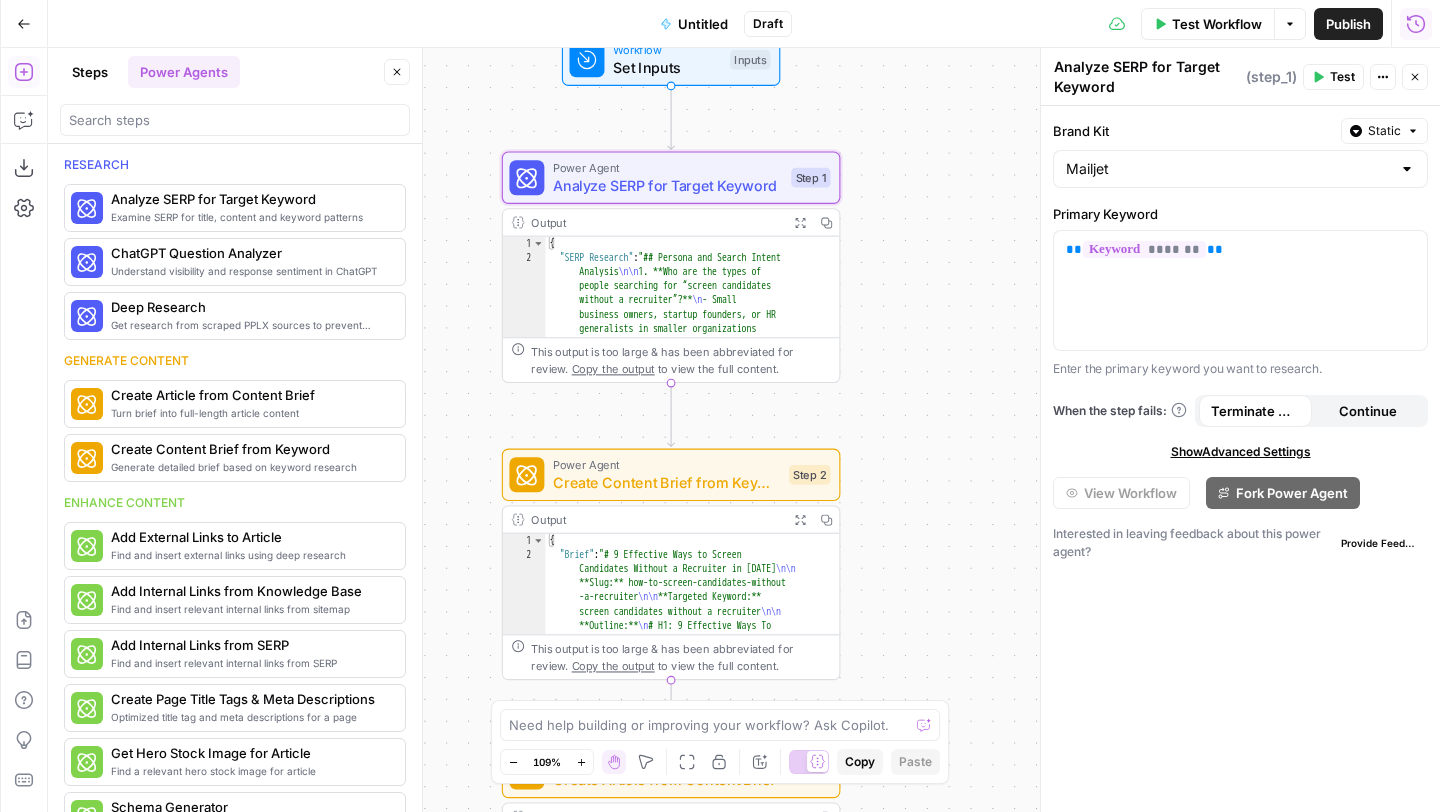 click 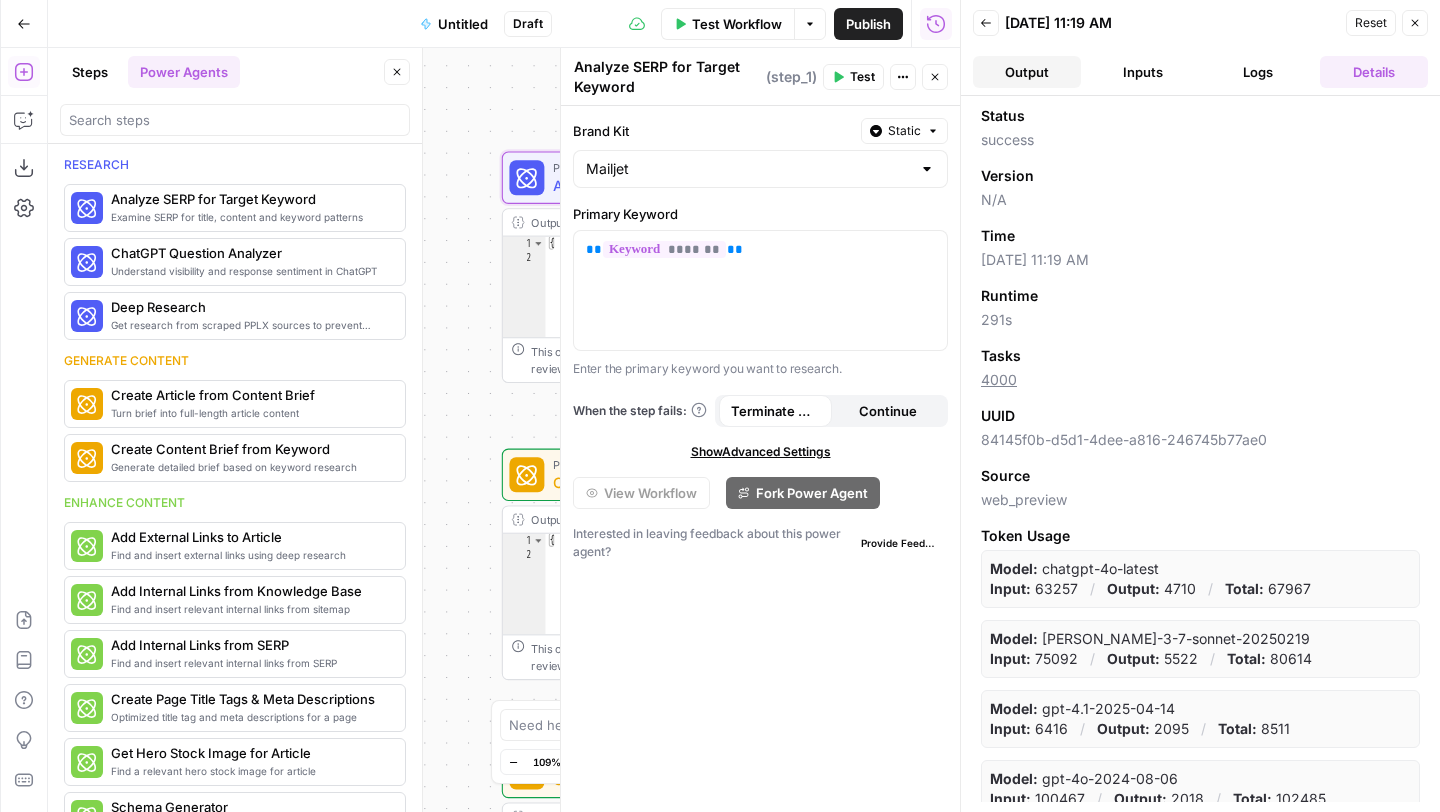 click on "Output" at bounding box center (1027, 72) 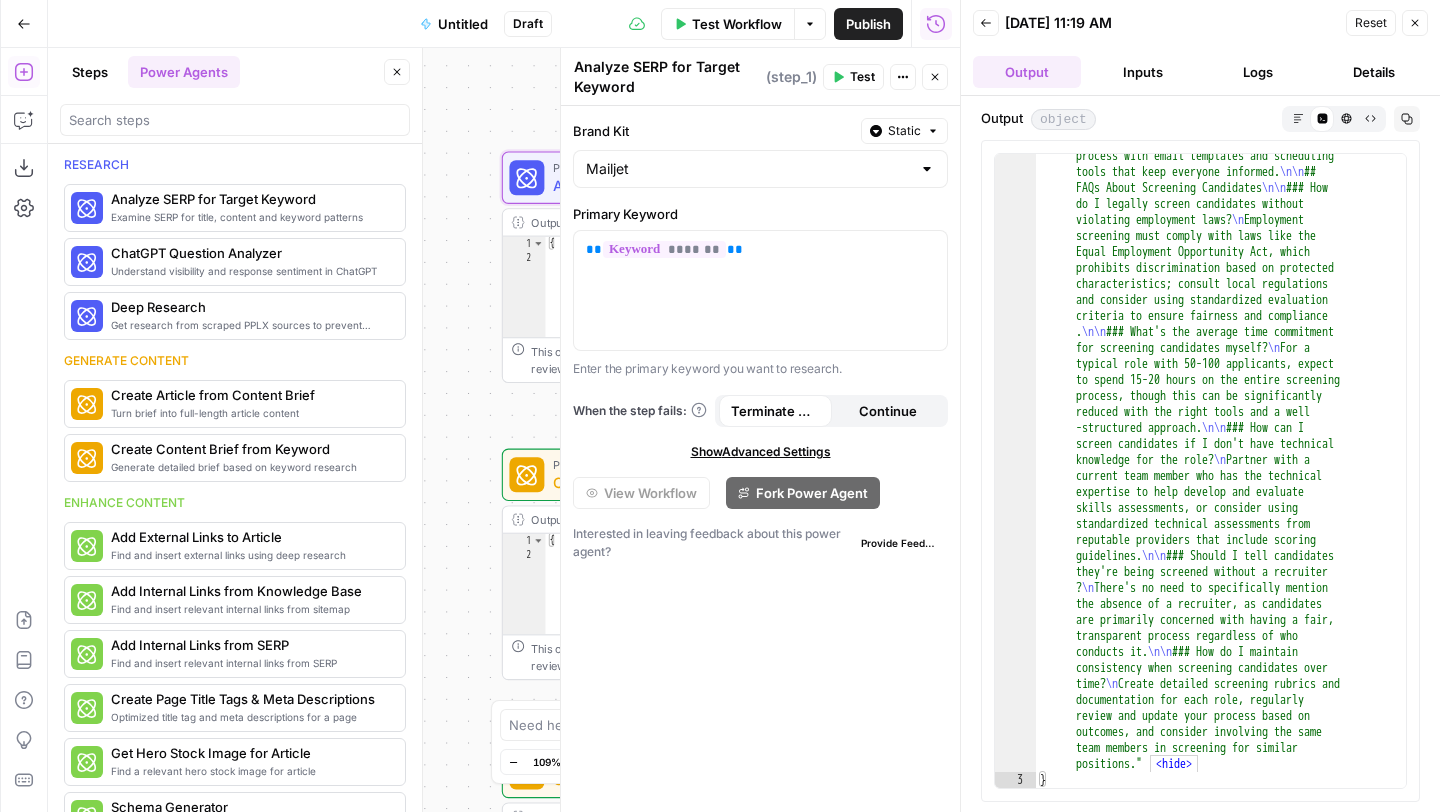 scroll, scrollTop: 4982, scrollLeft: 0, axis: vertical 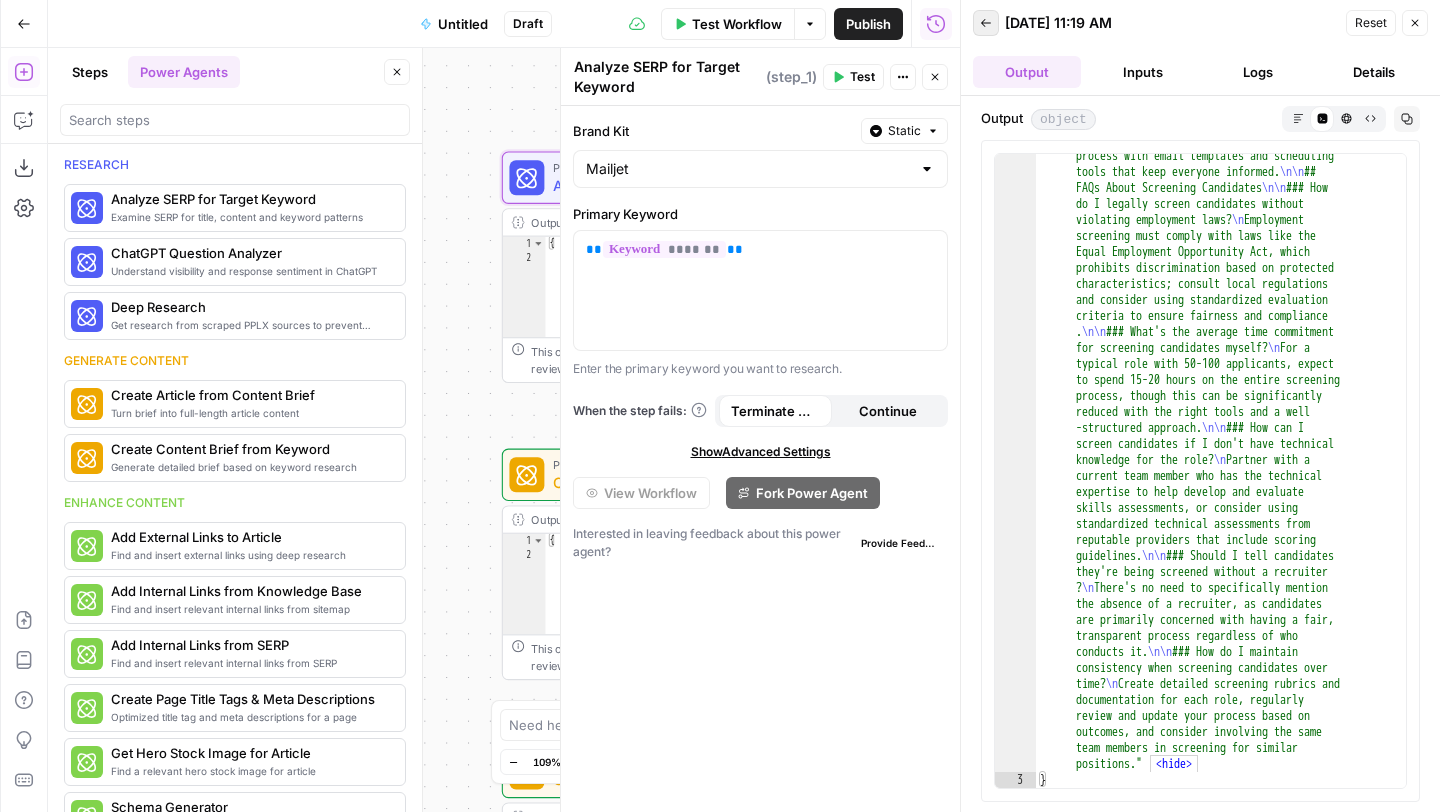 click 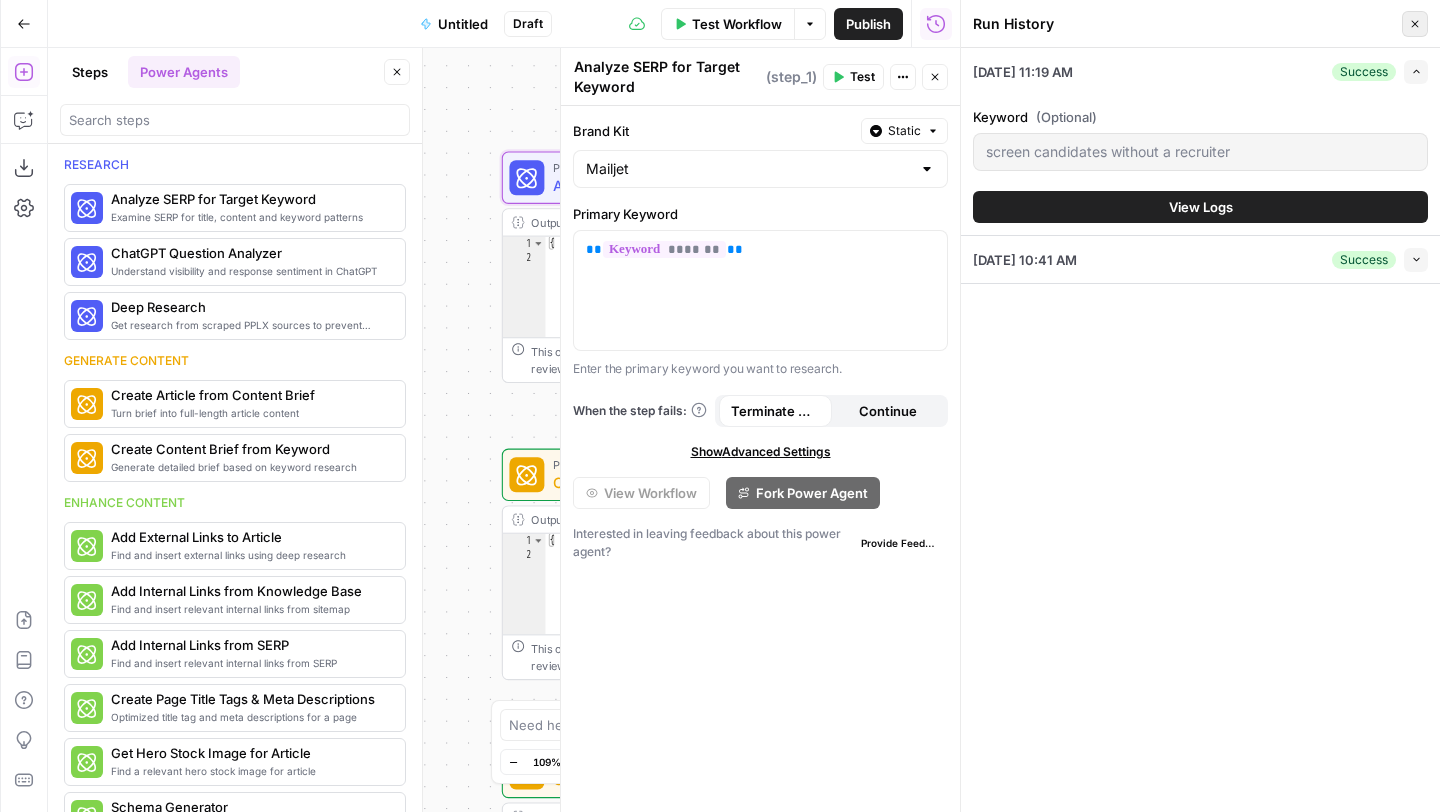 click 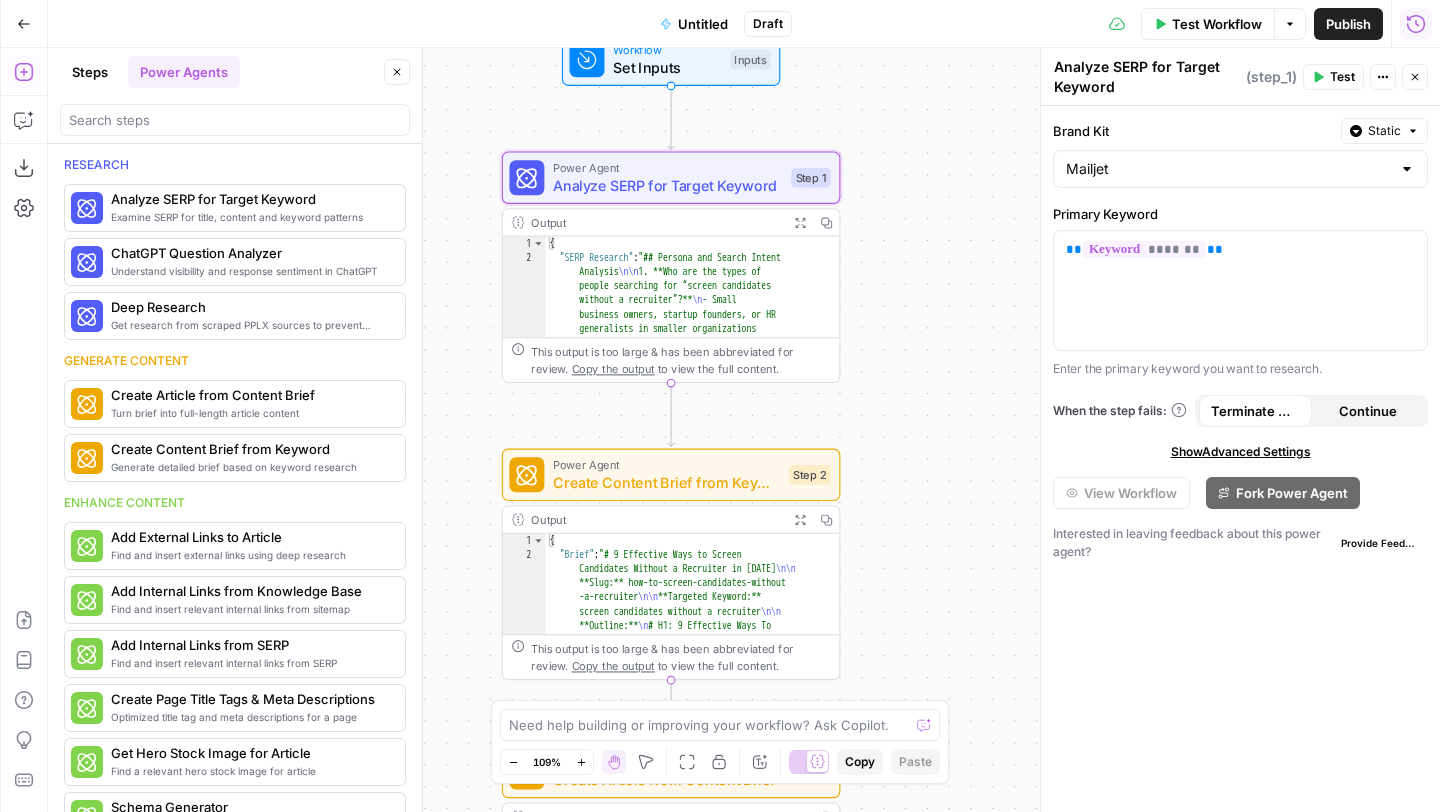 click 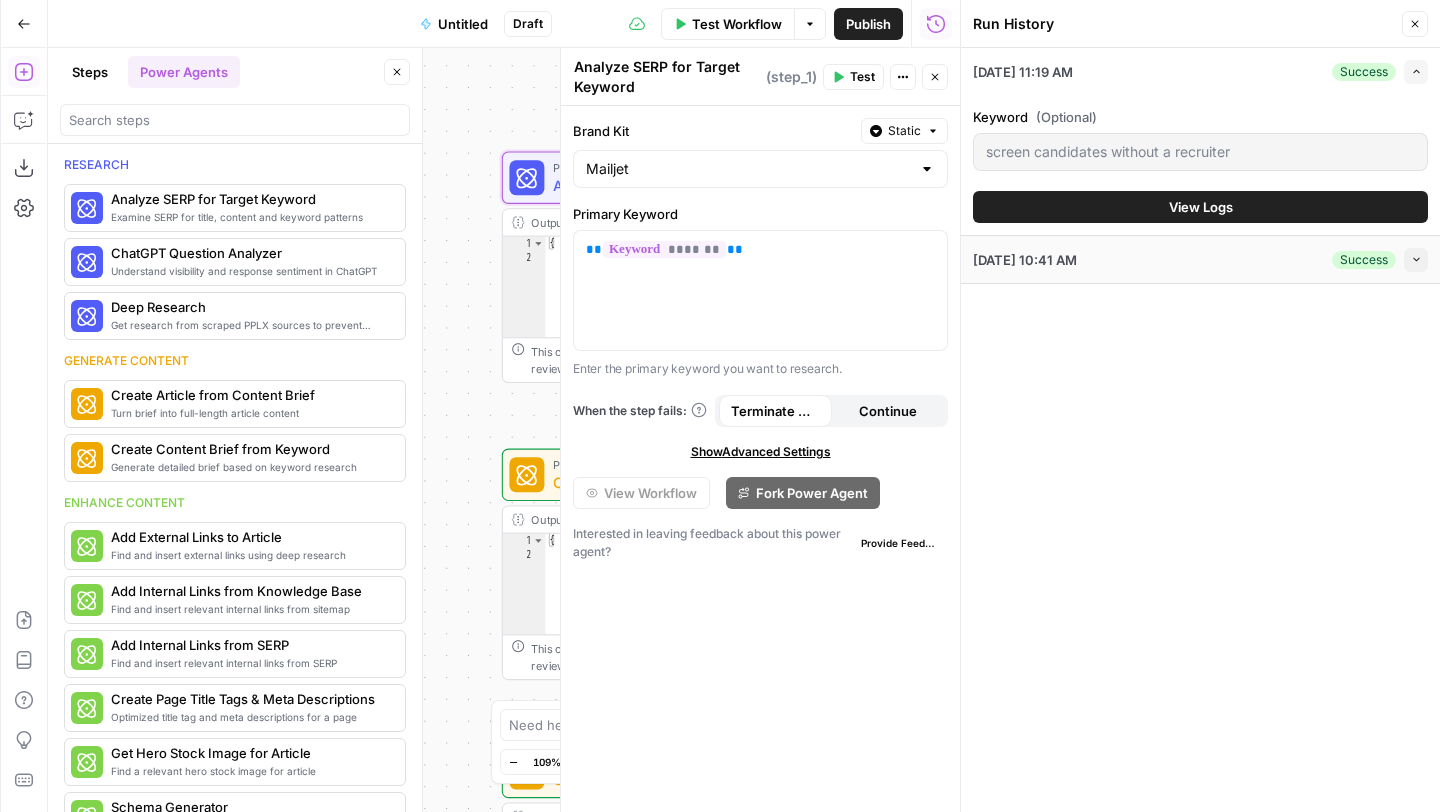 click on "[DATE] 10:41 AM" at bounding box center [1025, 260] 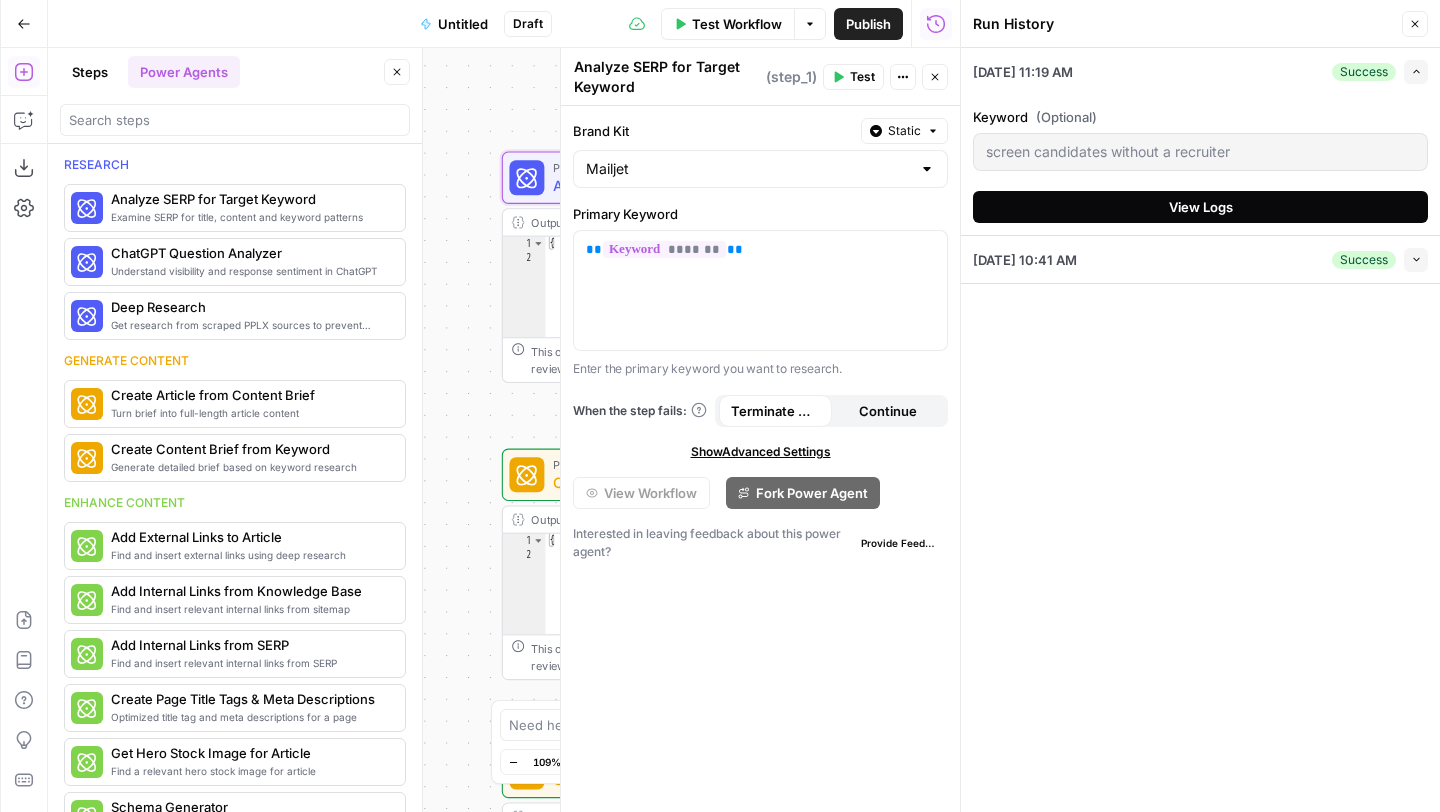 click on "View Logs" at bounding box center [1200, 207] 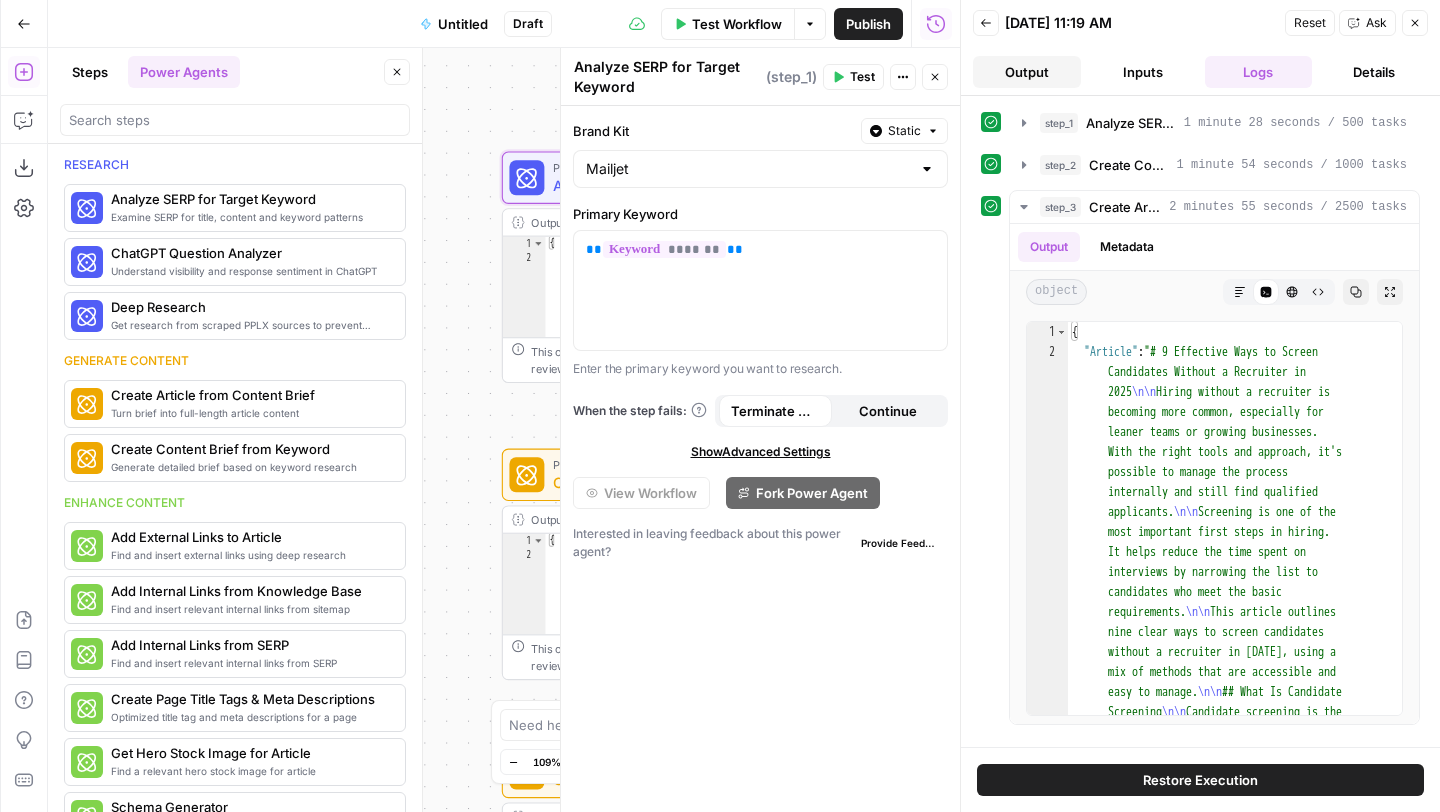 click on "Output" at bounding box center (1027, 72) 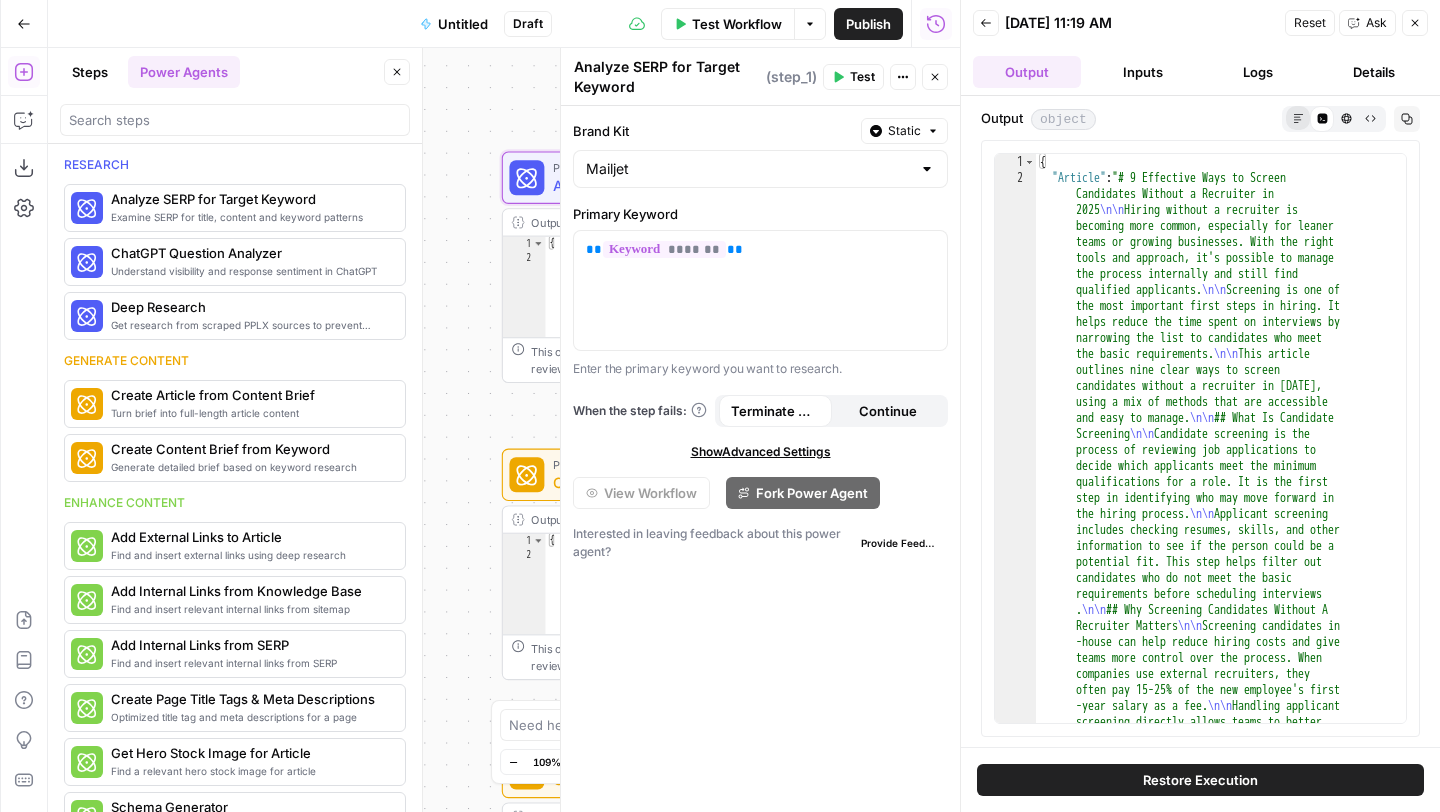 click 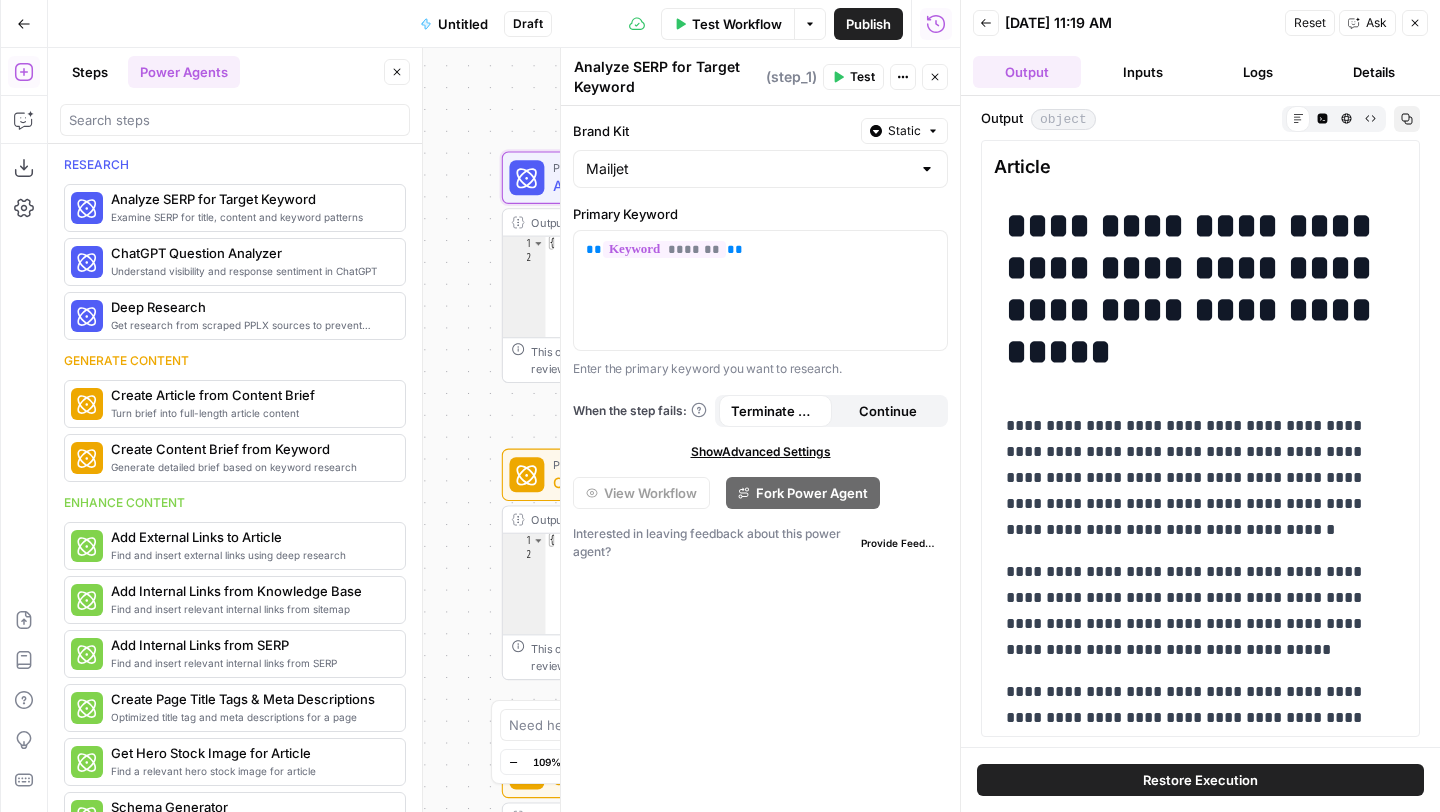 click on "Copy" at bounding box center [1407, 119] 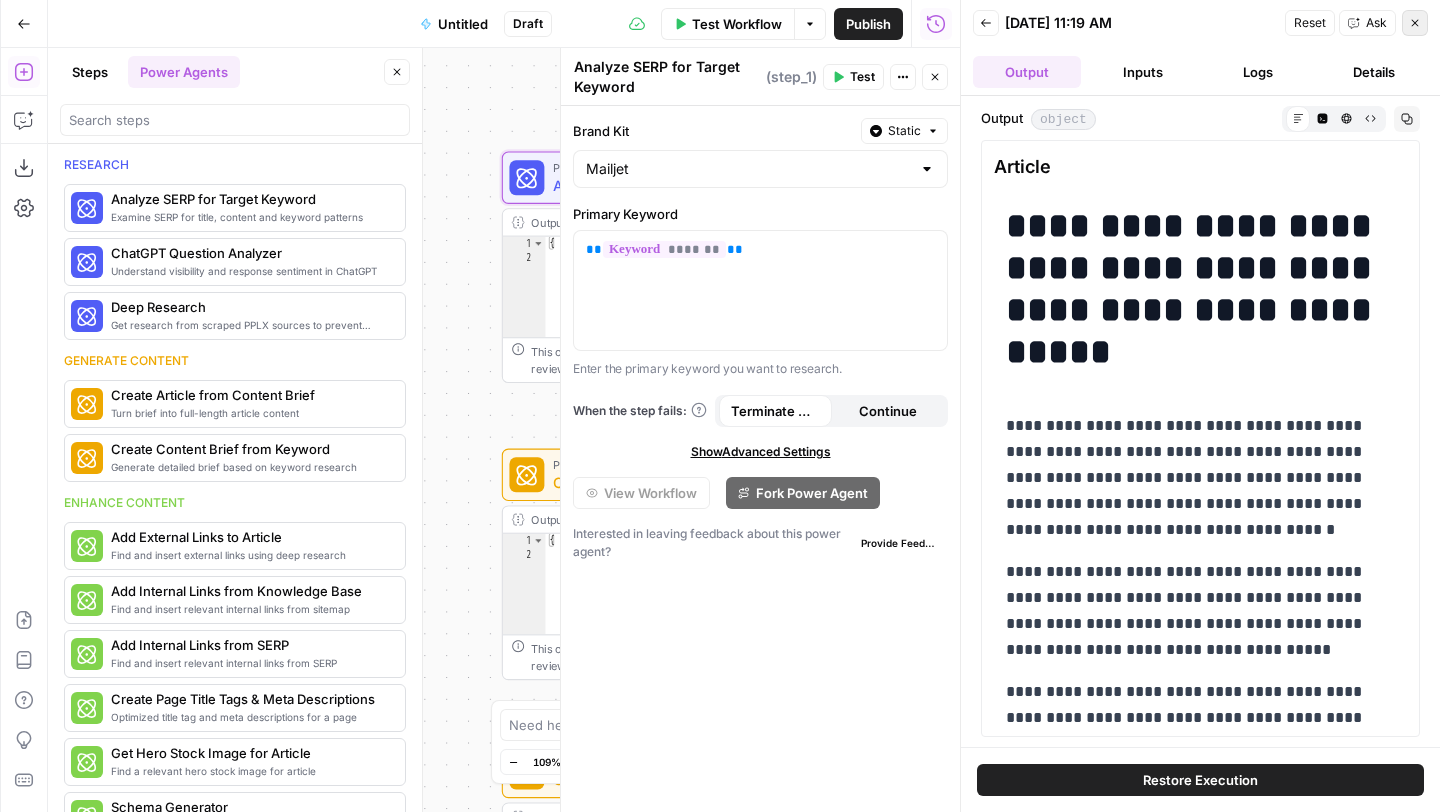 click on "Close" at bounding box center (1415, 23) 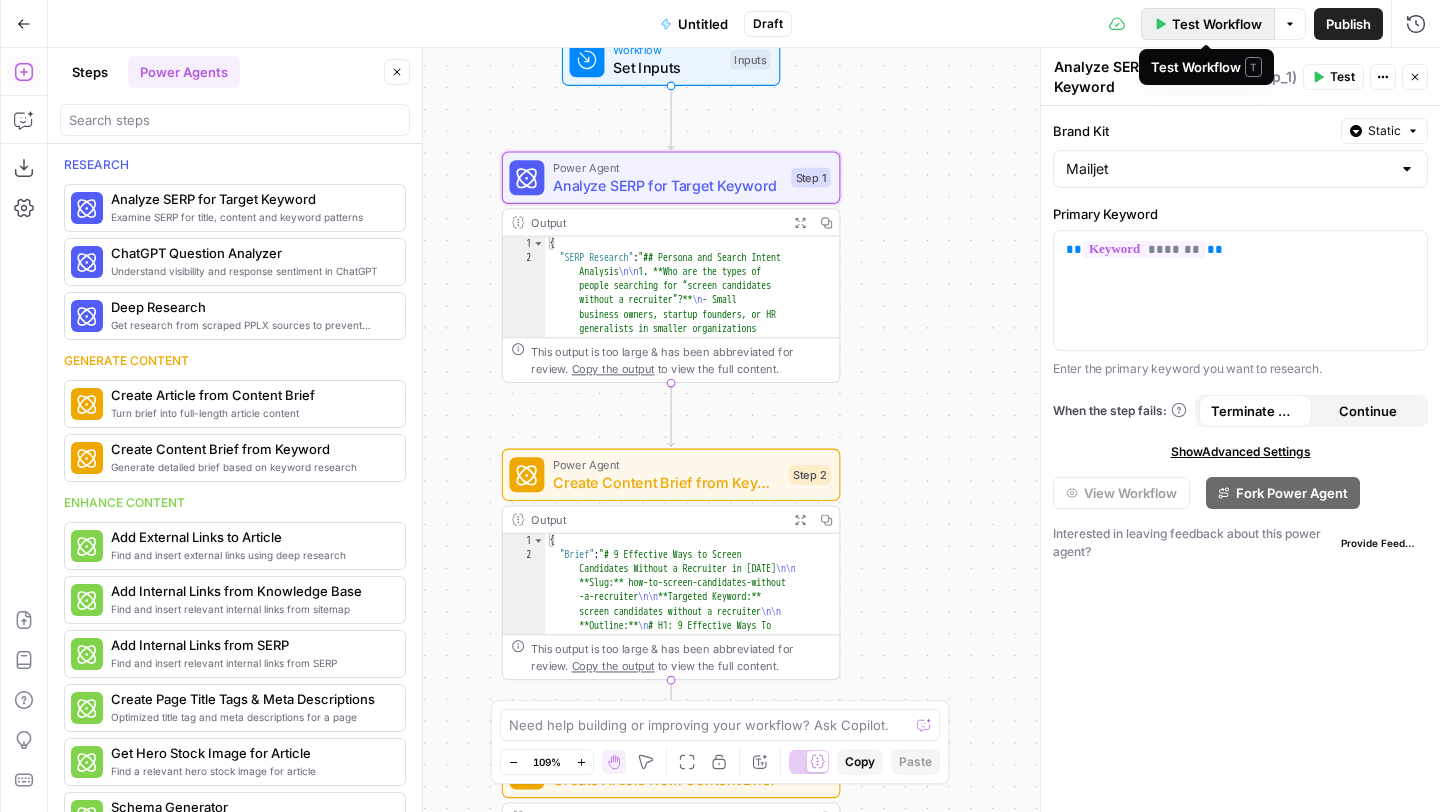 click on "Test Workflow" at bounding box center [1208, 24] 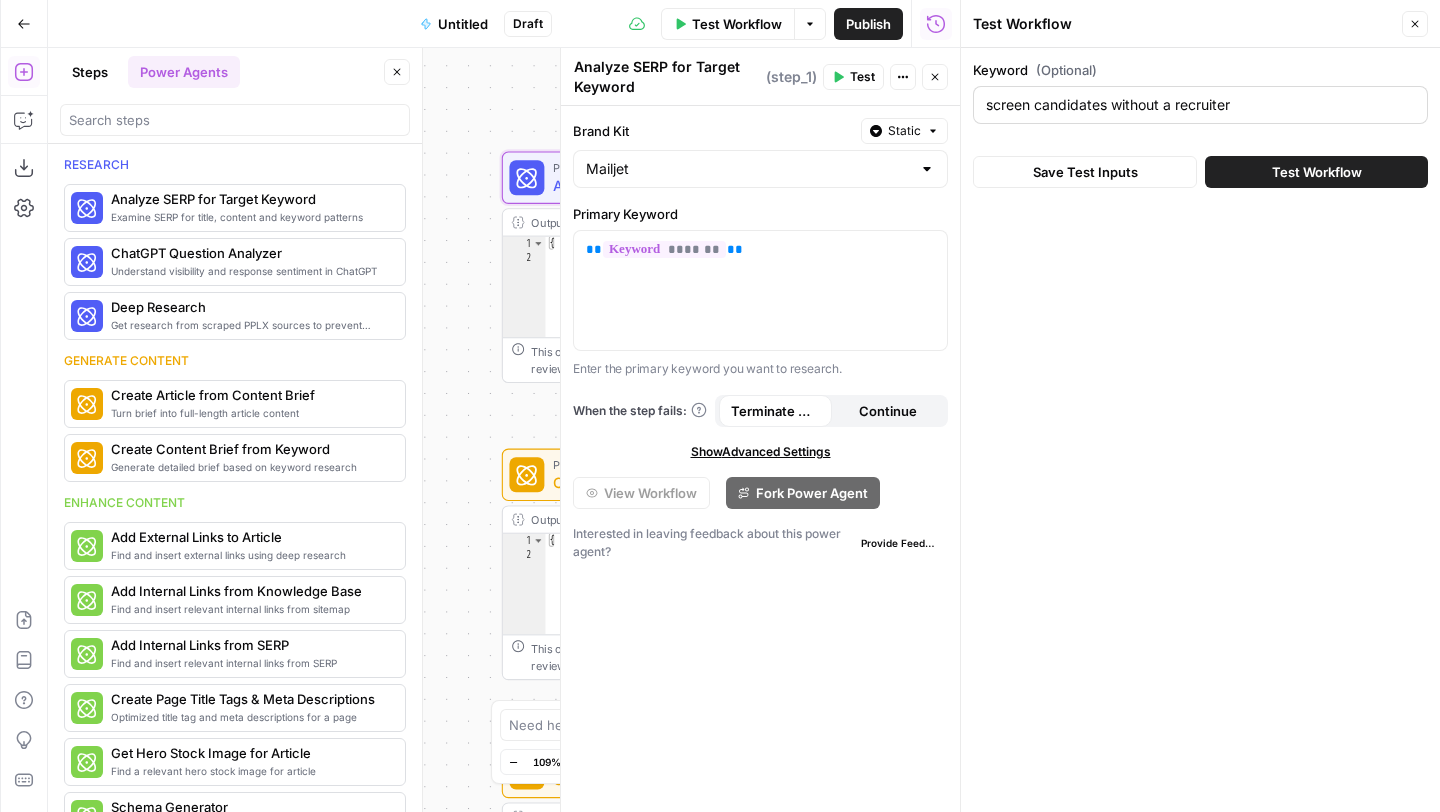 click on "screen candidates without a recruiter" at bounding box center (1200, 105) 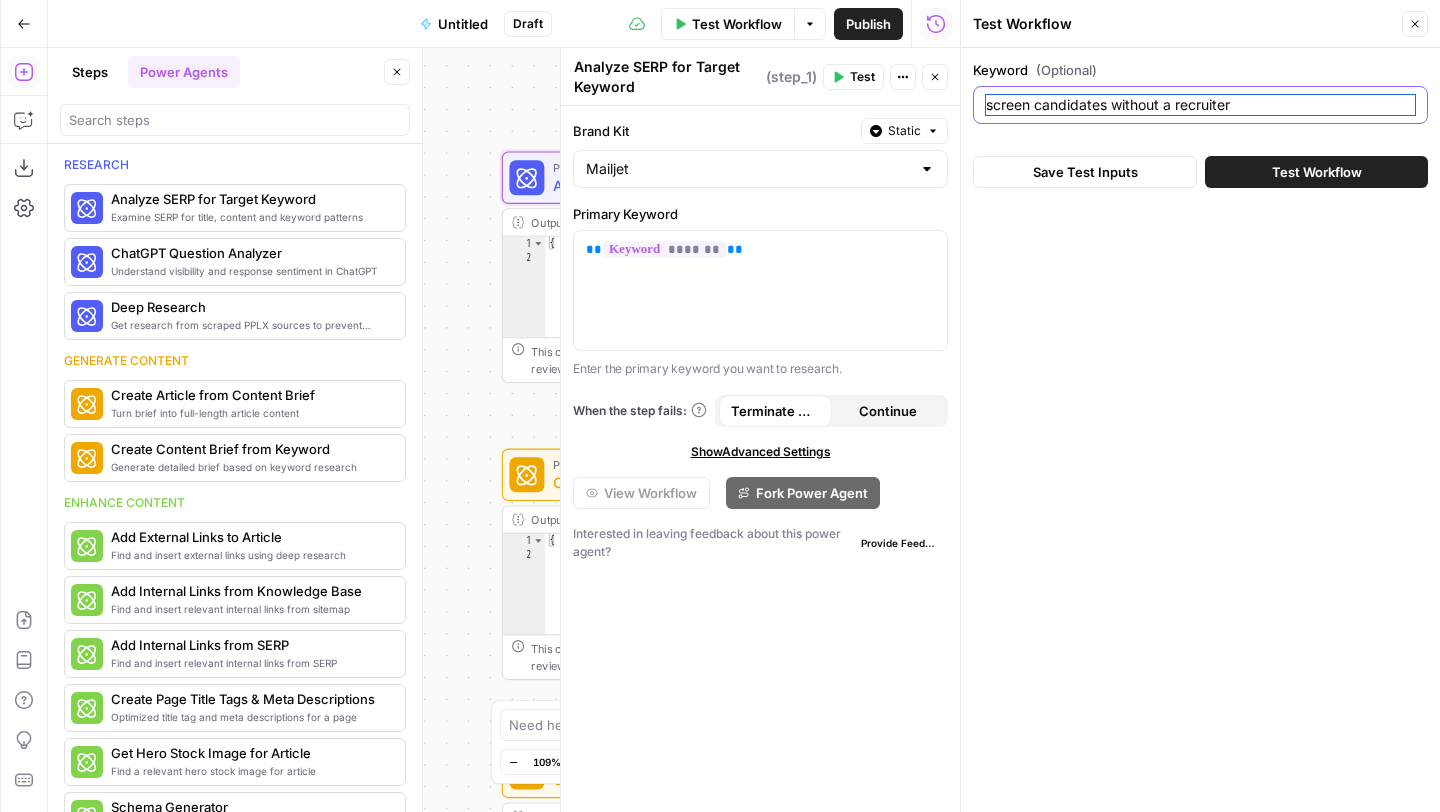click on "screen candidates without a recruiter" at bounding box center (1200, 105) 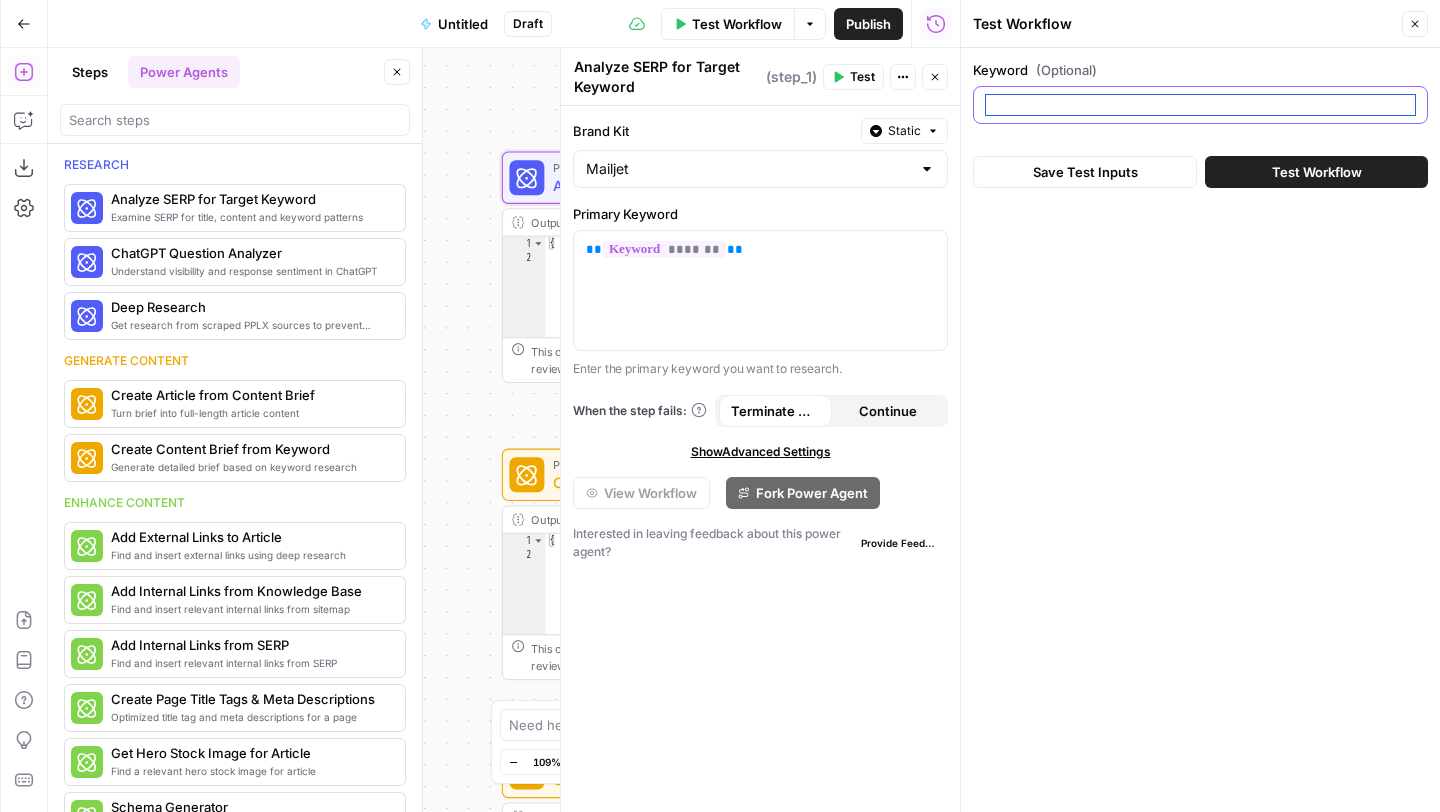 paste on "# Article # 9 Effective Ways to Screen Candidates Without a Recruiter in [DATE]  Hiring without a recruiter is becoming more common, especially for leaner teams or growing businesses. With the right tools and approach, it's possible to manage the process internally and still find qualified applicants.  Screening is one of the most important first steps in hiring. It helps reduce the time spent on interviews by narrowing the list to candidates who meet the basic requirements.  This article outlines nine clear ways to screen candidates without a recruiter in [DATE], using a mix of methods that are accessible and easy to manage.  ## What Is Candidate Screening  Candidate screening is the process of reviewing job applications to decide which applicants meet the minimum qualifications for a role. It is the first step in identifying who may move forward in the hiring process.  Applicant screening includes checking resumes, skills, and other information to see if the person could be a potential fit. This step helps f..." 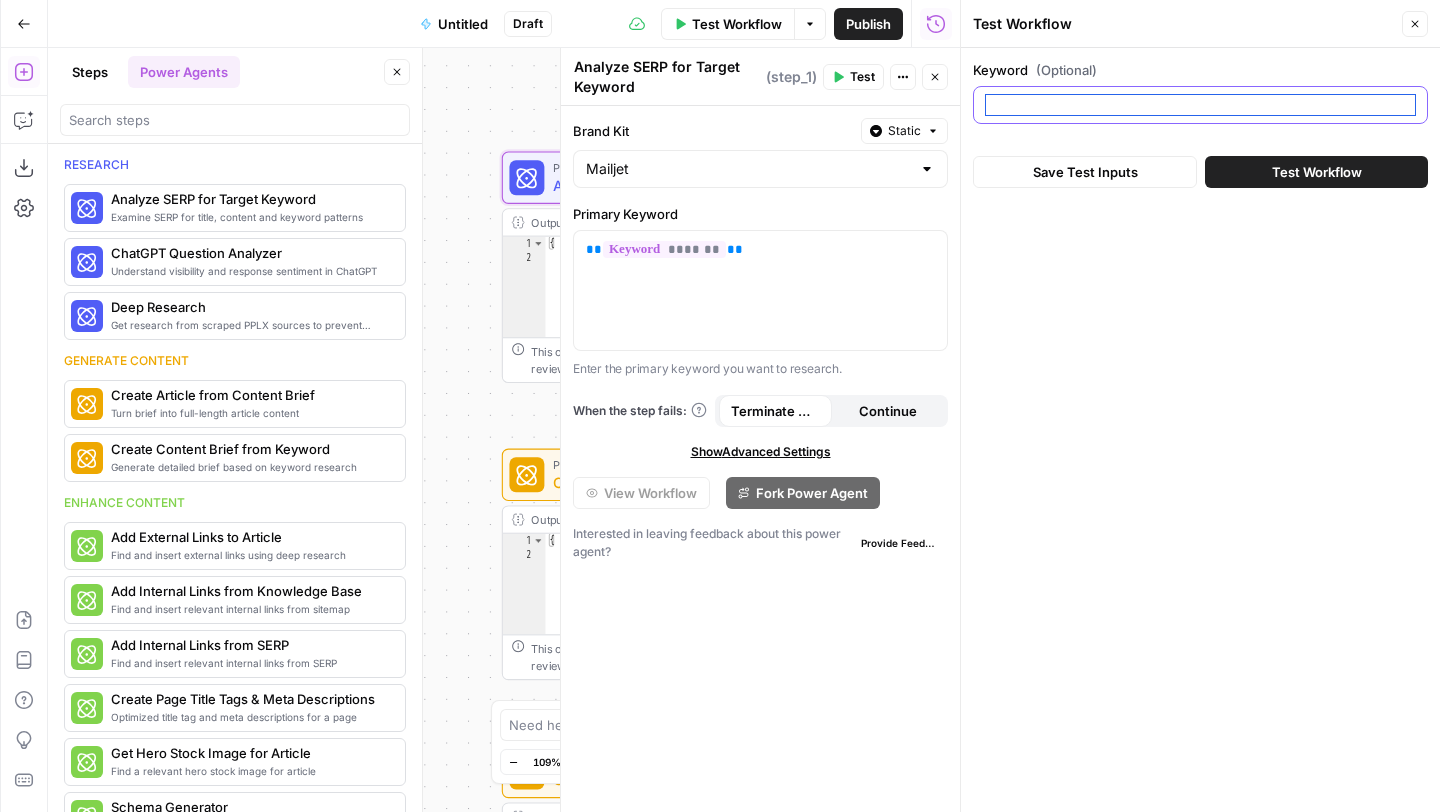 type on "# Article # 9 Effective Ways to Screen Candidates Without a Recruiter in [DATE]  Hiring without a recruiter is becoming more common, especially for leaner teams or growing businesses. With the right tools and approach, it's possible to manage the process internally and still find qualified applicants.  Screening is one of the most important first steps in hiring. It helps reduce the time spent on interviews by narrowing the list to candidates who meet the basic requirements.  This article outlines nine clear ways to screen candidates without a recruiter in [DATE], using a mix of methods that are accessible and easy to manage.  ## What Is Candidate Screening  Candidate screening is the process of reviewing job applications to decide which applicants meet the minimum qualifications for a role. It is the first step in identifying who may move forward in the hiring process.  Applicant screening includes checking resumes, skills, and other information to see if the person could be a potential fit. This step helps f..." 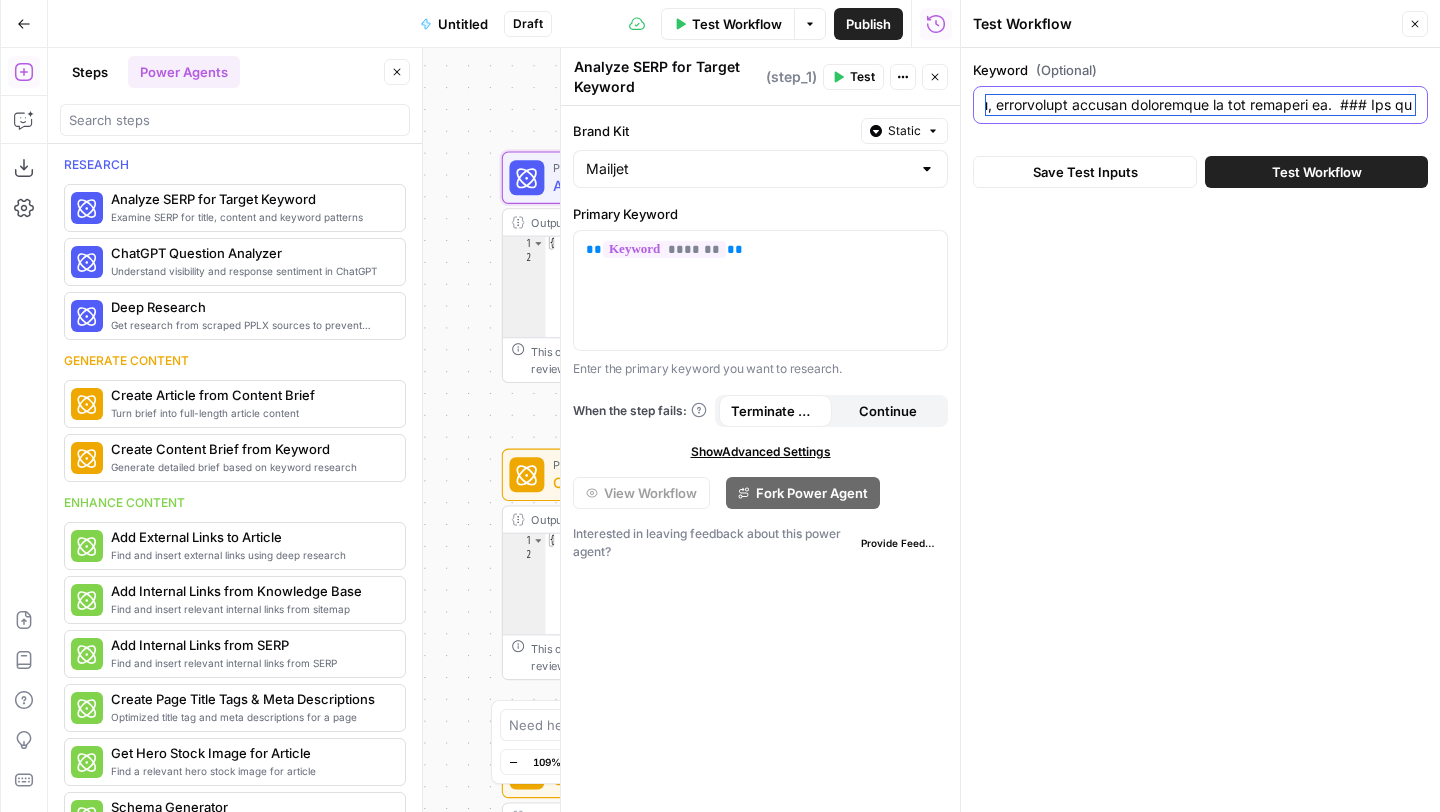 scroll, scrollTop: 0, scrollLeft: 91273, axis: horizontal 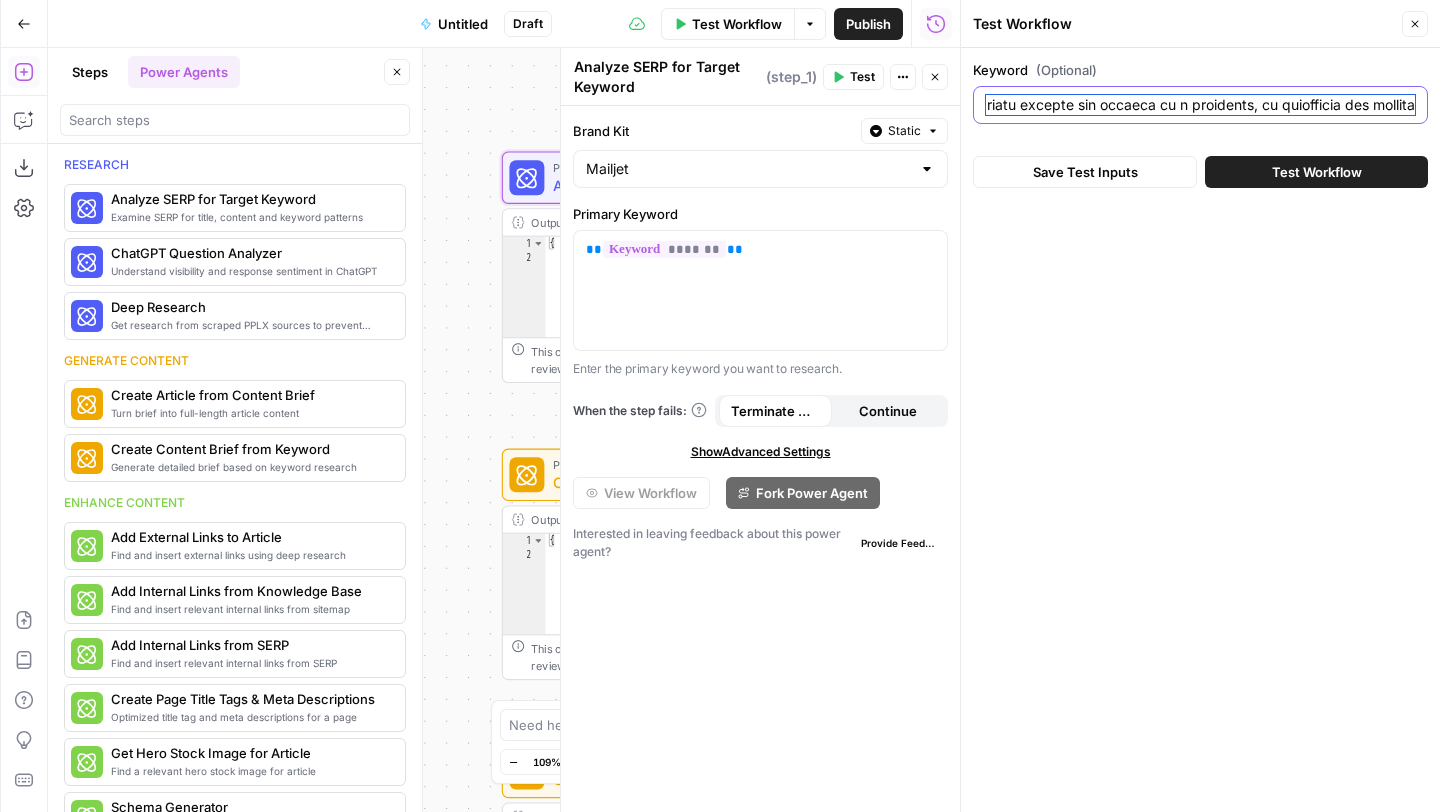 drag, startPoint x: 1030, startPoint y: 106, endPoint x: 917, endPoint y: 106, distance: 113 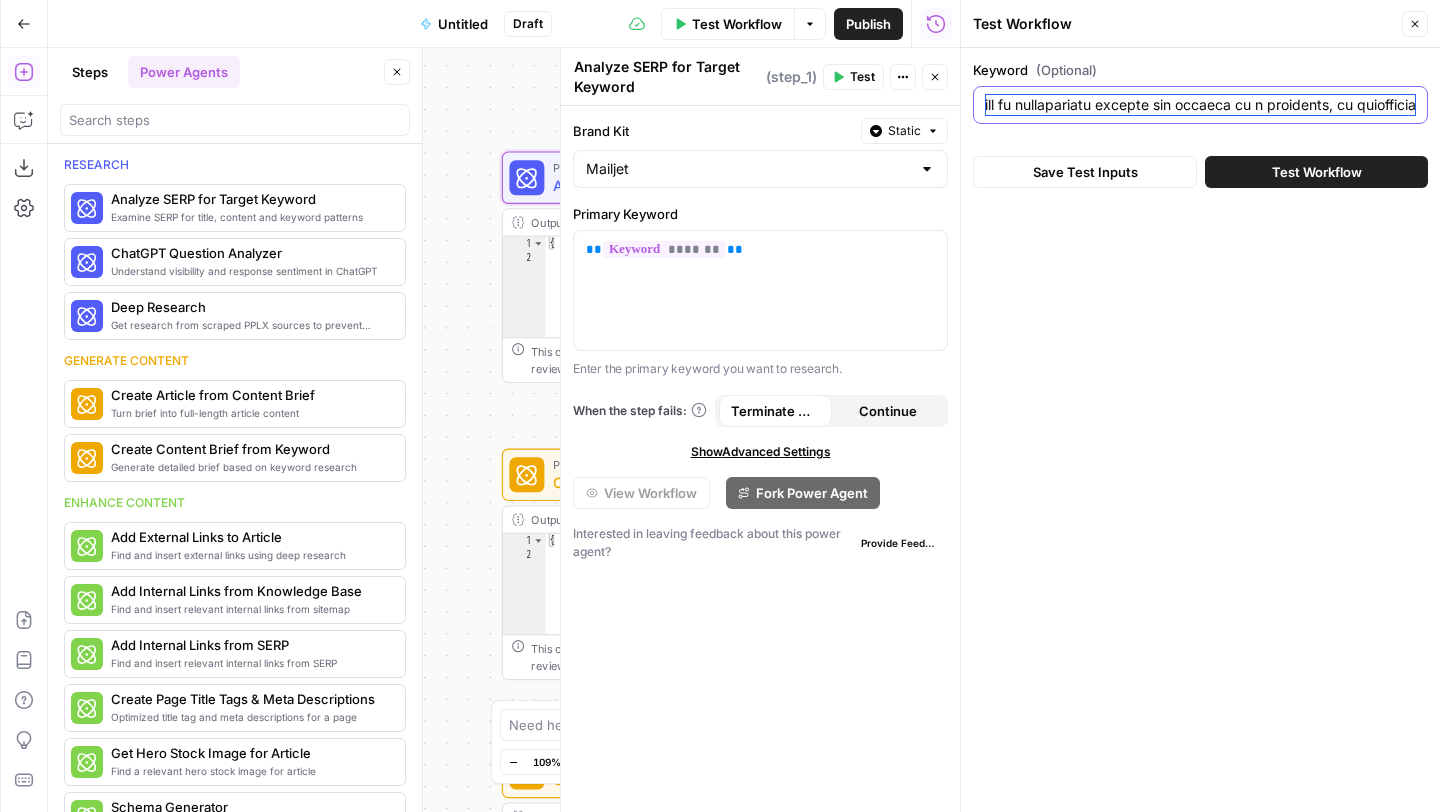 click on "Keyword   (Optional)" at bounding box center (1200, 105) 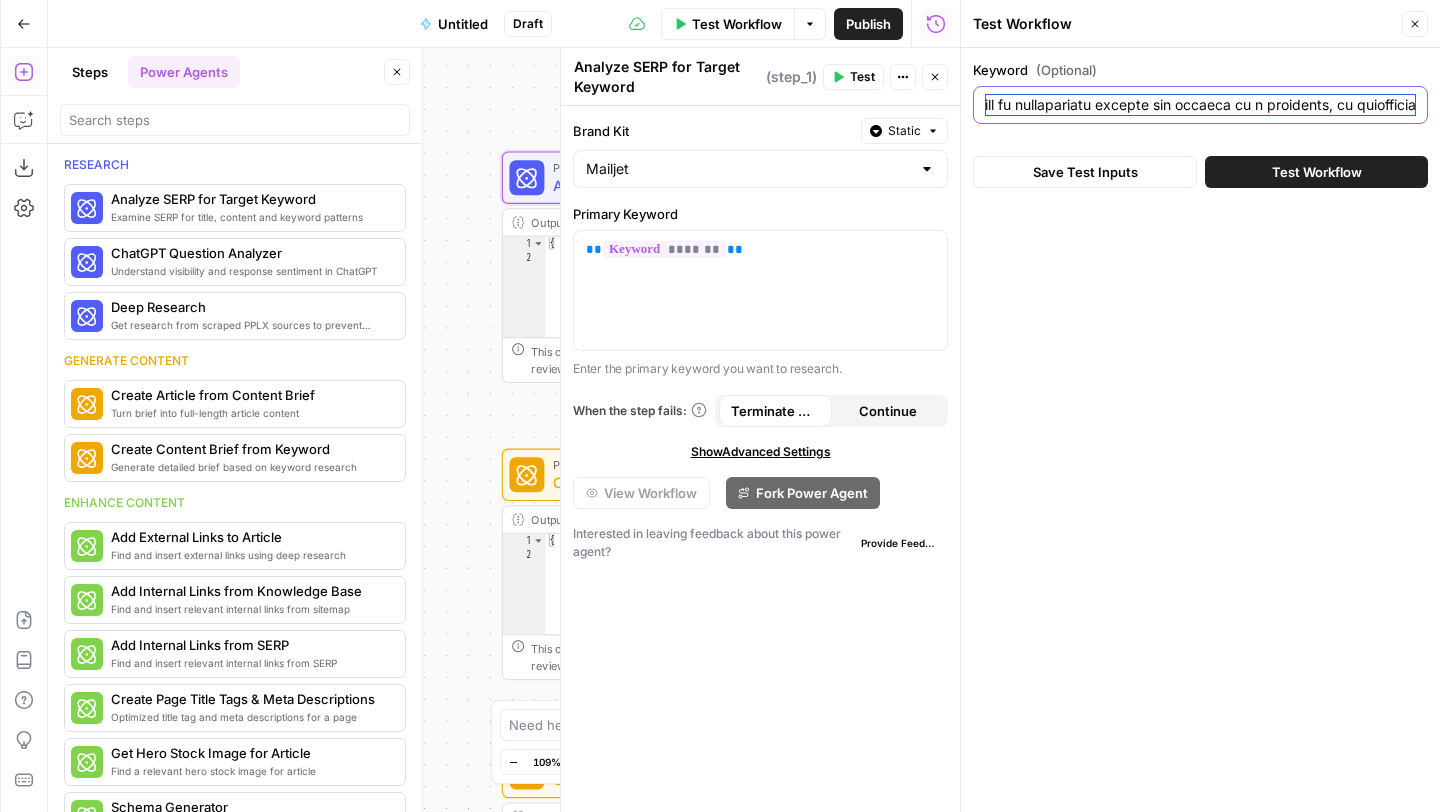 click on "Keyword   (Optional)" at bounding box center (1200, 105) 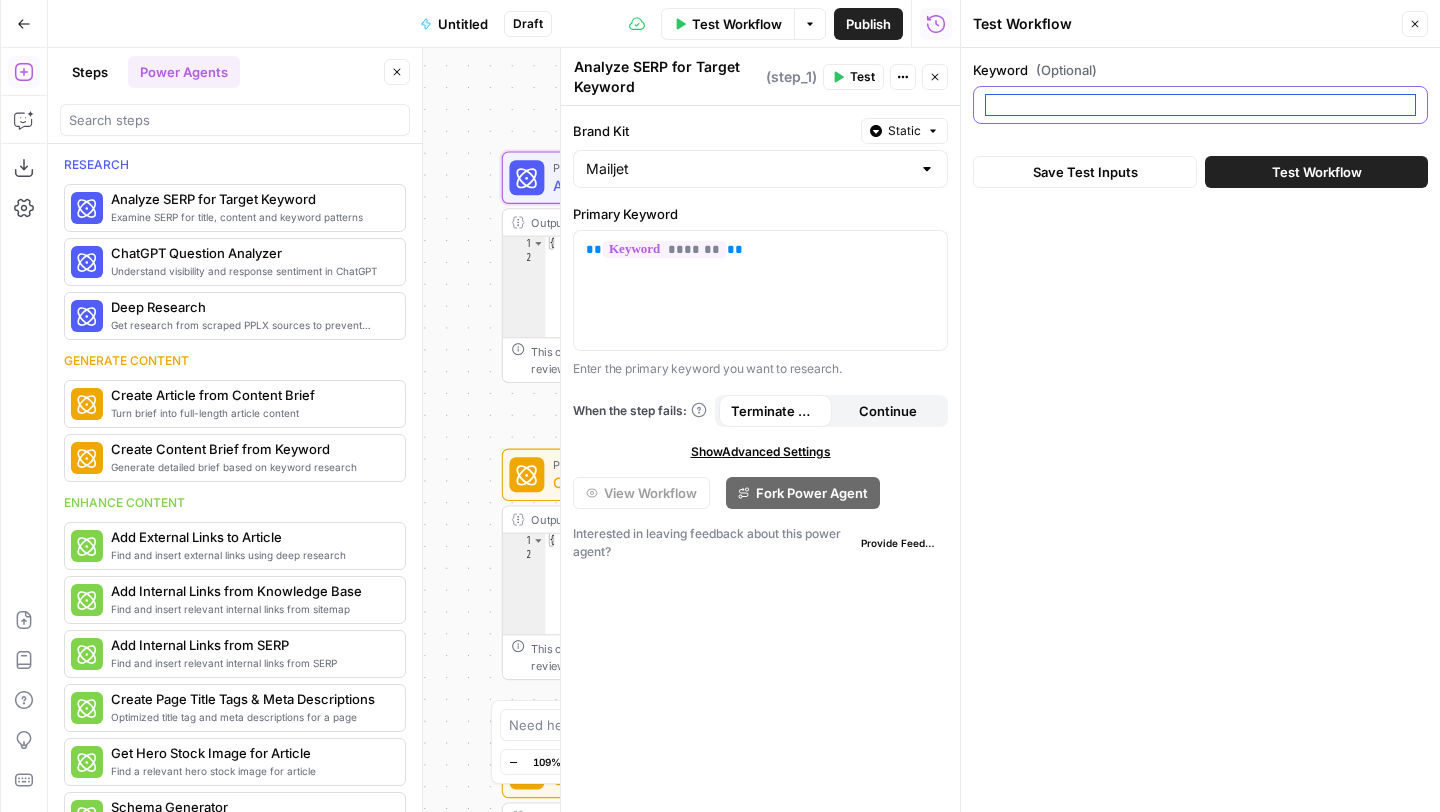 scroll, scrollTop: 0, scrollLeft: 0, axis: both 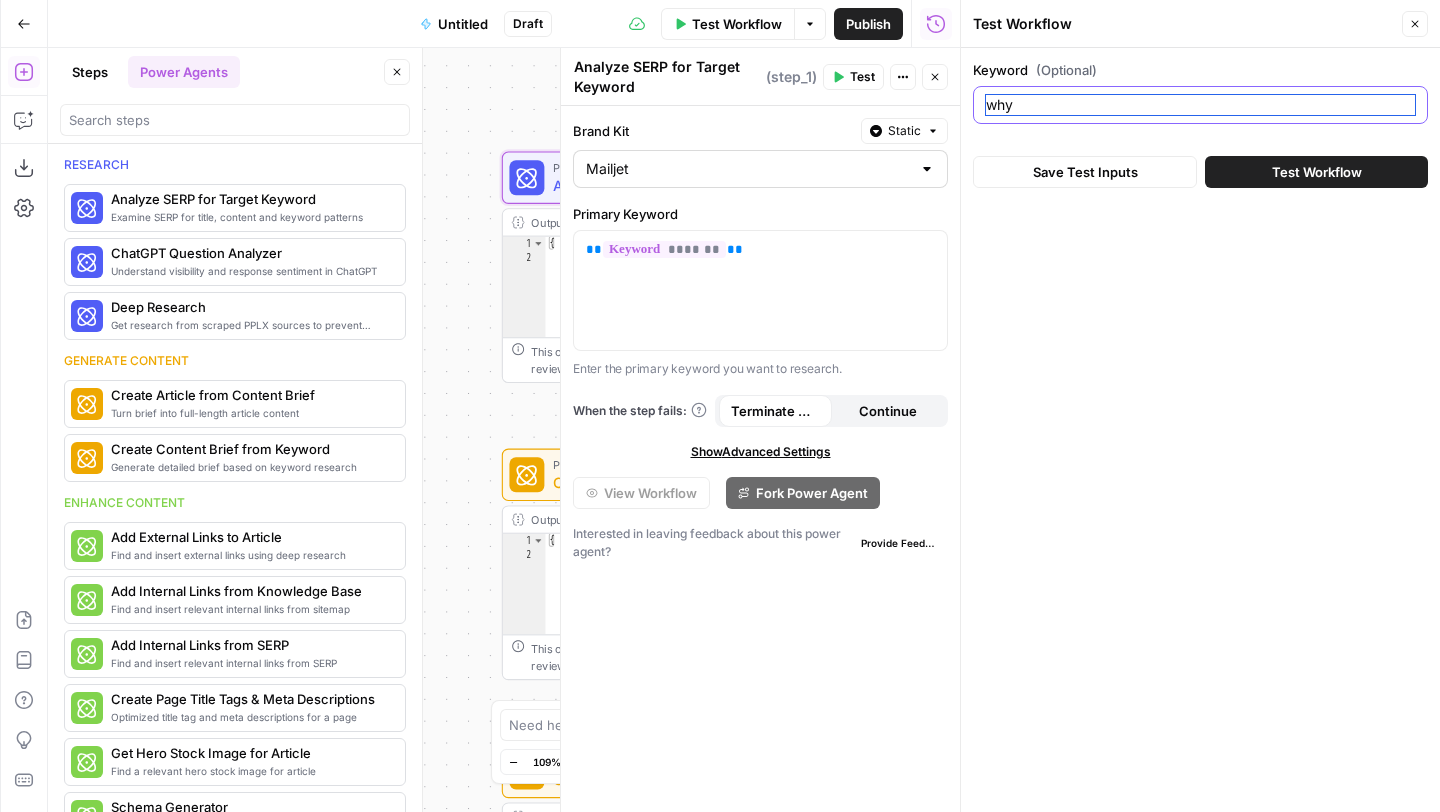 paste on "best cost-effective ai video interview solutions for high-volume recruitment" 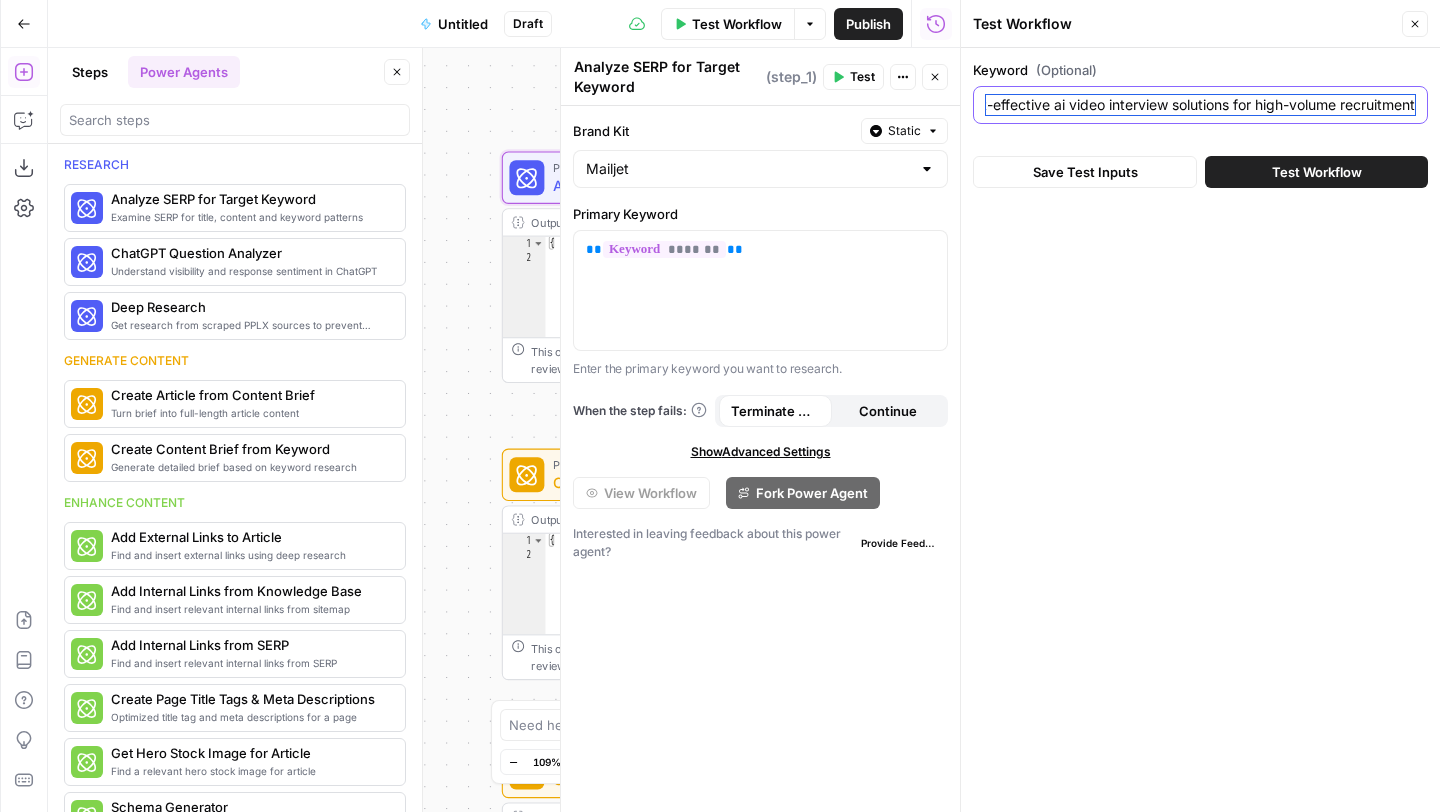 scroll, scrollTop: 0, scrollLeft: 0, axis: both 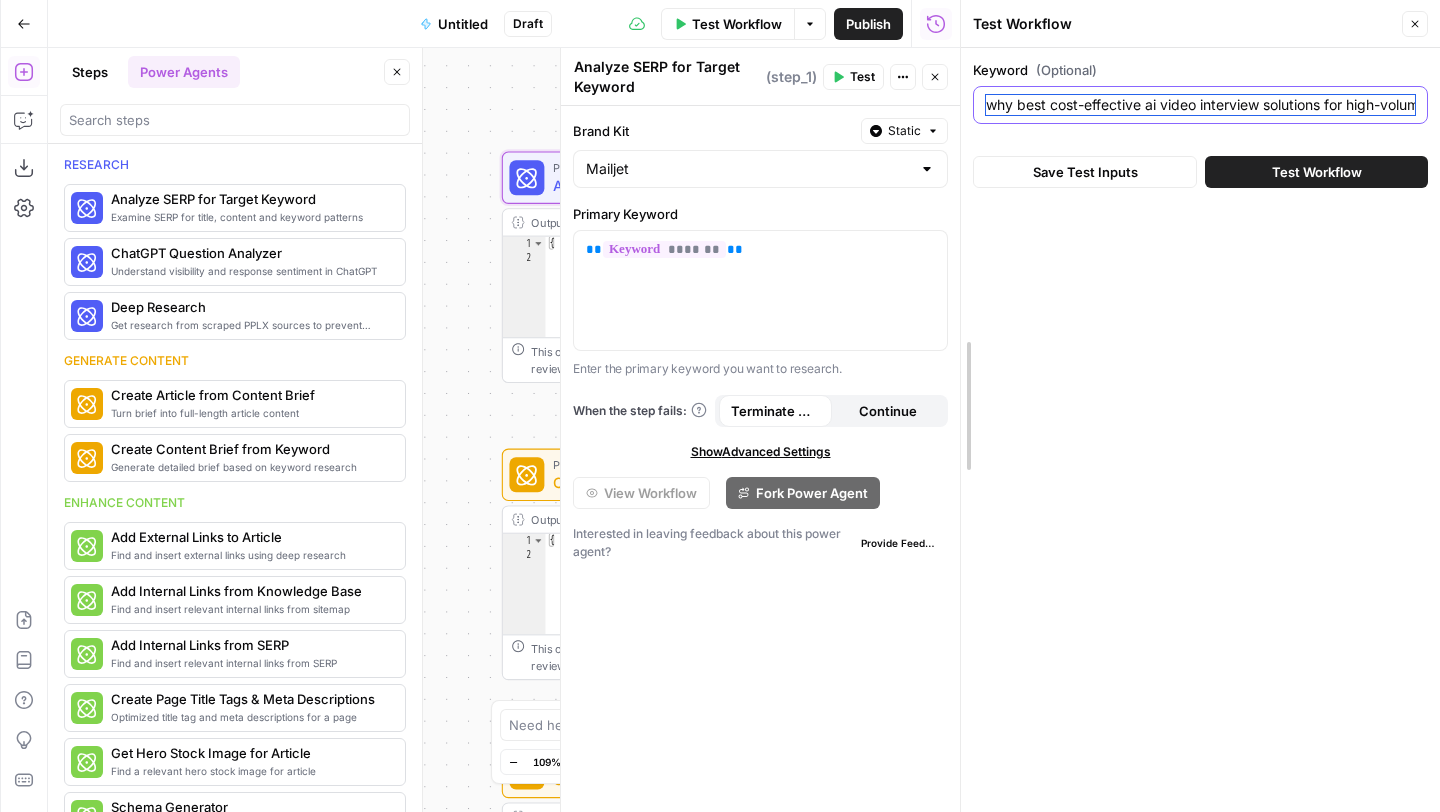 drag, startPoint x: 1187, startPoint y: 100, endPoint x: 953, endPoint y: 98, distance: 234.00854 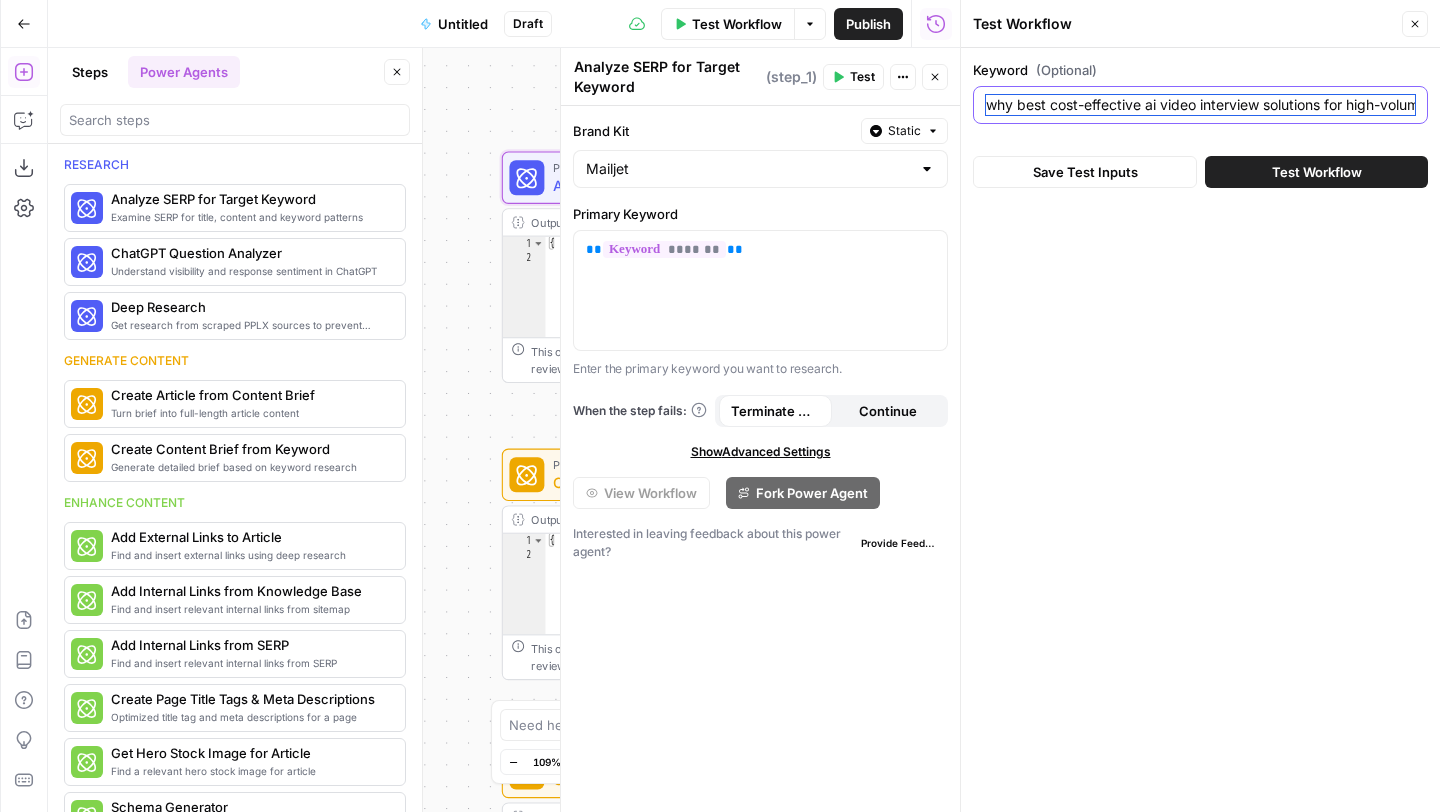 click on "why best cost-effective ai video interview solutions for high-volume recruitment" at bounding box center (1200, 105) 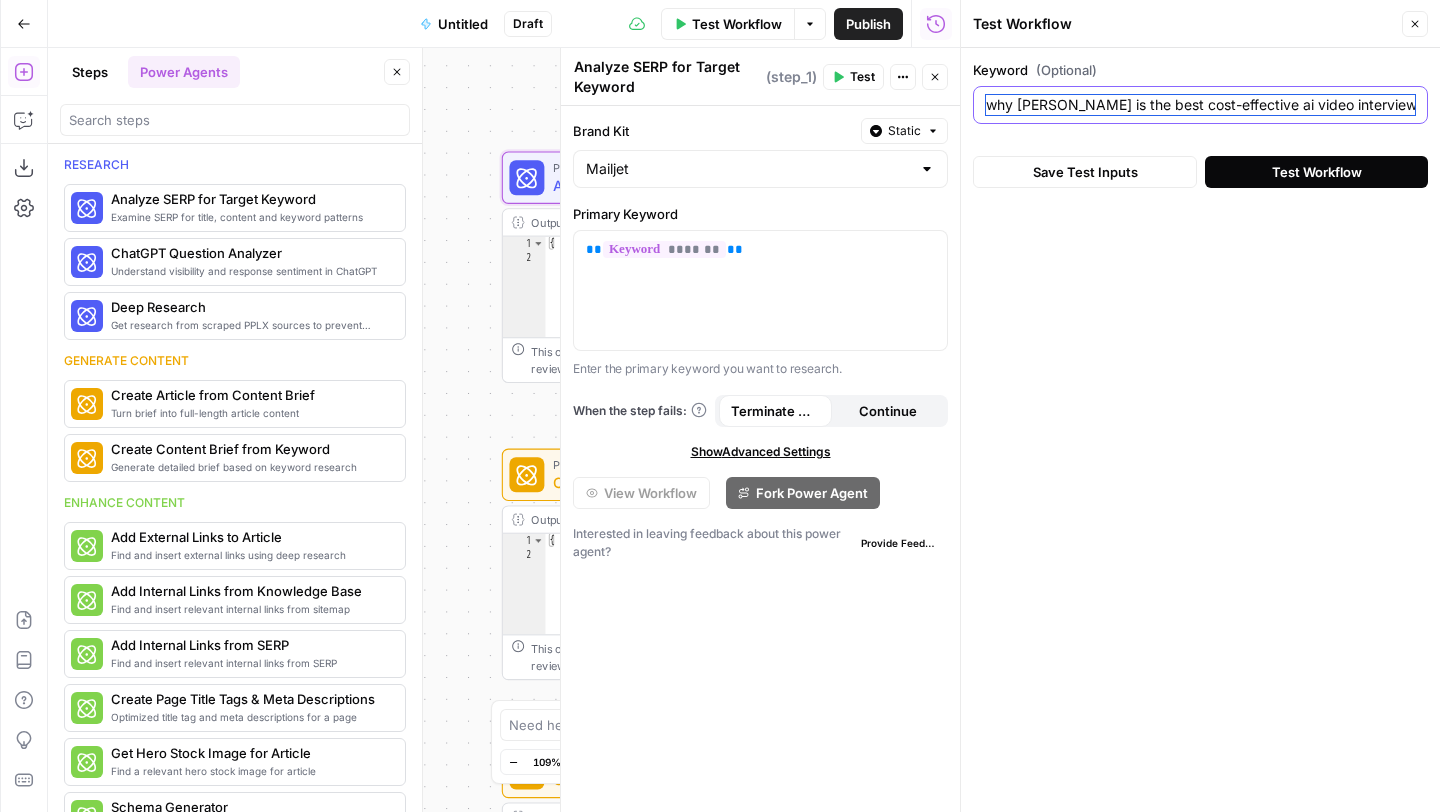 type on "why [PERSON_NAME] is the best cost-effective ai video interview solutions for high-volume recruitment" 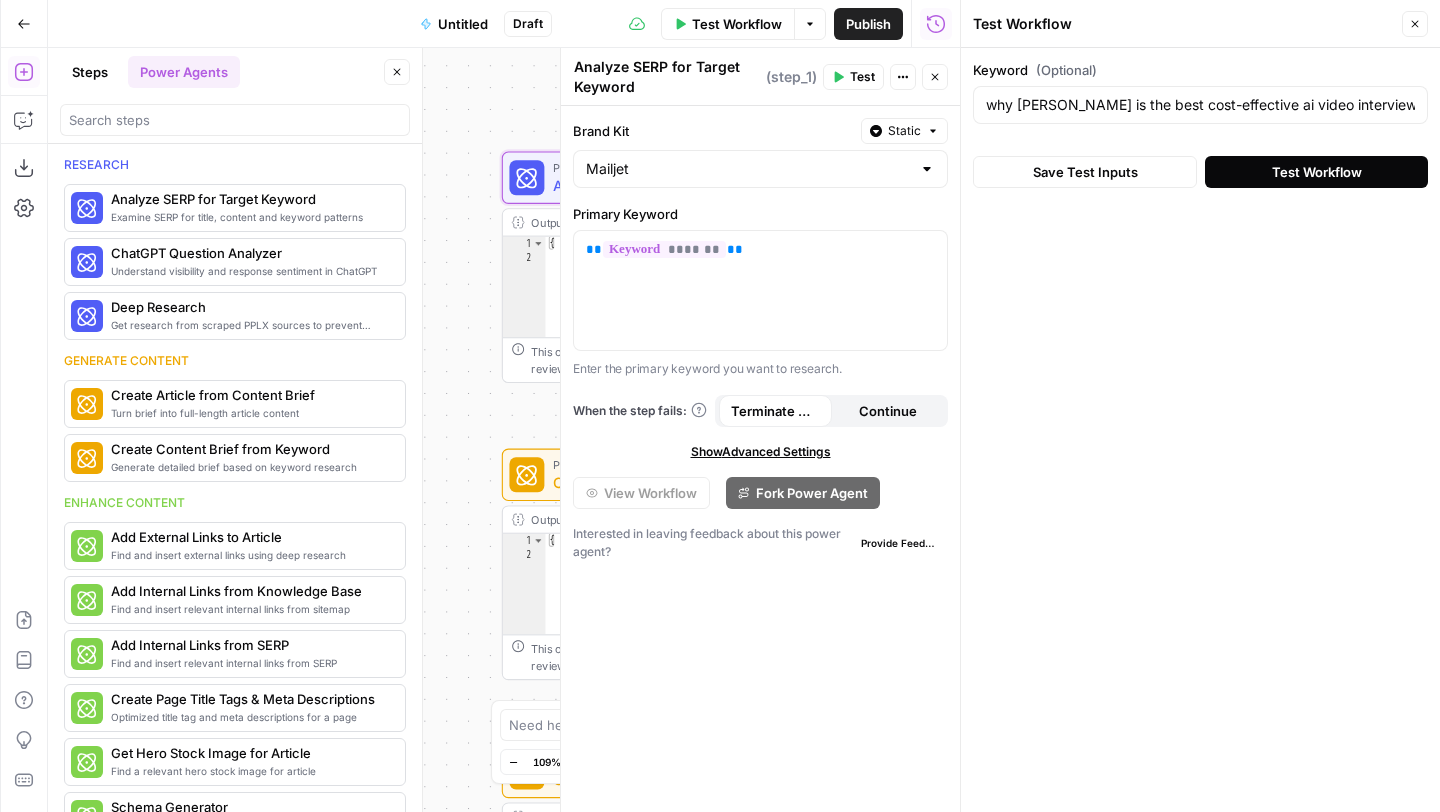 click on "Test Workflow" at bounding box center (1317, 172) 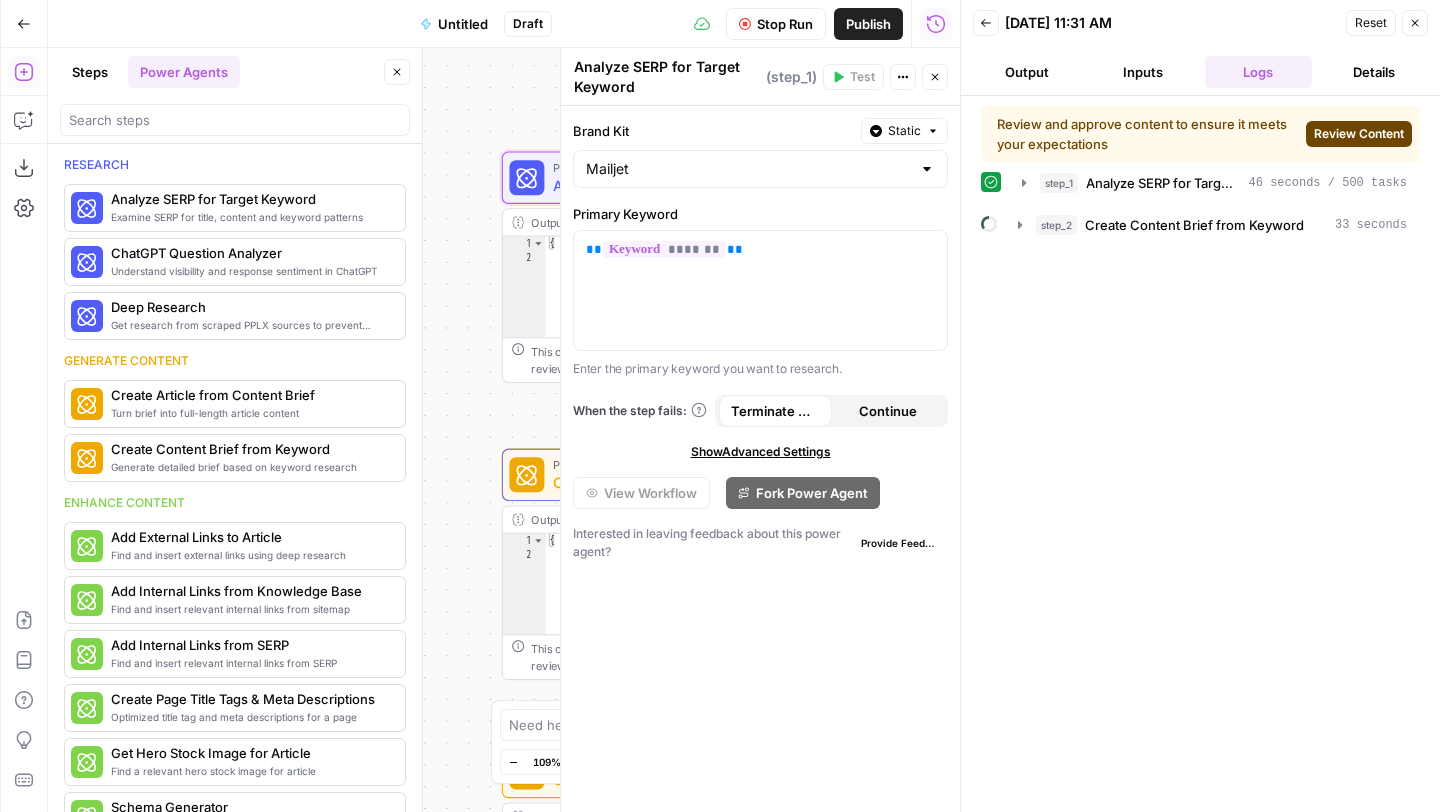 click on "Review Content" at bounding box center (1359, 134) 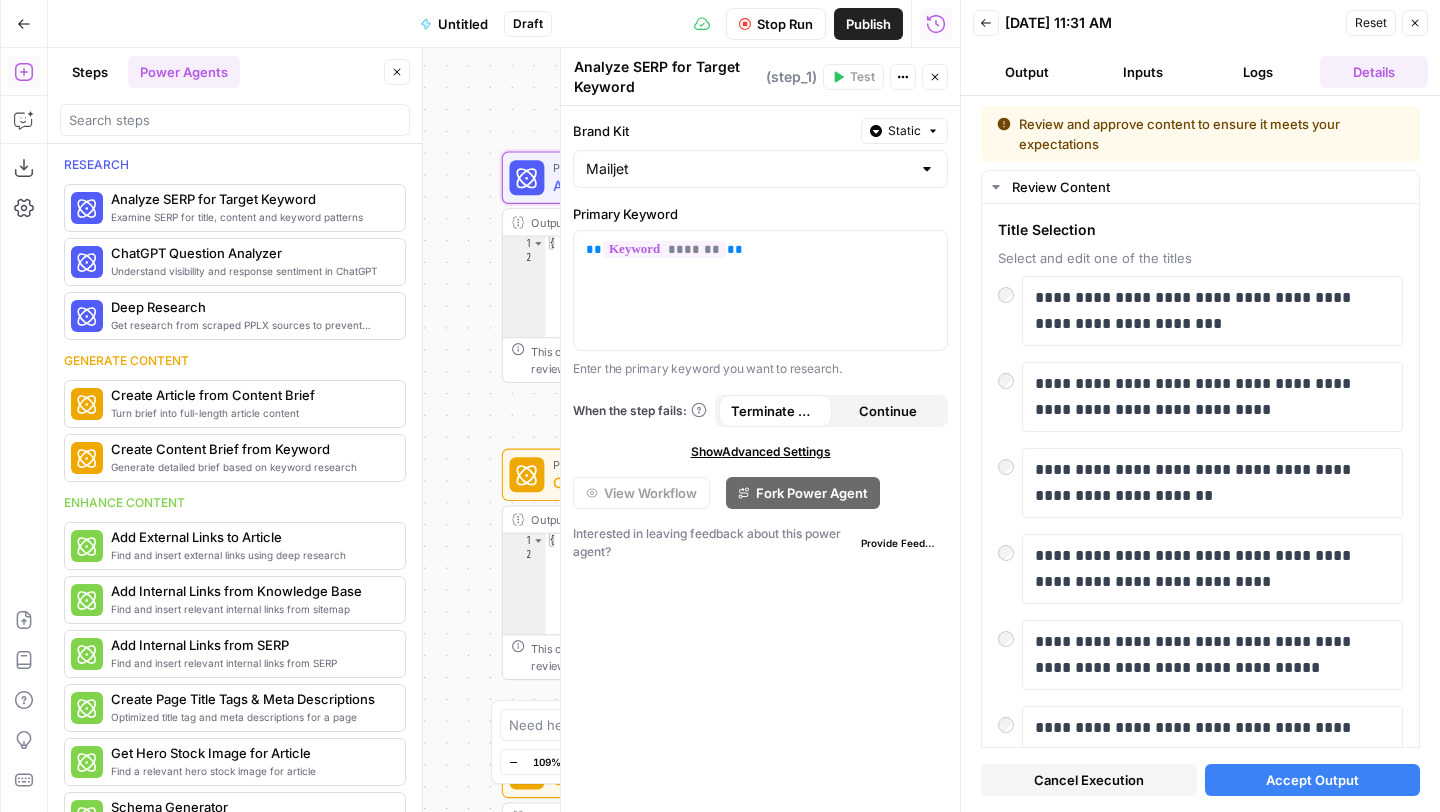 click on "Accept Output" at bounding box center (1312, 780) 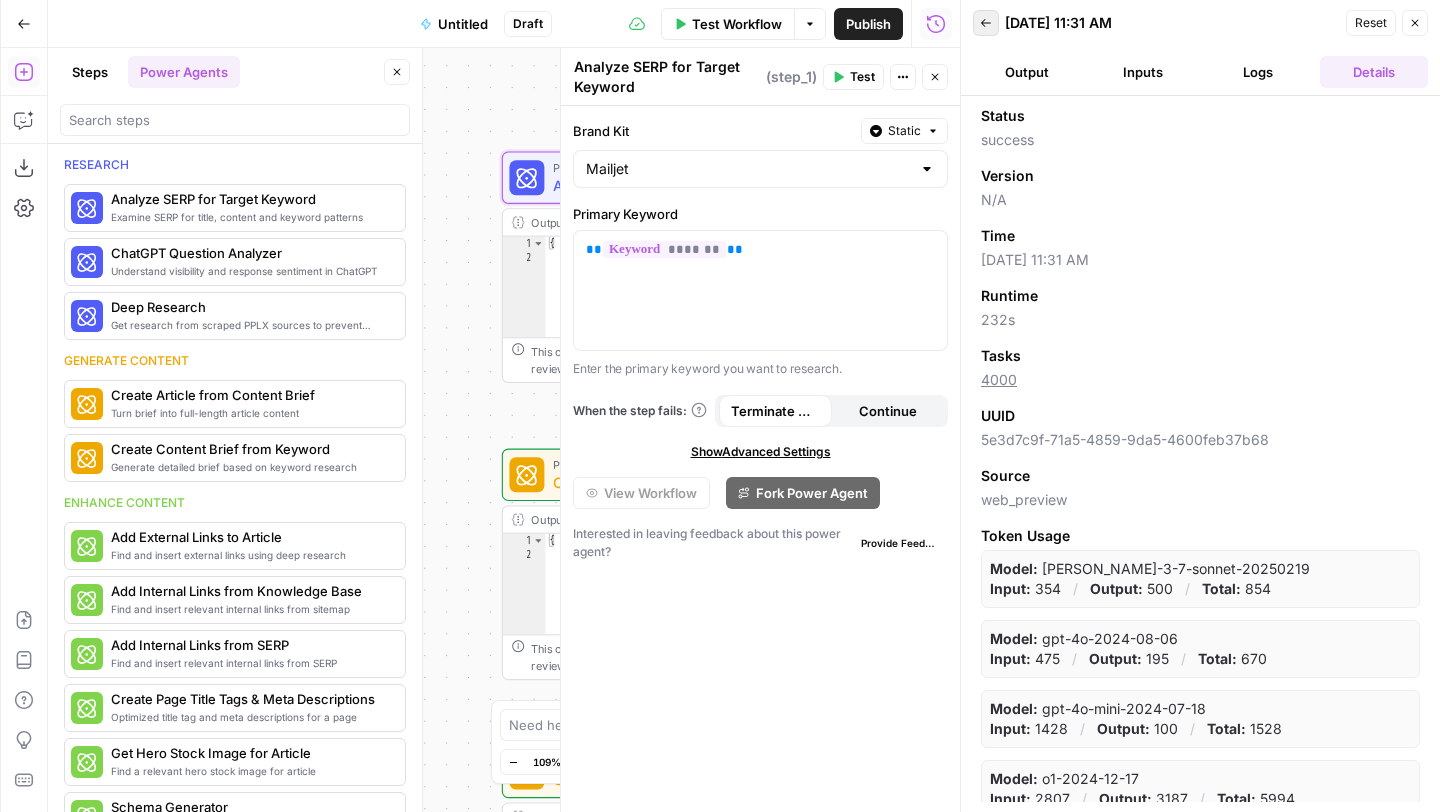 click on "Back" at bounding box center [986, 23] 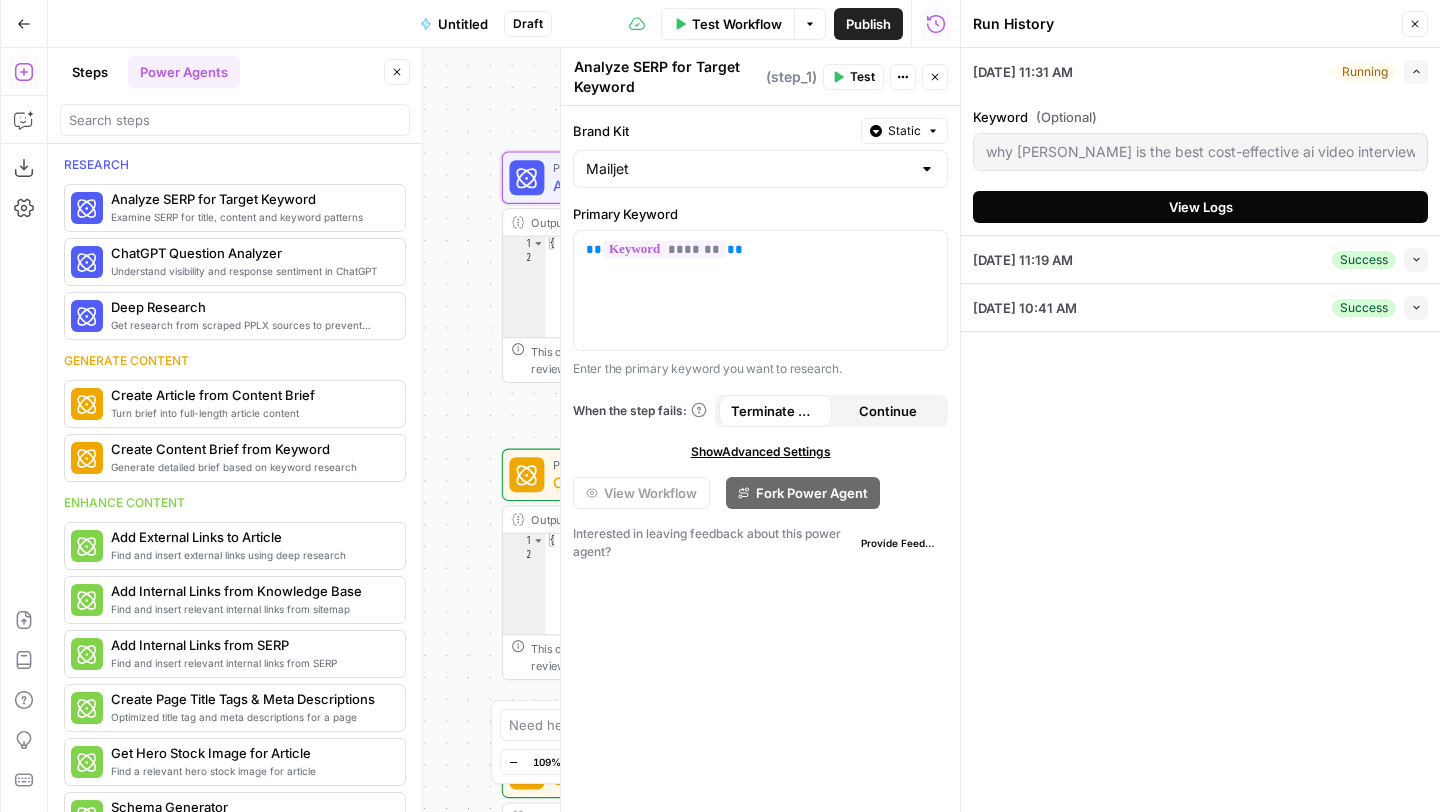 click on "View Logs" at bounding box center (1201, 207) 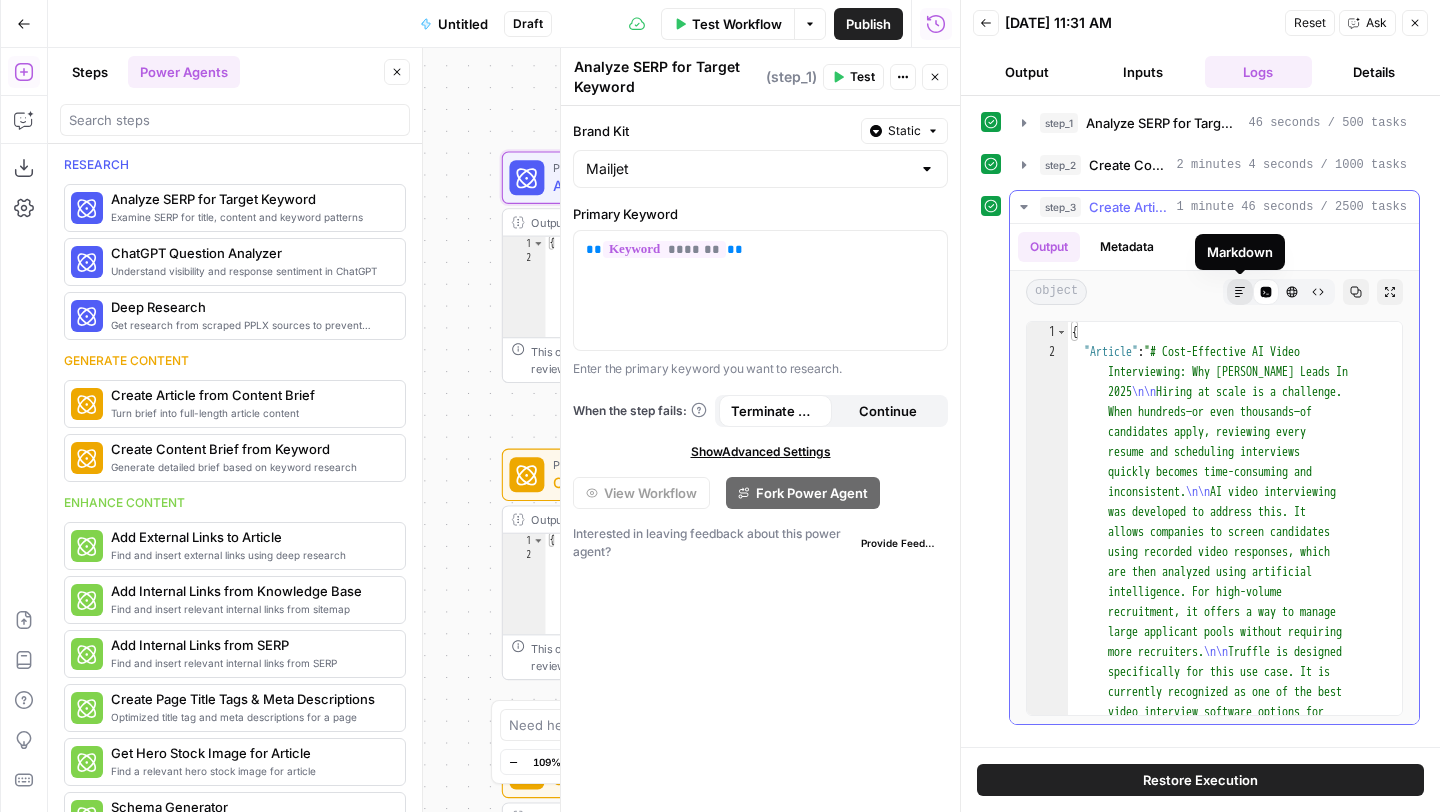 click 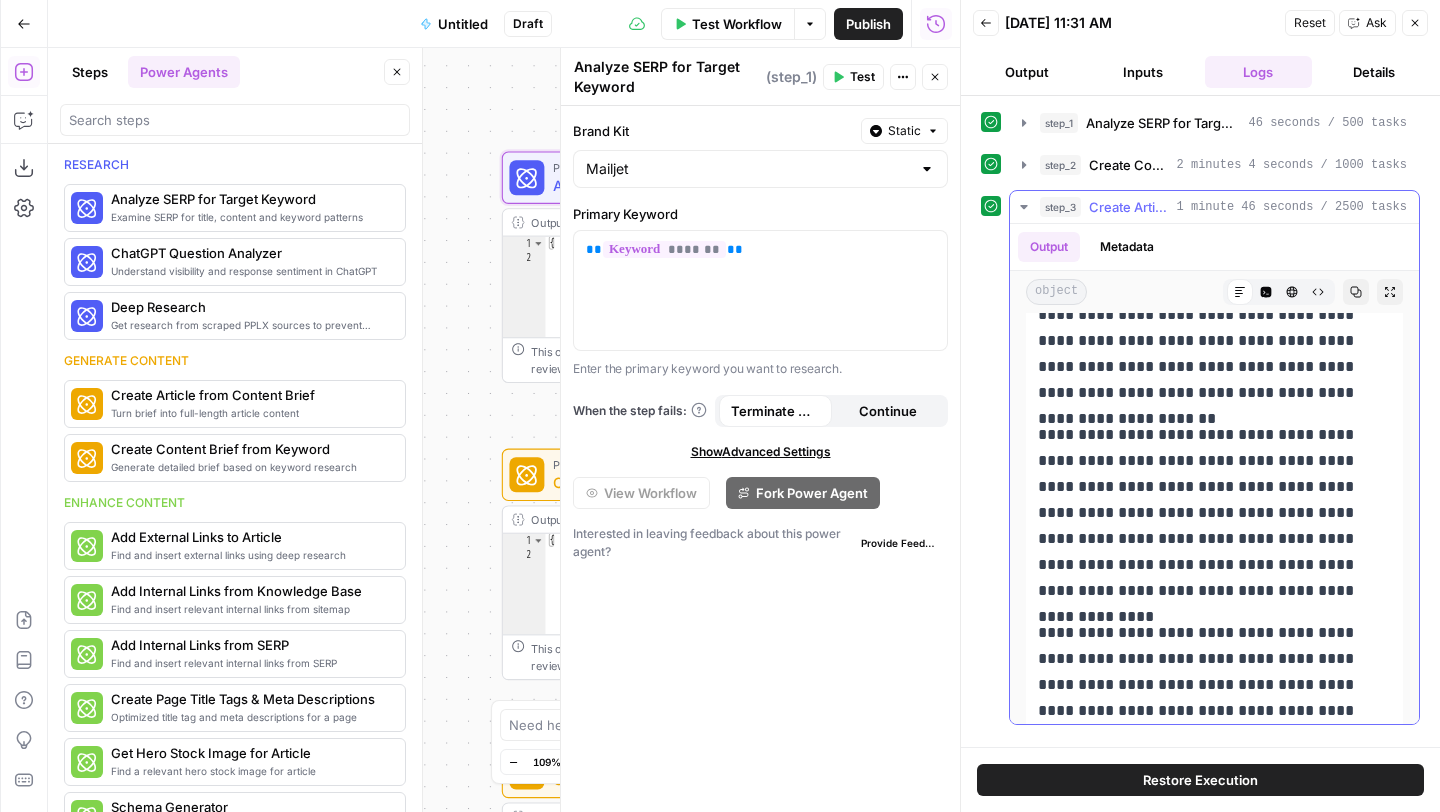 scroll, scrollTop: 8791, scrollLeft: 0, axis: vertical 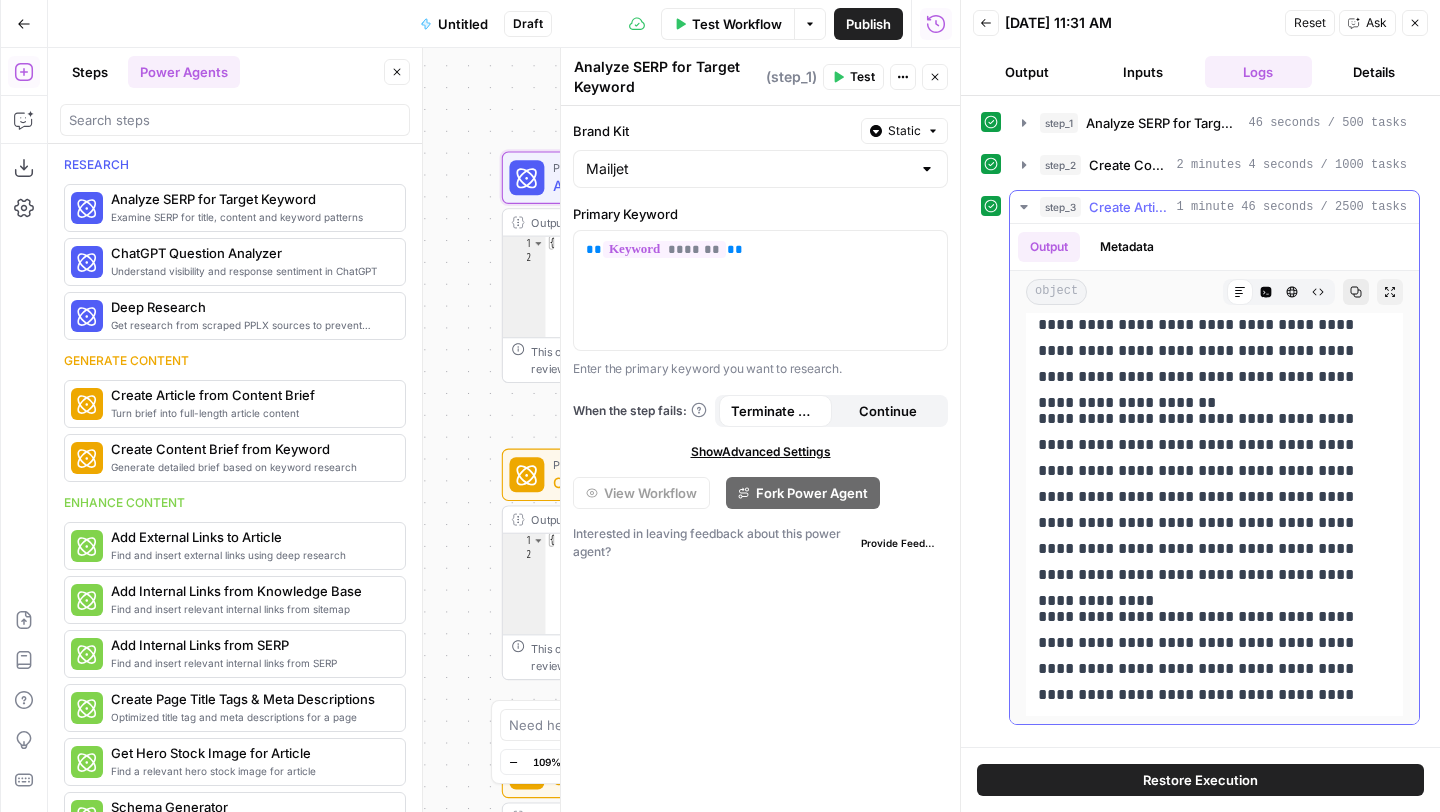 click 